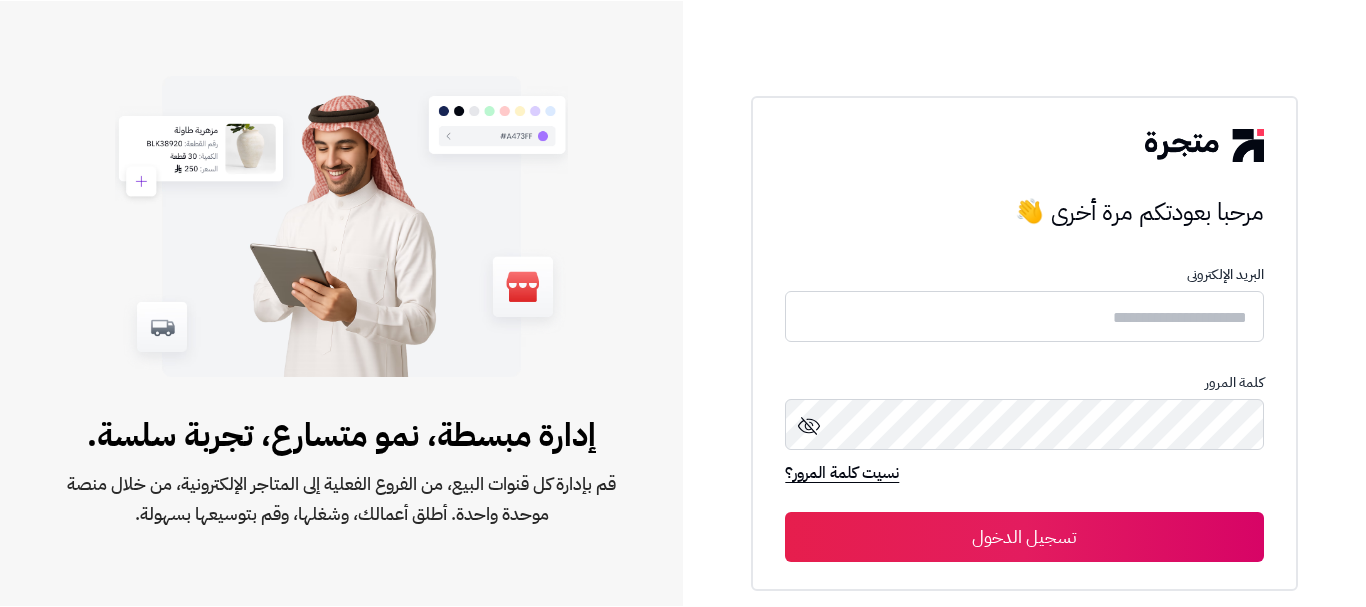 scroll, scrollTop: 0, scrollLeft: 0, axis: both 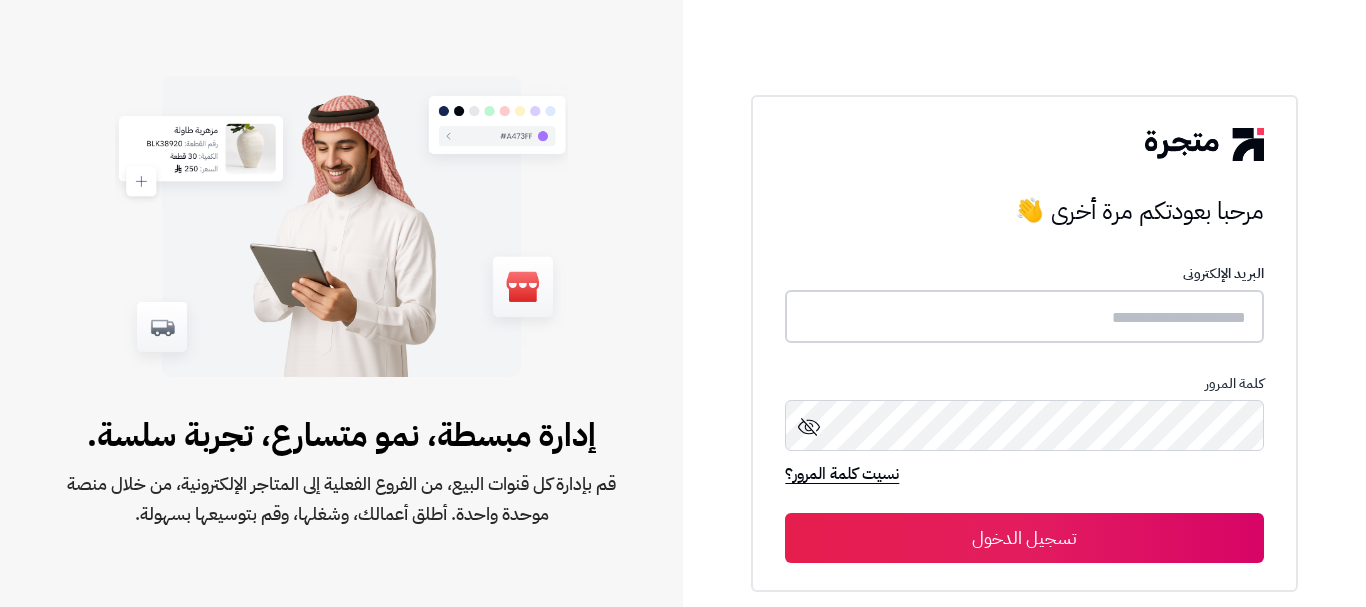 click at bounding box center (1024, 316) 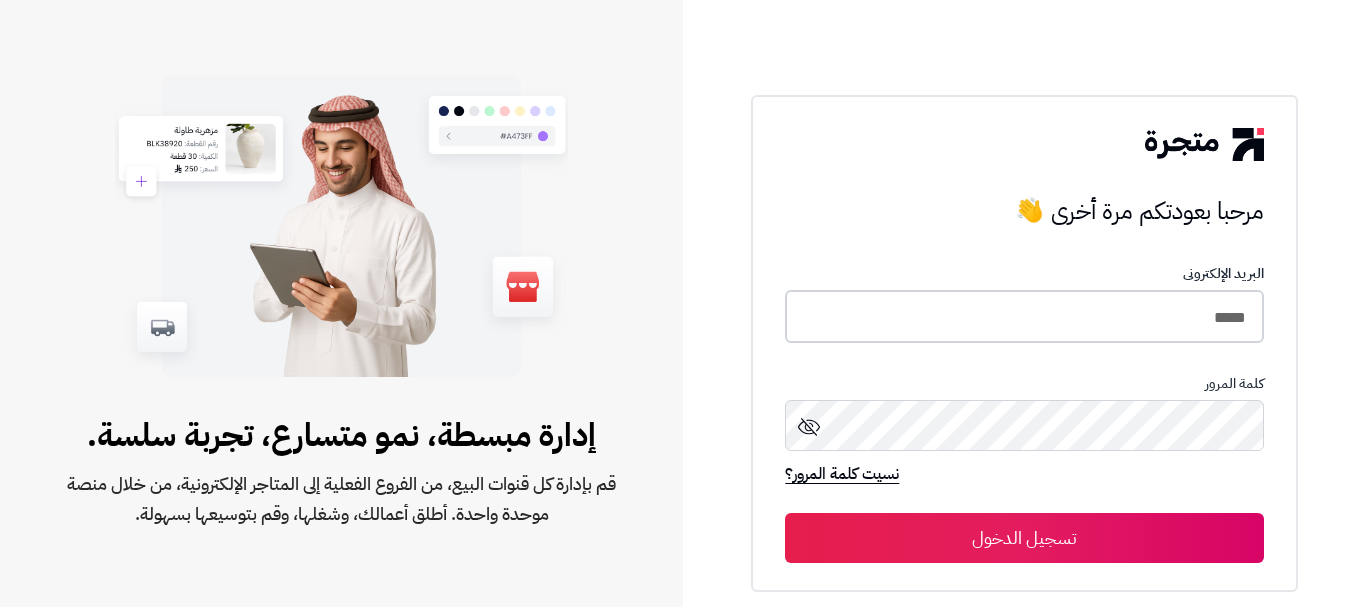 type on "*****" 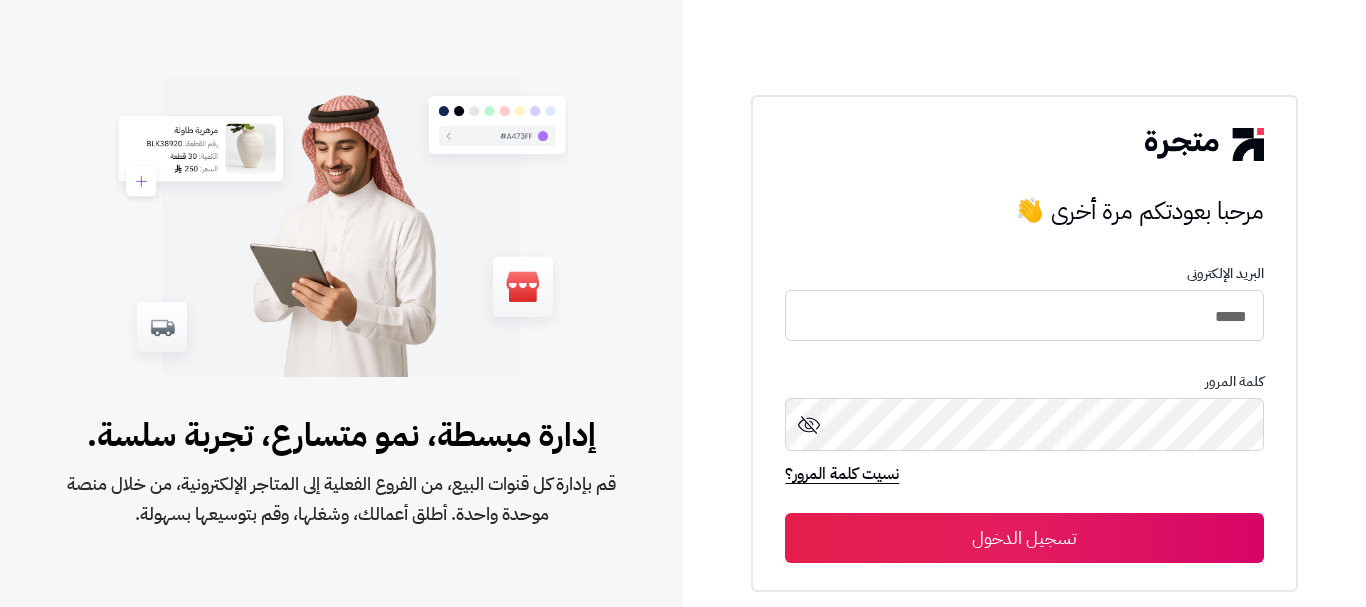 click on "تسجيل الدخول" at bounding box center (1024, 538) 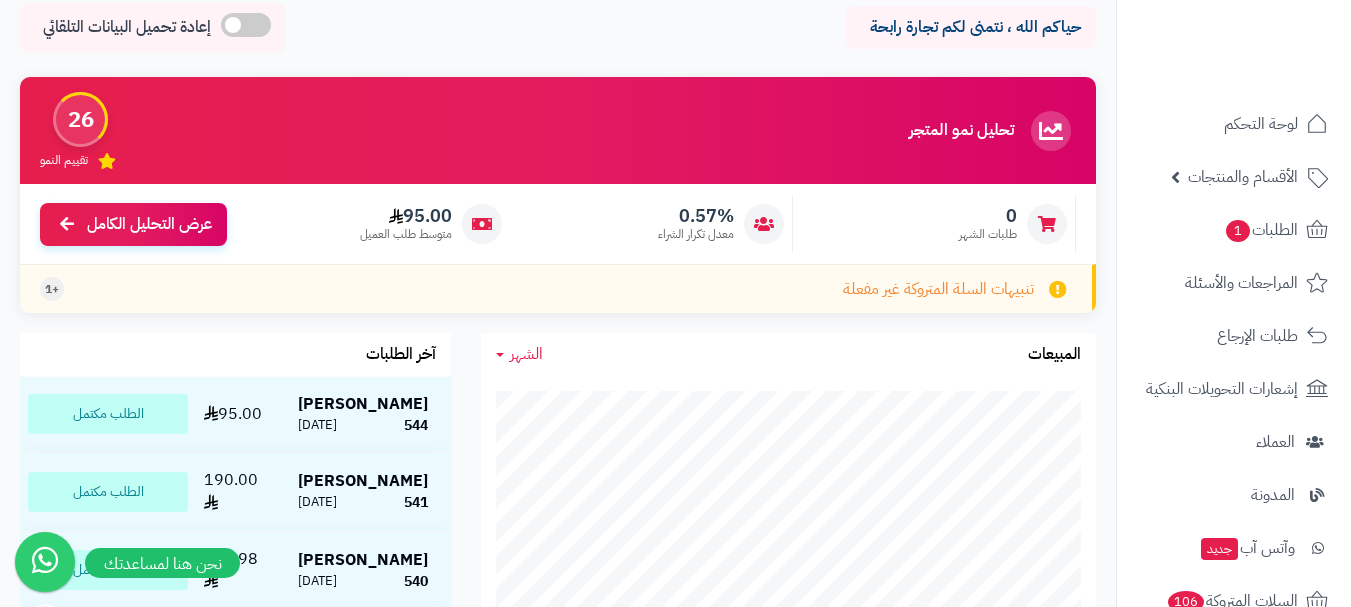 scroll, scrollTop: 200, scrollLeft: 0, axis: vertical 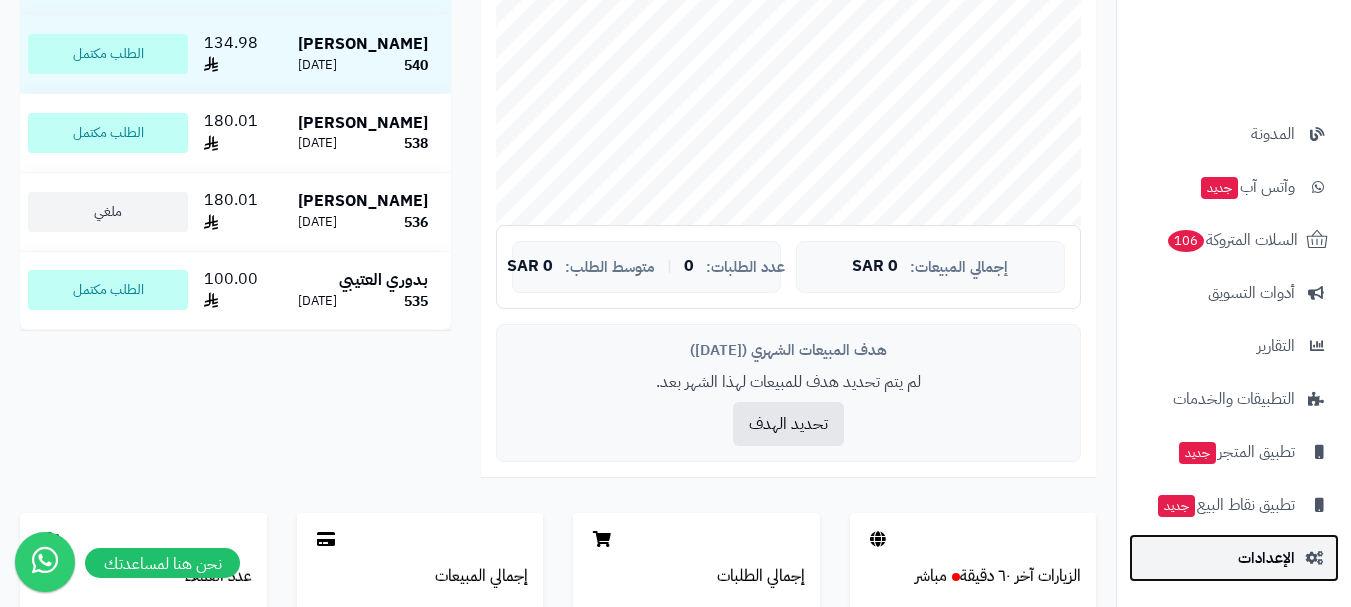 click on "الإعدادات" at bounding box center (1234, 558) 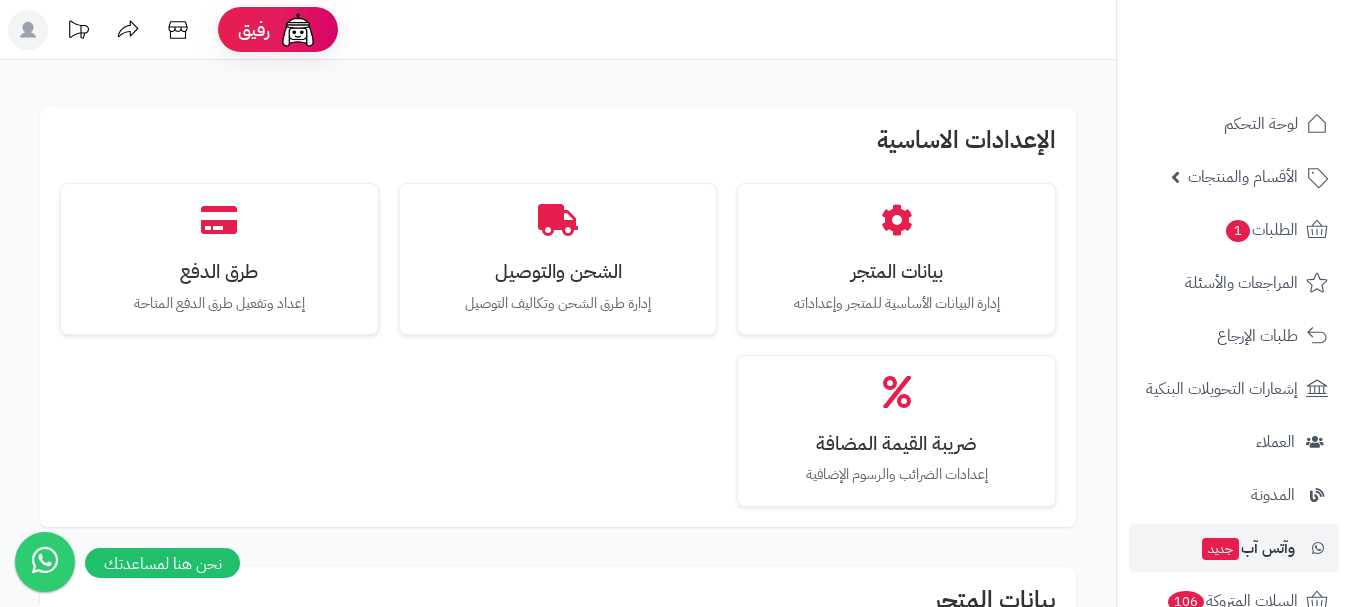 scroll, scrollTop: 0, scrollLeft: 0, axis: both 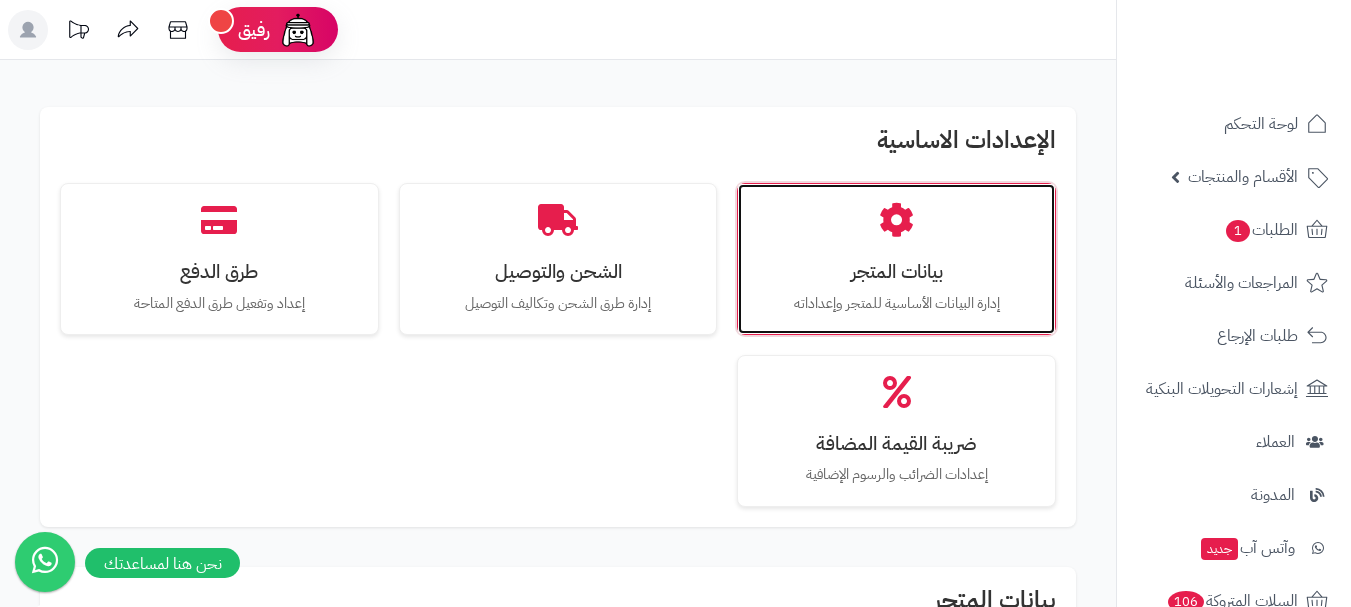 click on "بيانات المتجر" at bounding box center (896, 271) 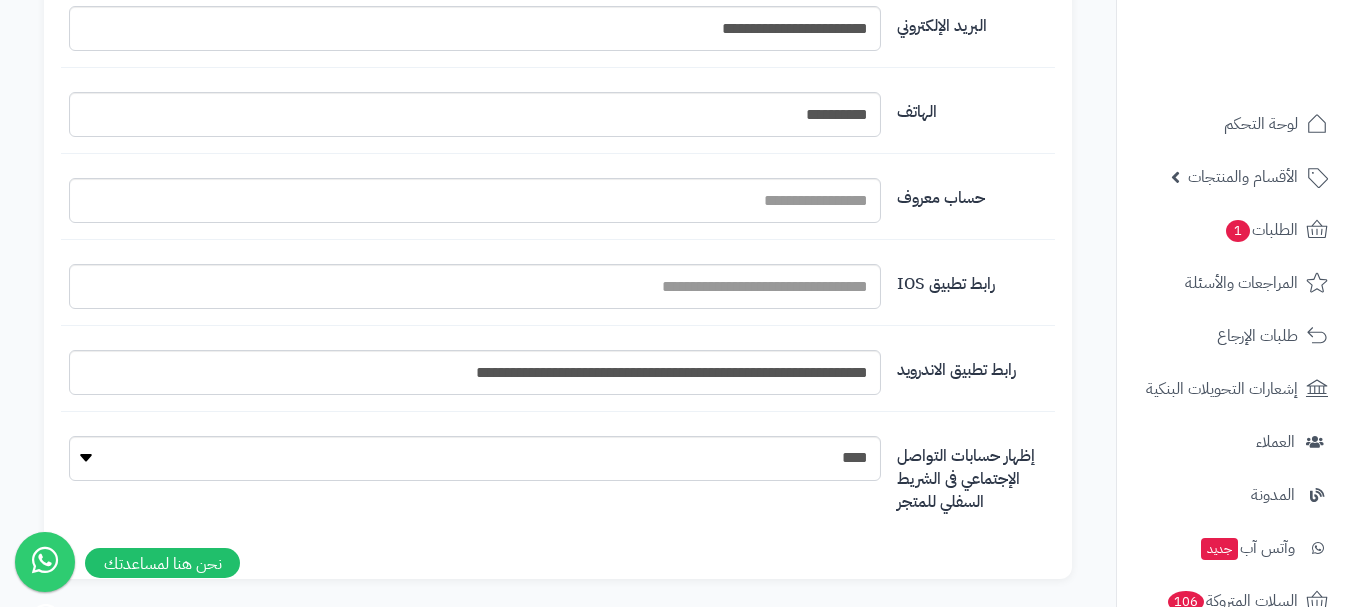 scroll, scrollTop: 2506, scrollLeft: 0, axis: vertical 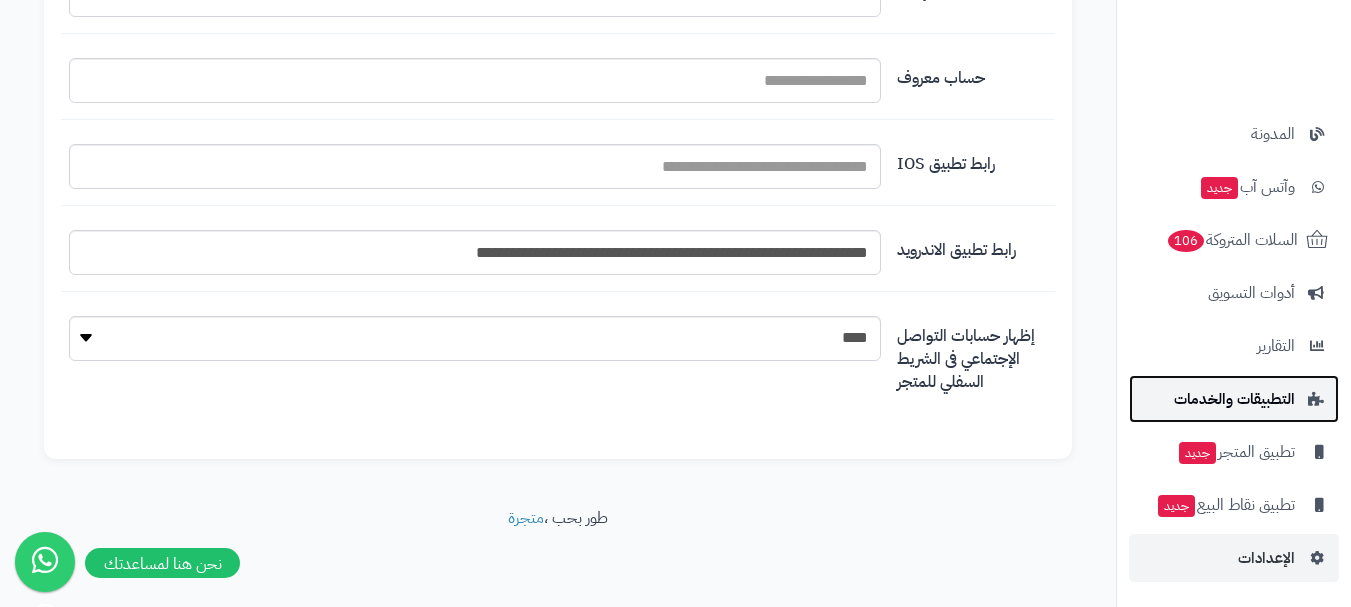 click on "التطبيقات والخدمات" at bounding box center (1234, 399) 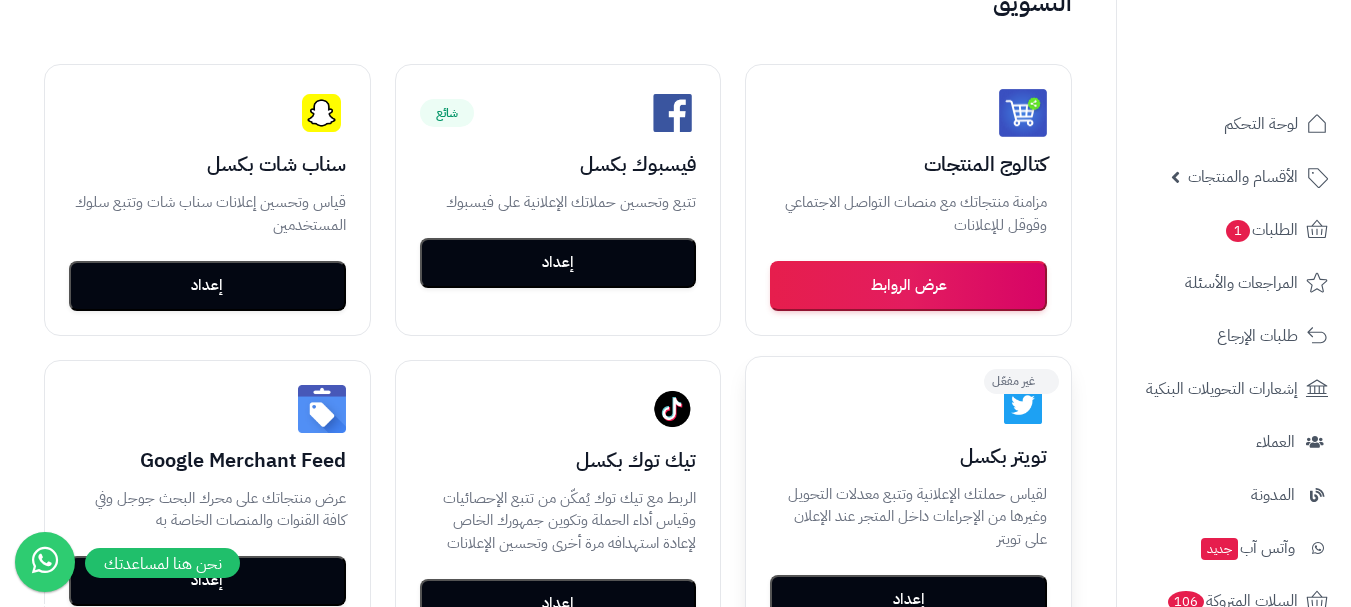 scroll, scrollTop: 500, scrollLeft: 0, axis: vertical 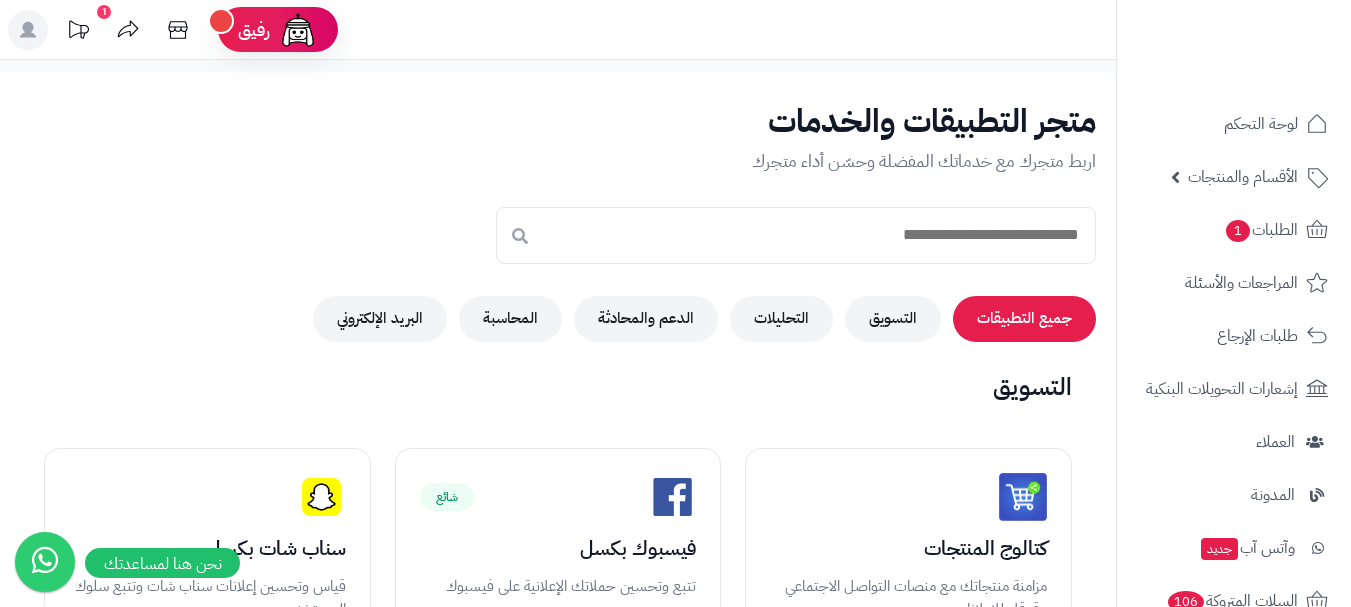 click 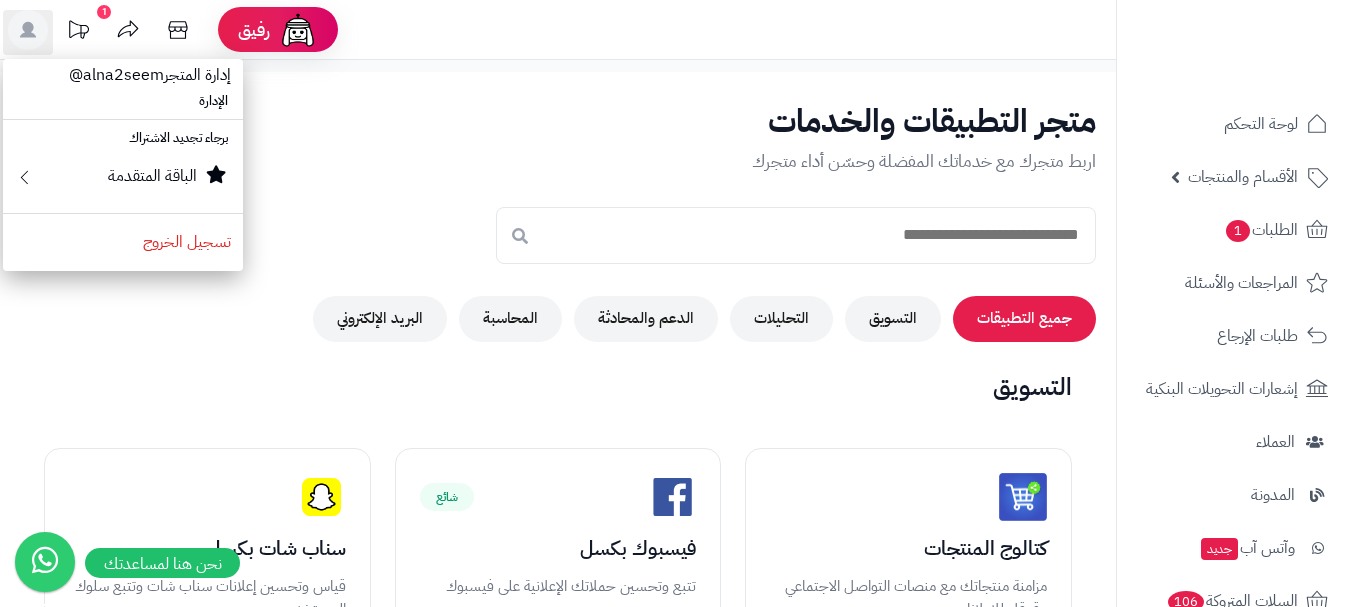 click on "متجر التطبيقات والخدمات اربط متجرك مع خدماتك المفضلة وحسّن أداء متجرك
جميع التطبيقات
التسويق
التحليلات
الدعم والمحادثة
المحاسبة
البريد الإلكتروني التسويق
متاح
كتالوج المنتجات مزامنة منتجاتك مع منصات التواصل الاجتماعي وقوقل للإعلانات
عرض الروابط
شائع
غير مفعّل
فيسبوك بكسل تتبع وتحسين حملاتك الإعلانية على فيسبوك
إعداد
غير مفعّل
سناب شات بكسل قياس وتحسين إعلانات سناب شات وتتبع سلوك المستخدمين
إعداد
غير مفعّل
تويتر بكسل
إعداد
غير مفعّل
تيك توك بكسل
إعداد
غير مفعّل
Google Merchant Feed
إعداد" at bounding box center (558, 2330) 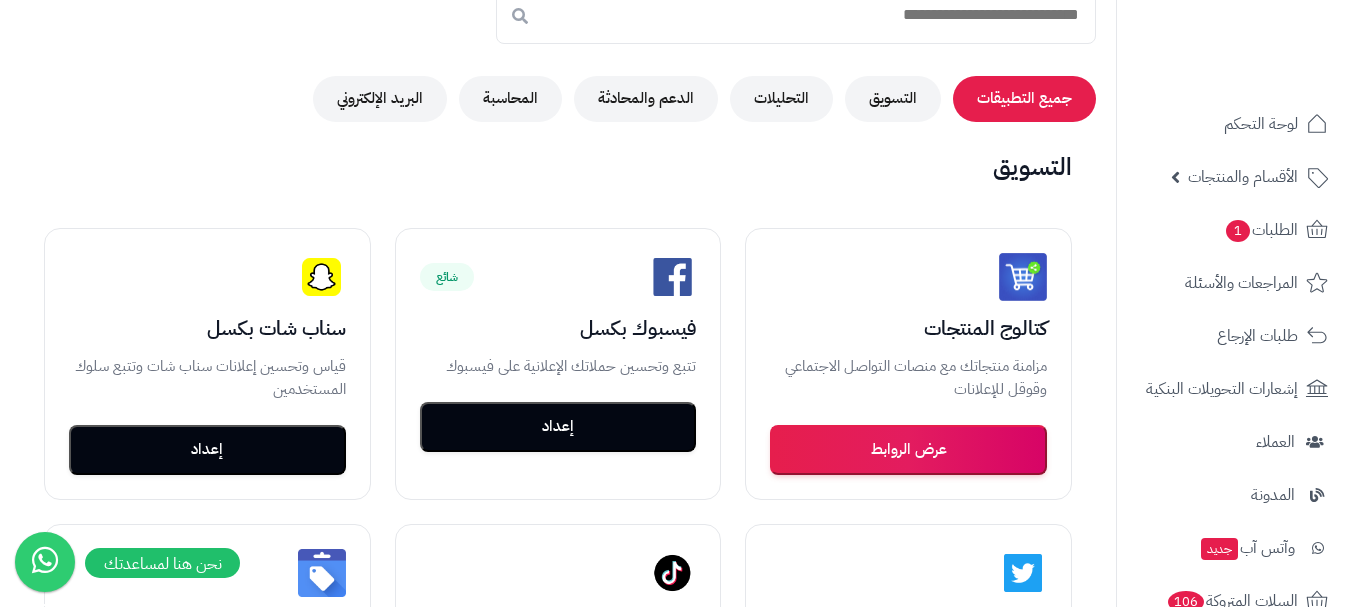 scroll, scrollTop: 300, scrollLeft: 0, axis: vertical 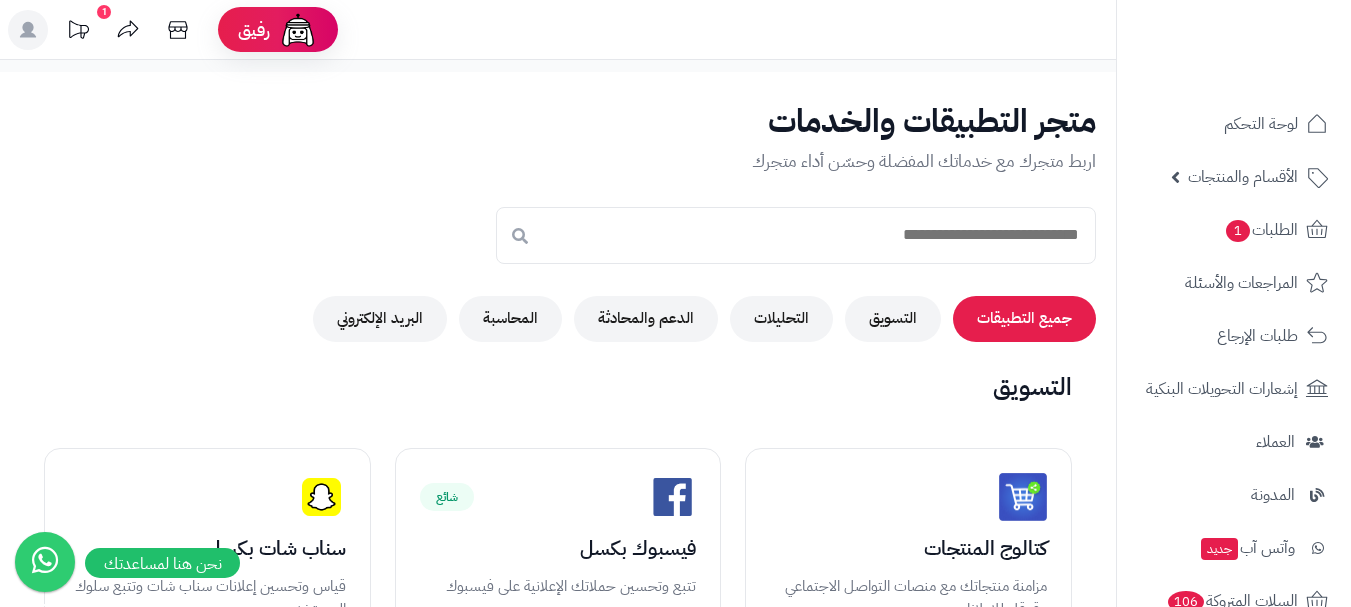 click 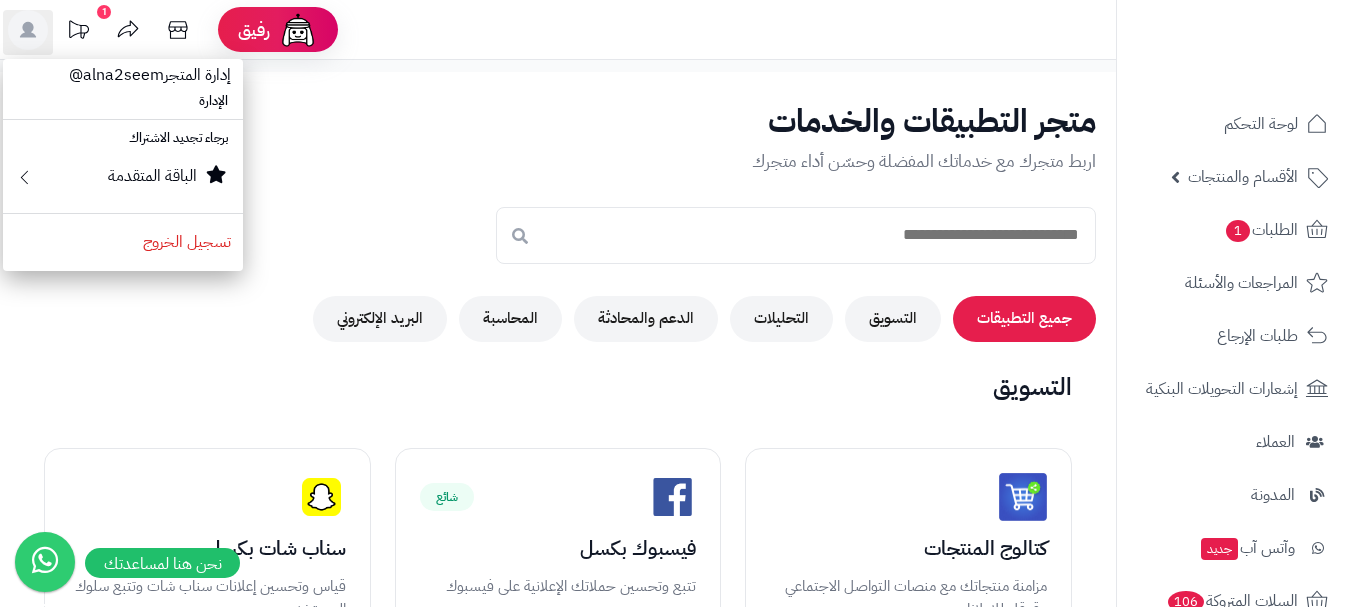 click on "متجر التطبيقات والخدمات" at bounding box center (558, 121) 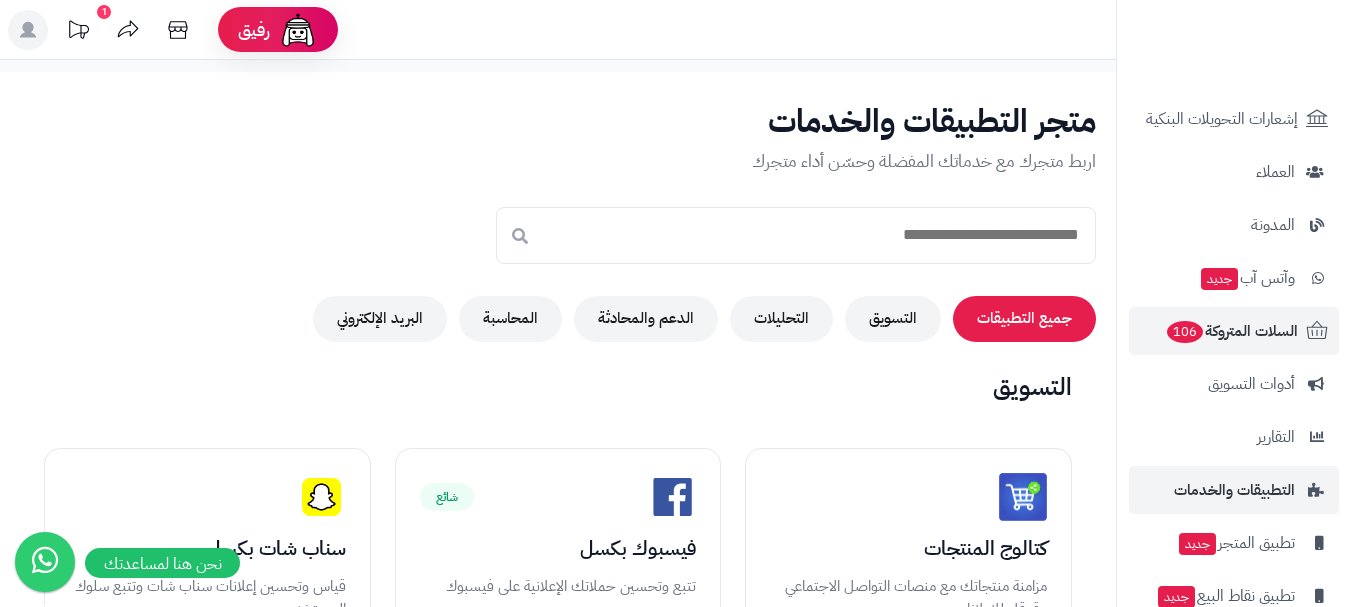 scroll, scrollTop: 361, scrollLeft: 0, axis: vertical 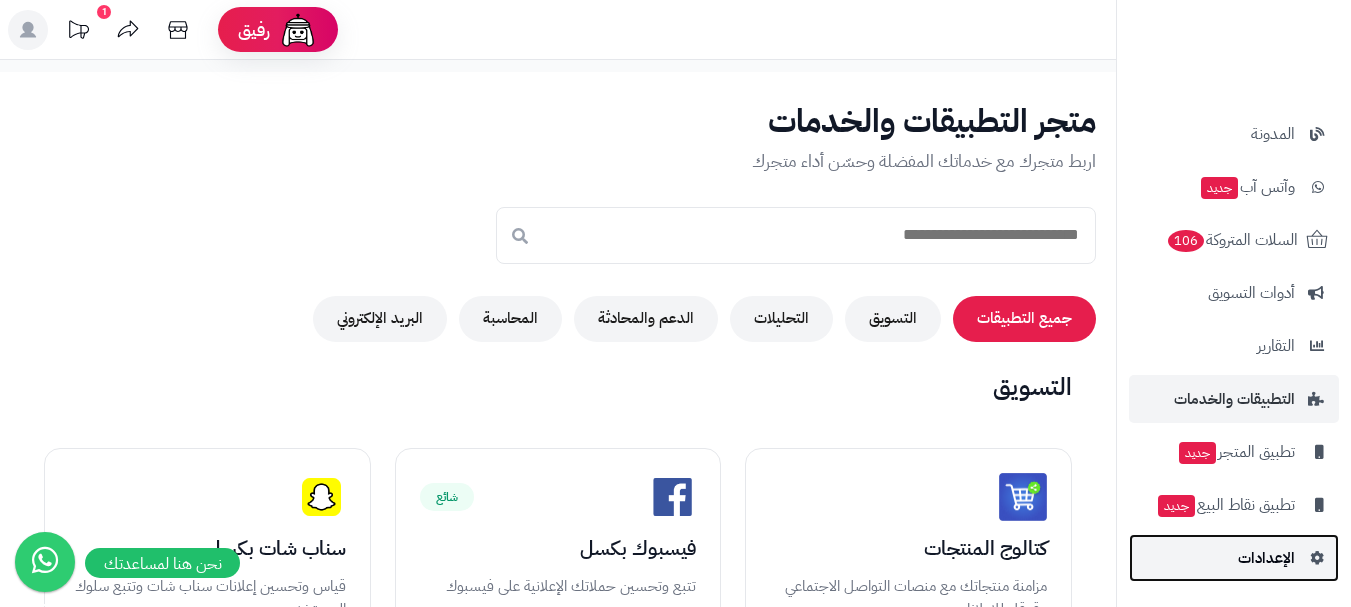click on "الإعدادات" at bounding box center (1266, 558) 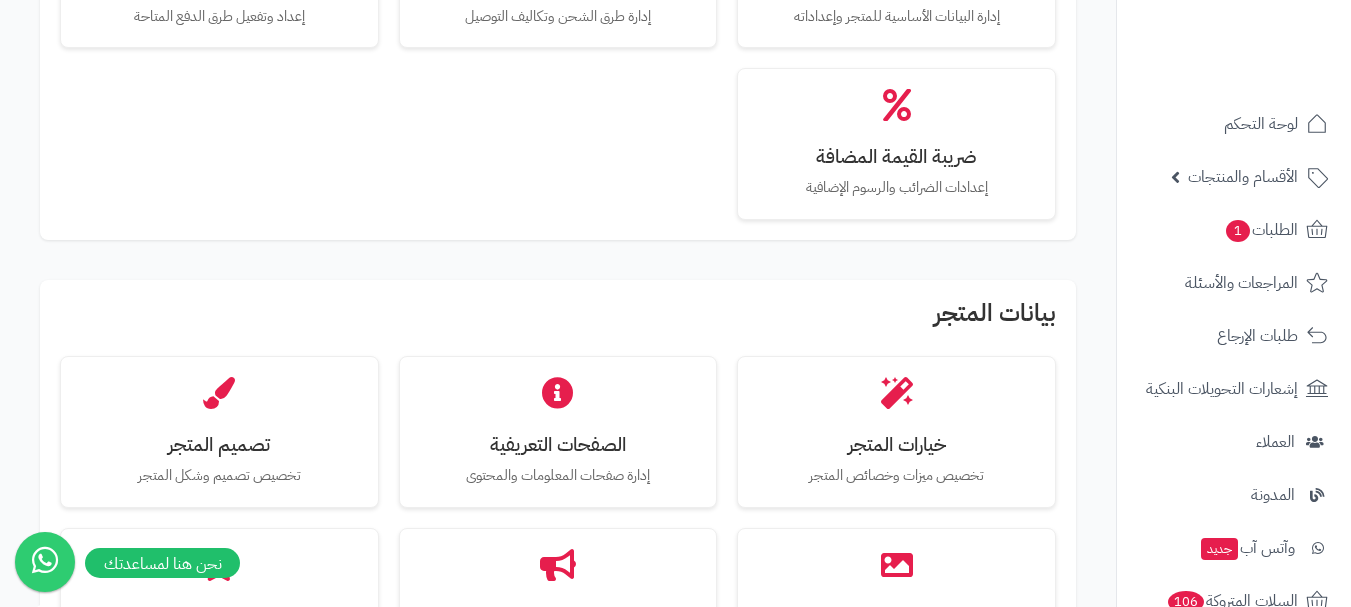 scroll, scrollTop: 400, scrollLeft: 0, axis: vertical 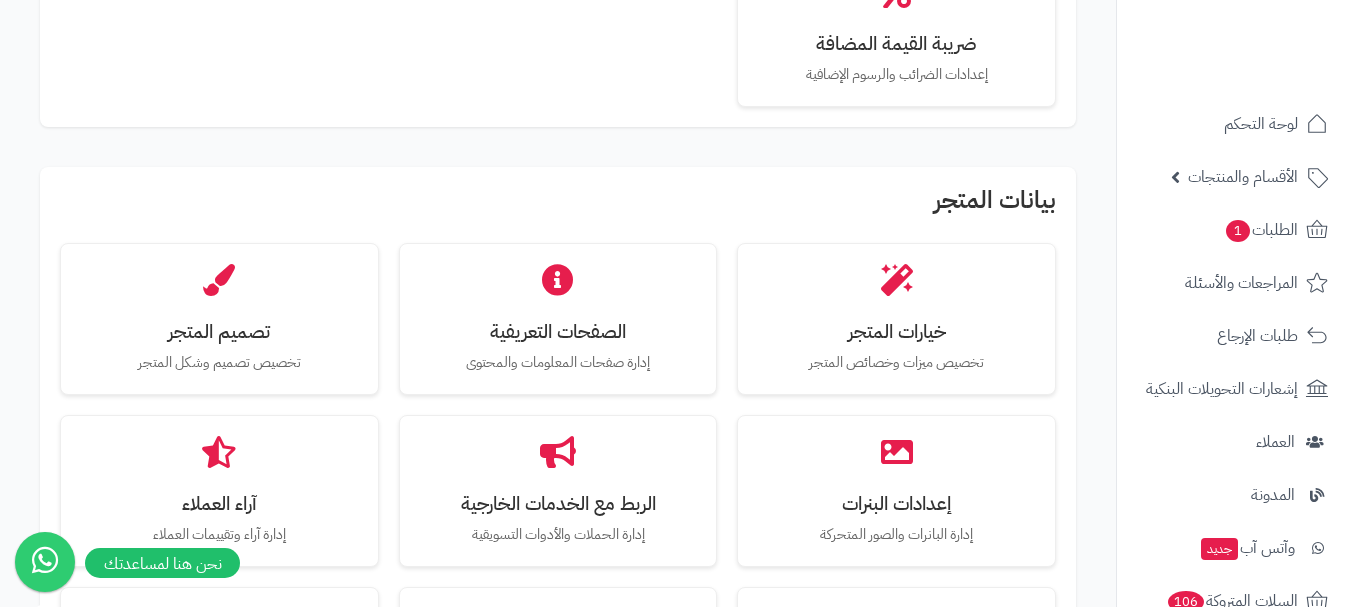 click on "بيانات المتجر" at bounding box center (558, 205) 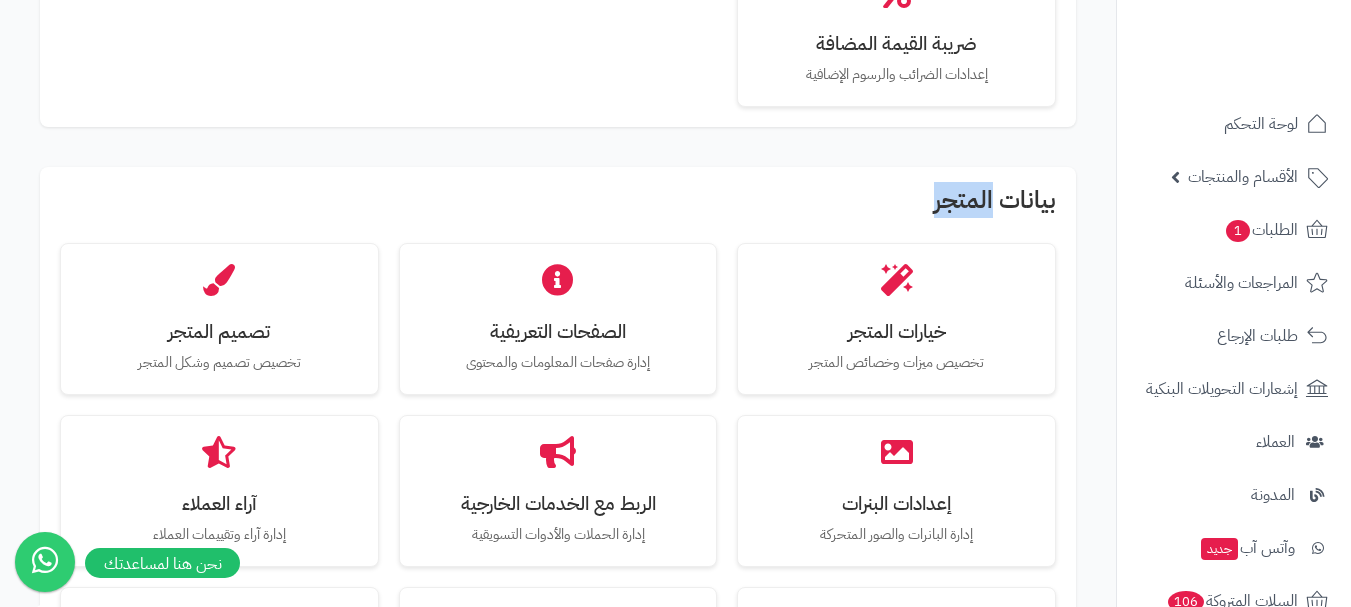 click on "بيانات المتجر" at bounding box center (558, 205) 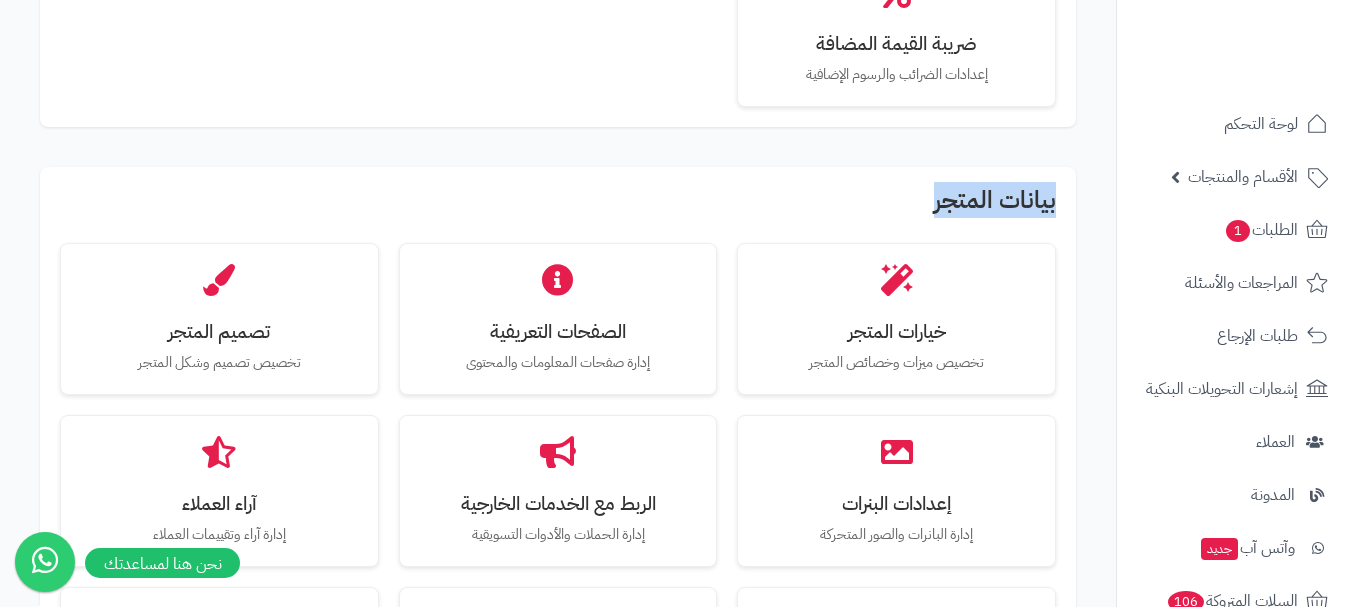 click on "بيانات المتجر" at bounding box center (558, 205) 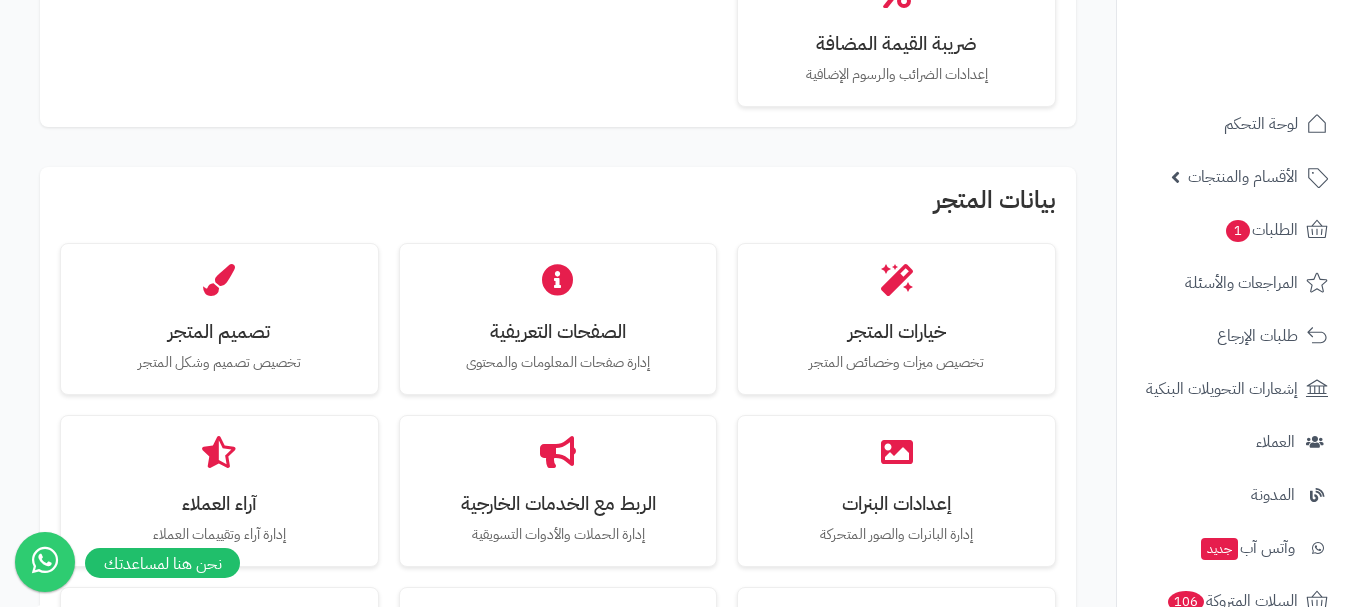 click on "بيانات المتجر" at bounding box center [558, 205] 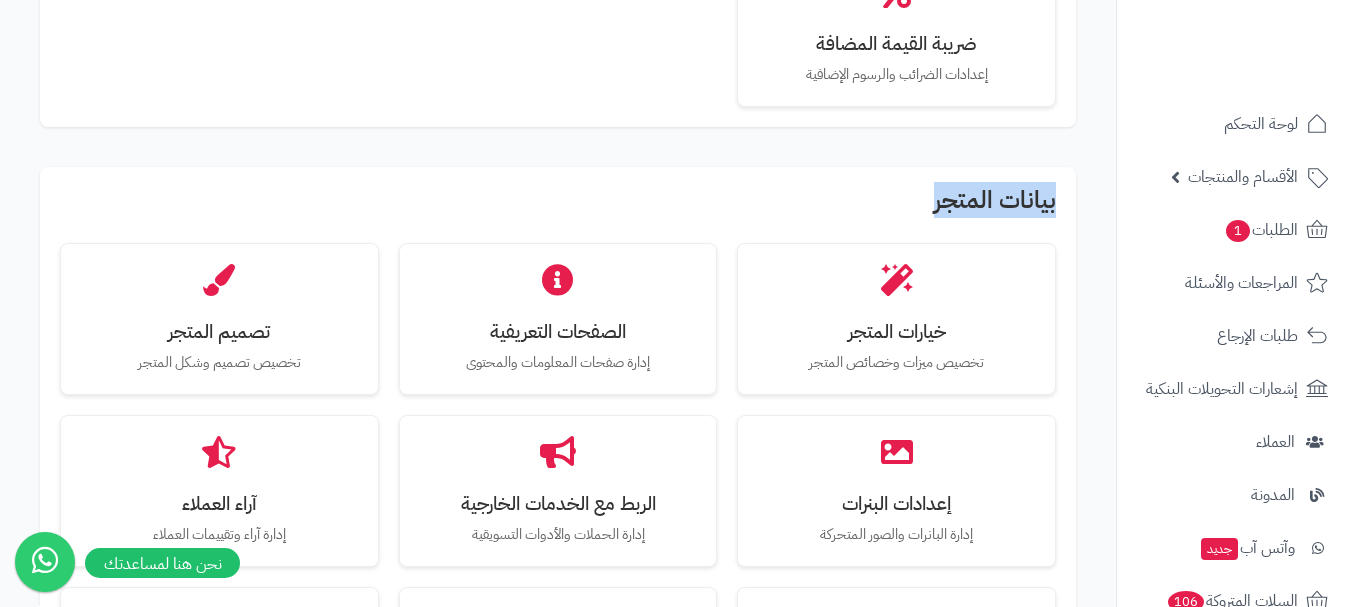 click on "بيانات المتجر" at bounding box center (558, 205) 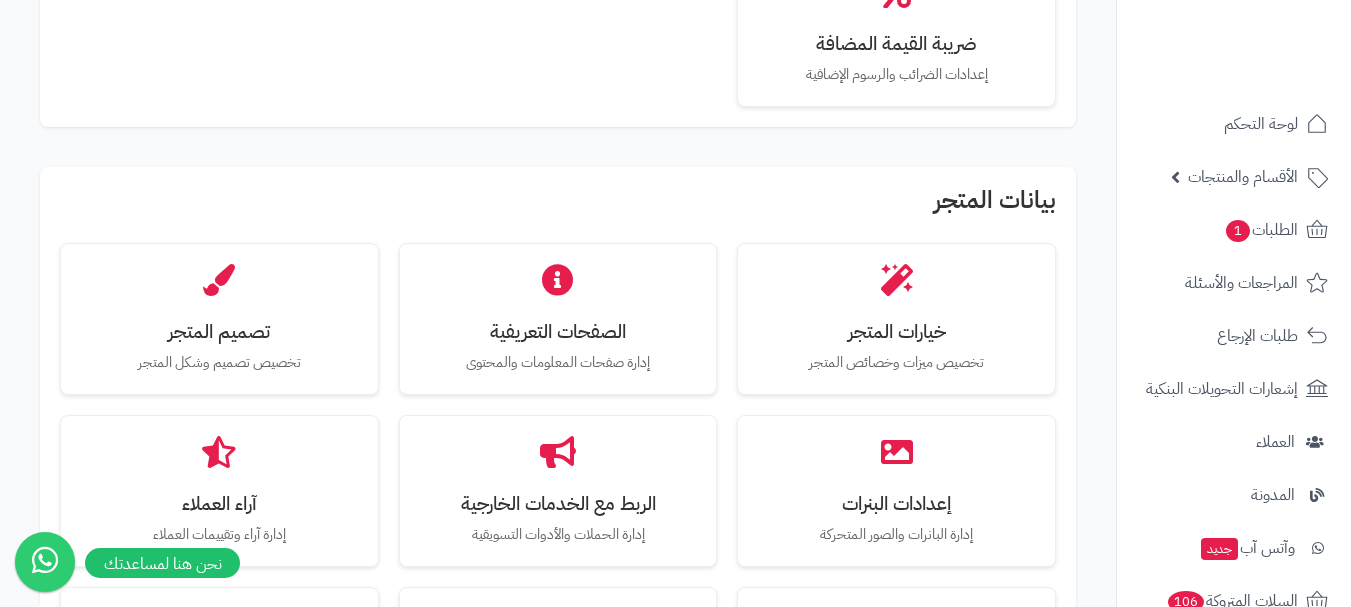 click on "بيانات المتجر" at bounding box center [558, 205] 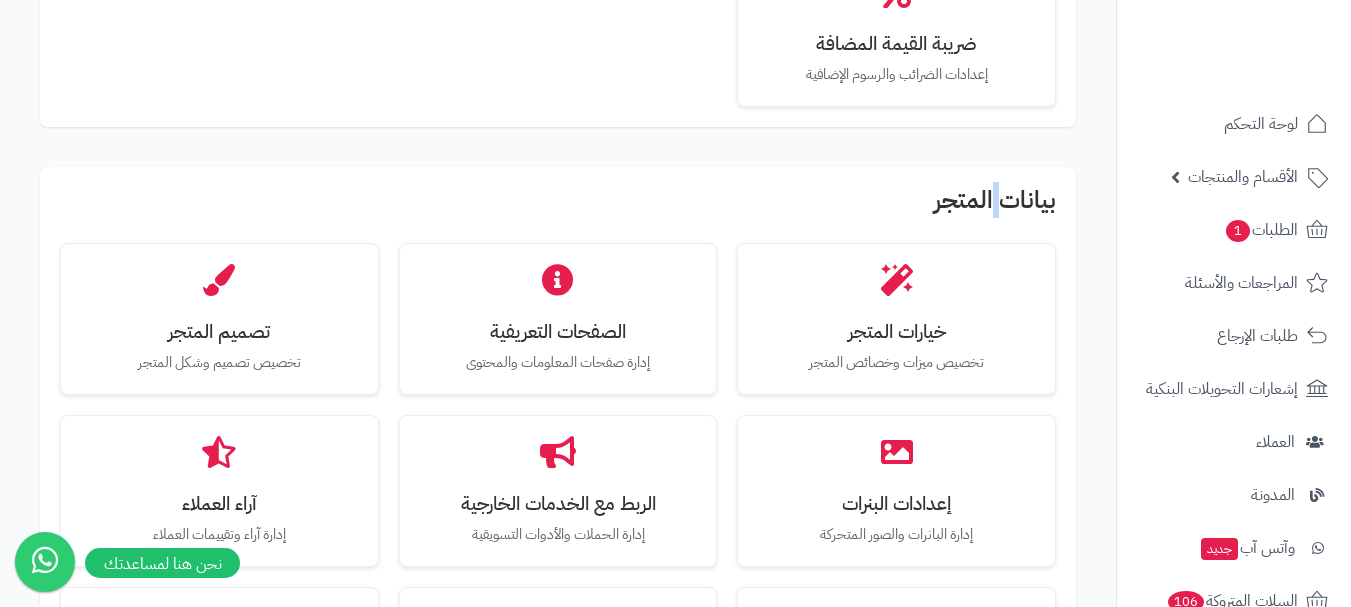 click on "بيانات المتجر" at bounding box center [558, 205] 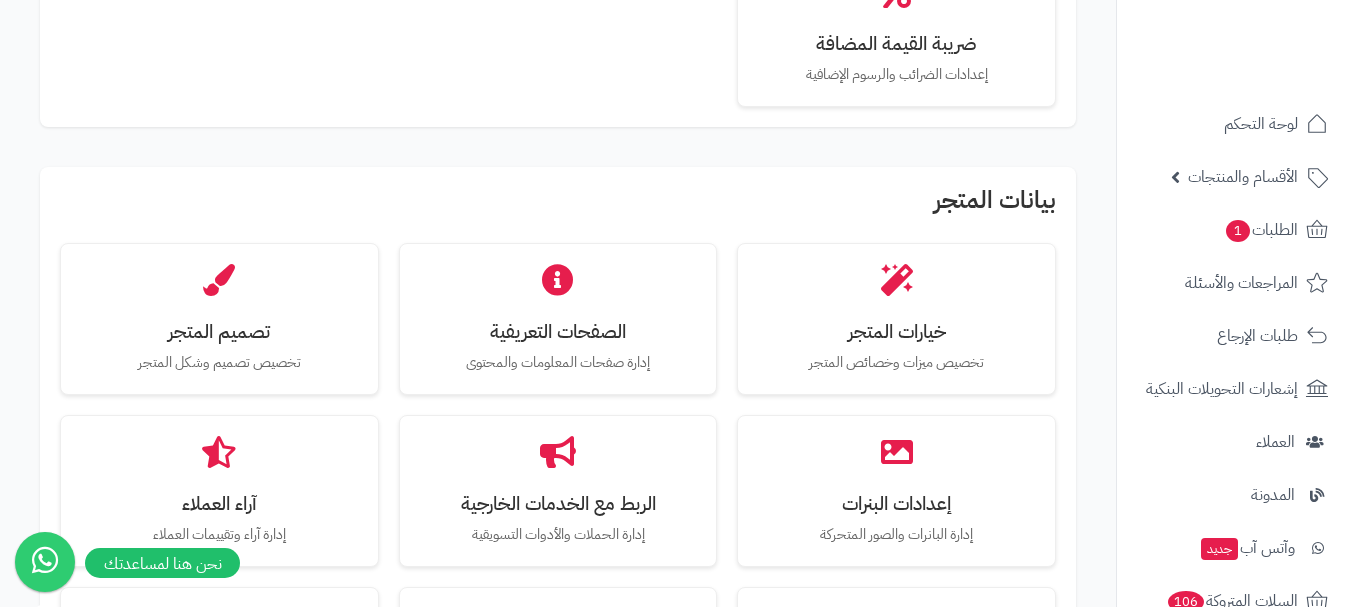 click on "بيانات المتجر" at bounding box center [558, 205] 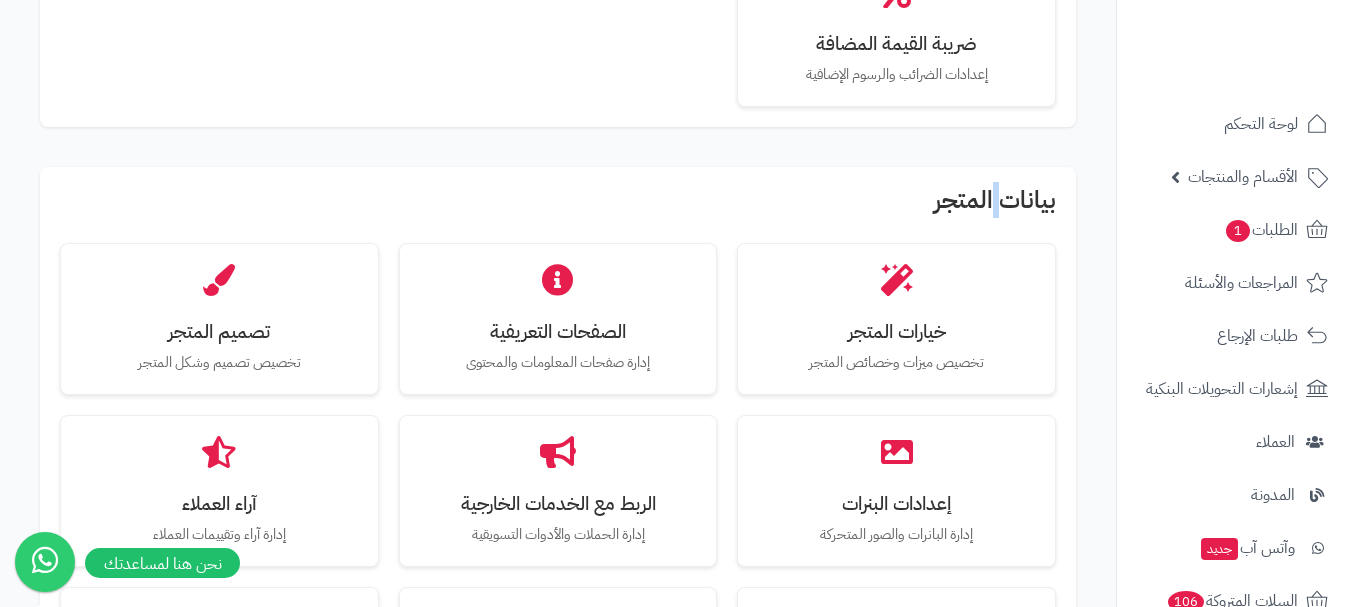 click on "بيانات المتجر" at bounding box center (558, 205) 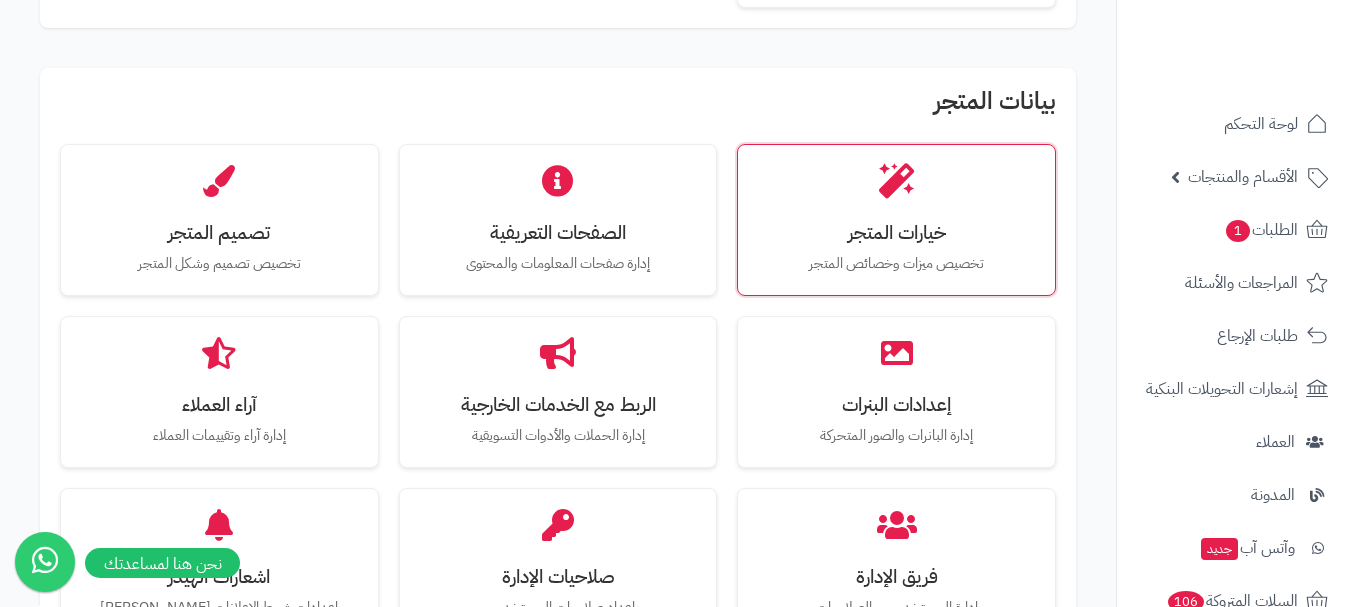 scroll, scrollTop: 500, scrollLeft: 0, axis: vertical 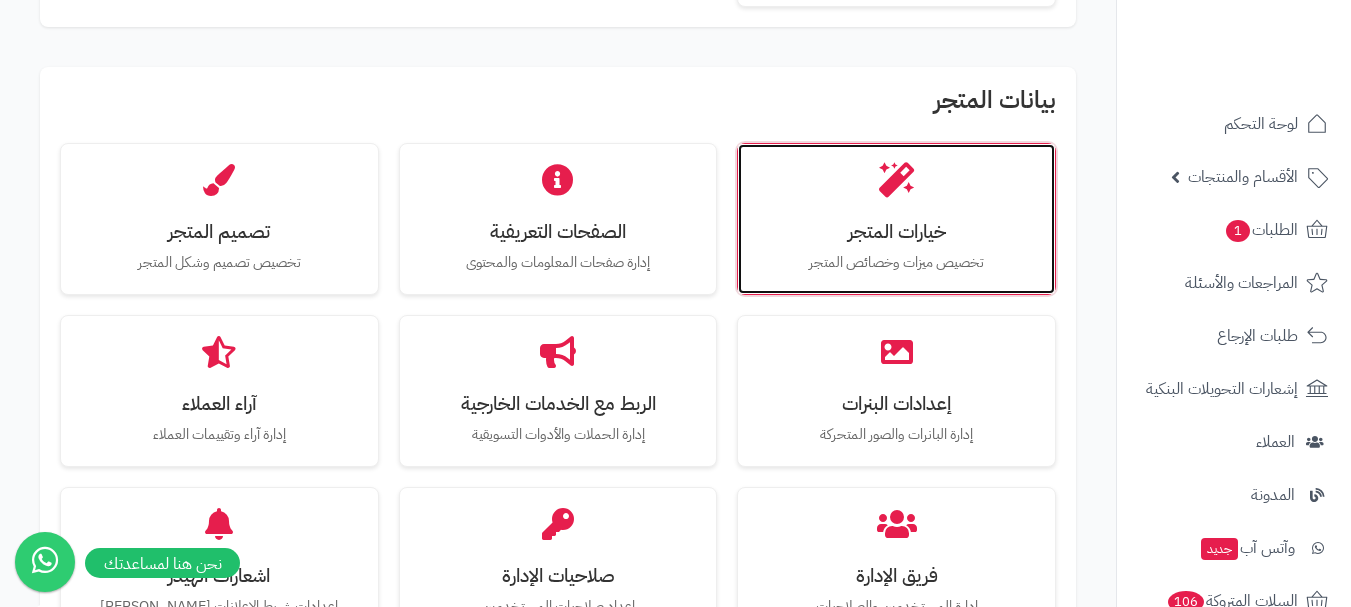 click on "خيارات المتجر تخصيص ميزات وخصائص المتجر" at bounding box center [896, 219] 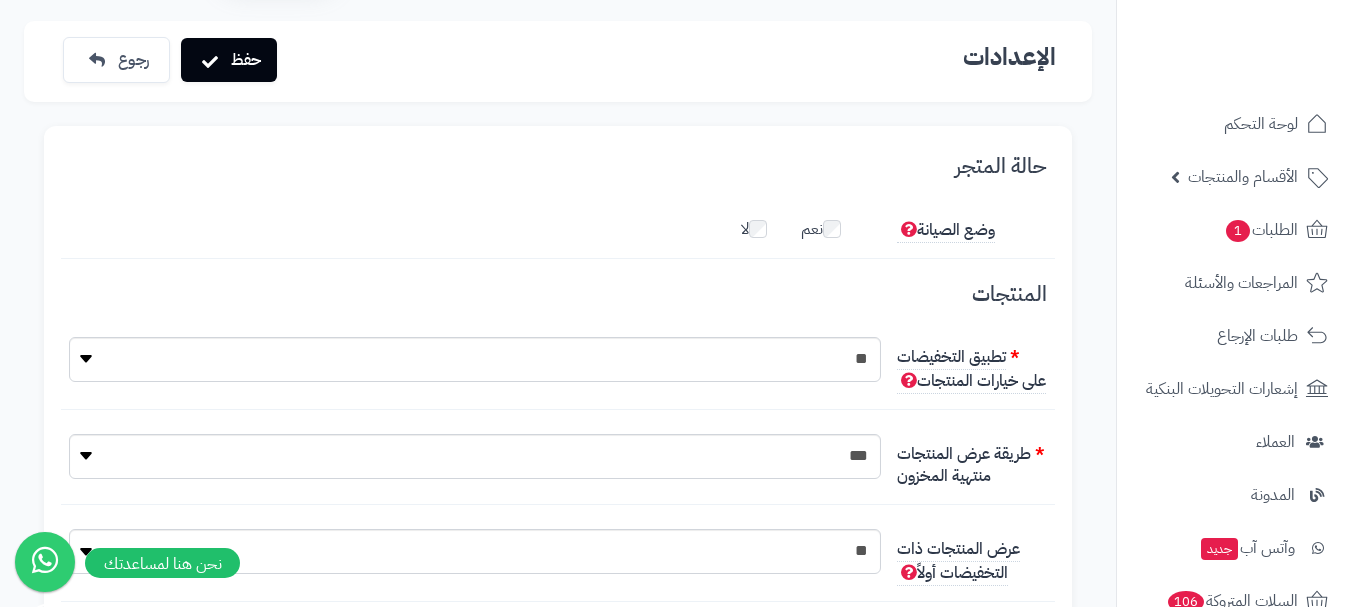 scroll, scrollTop: 200, scrollLeft: 0, axis: vertical 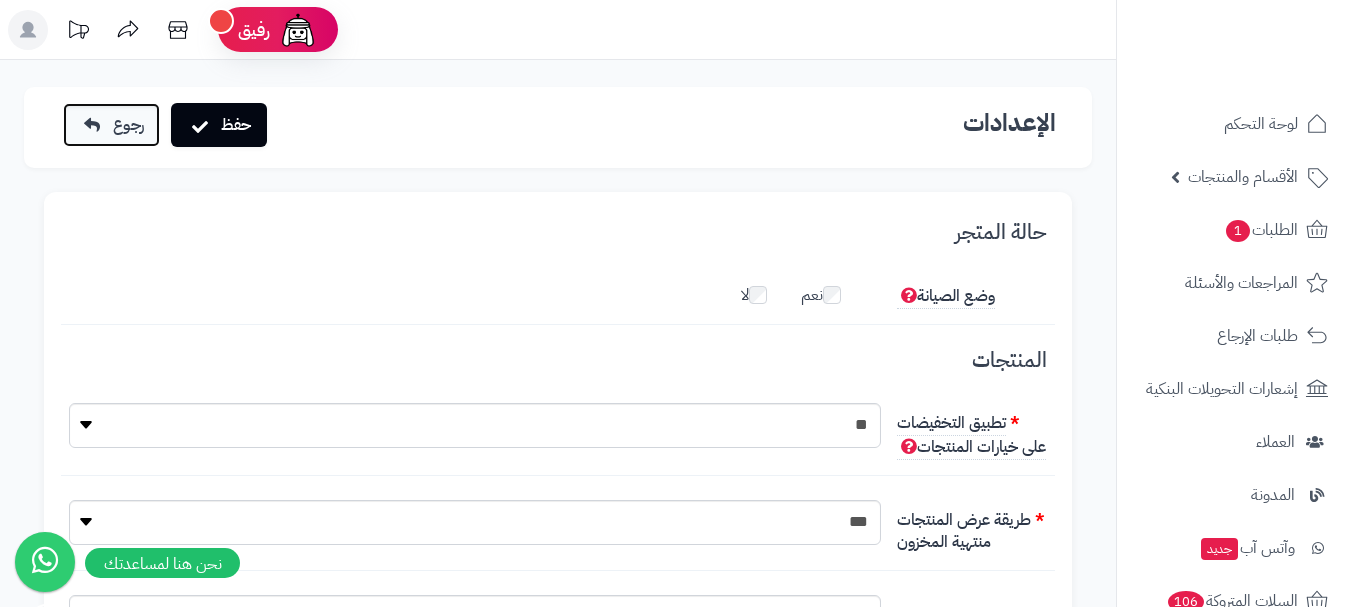 click on "رجوع" at bounding box center (128, 125) 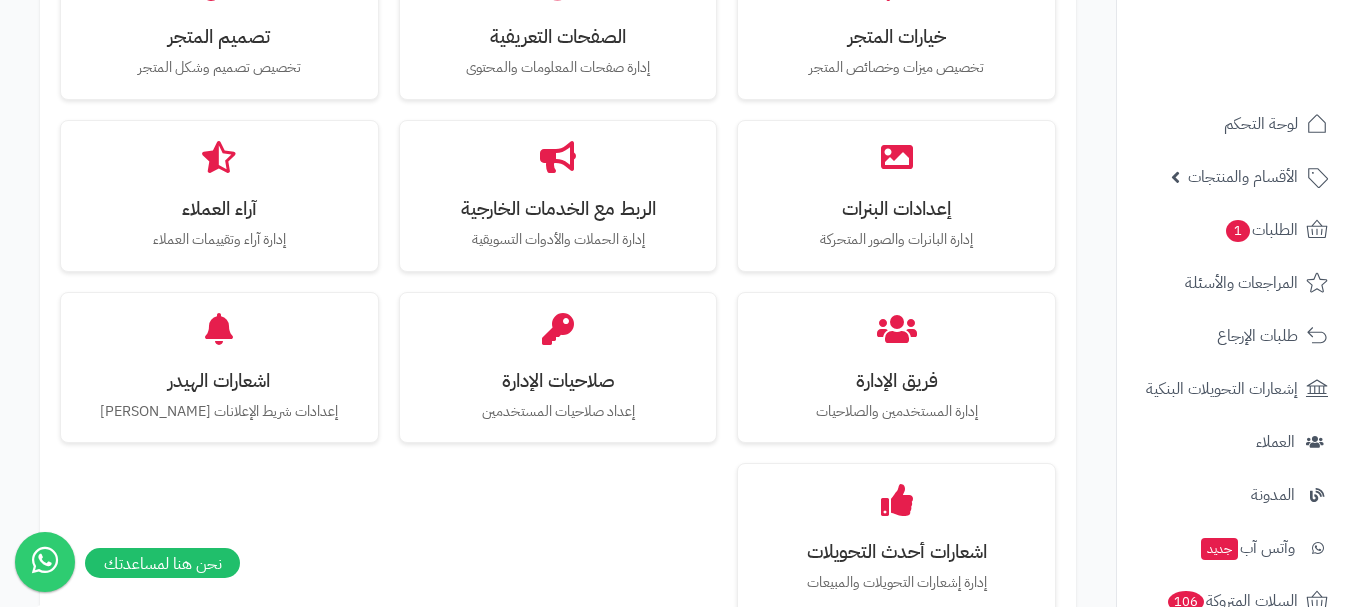 scroll, scrollTop: 800, scrollLeft: 0, axis: vertical 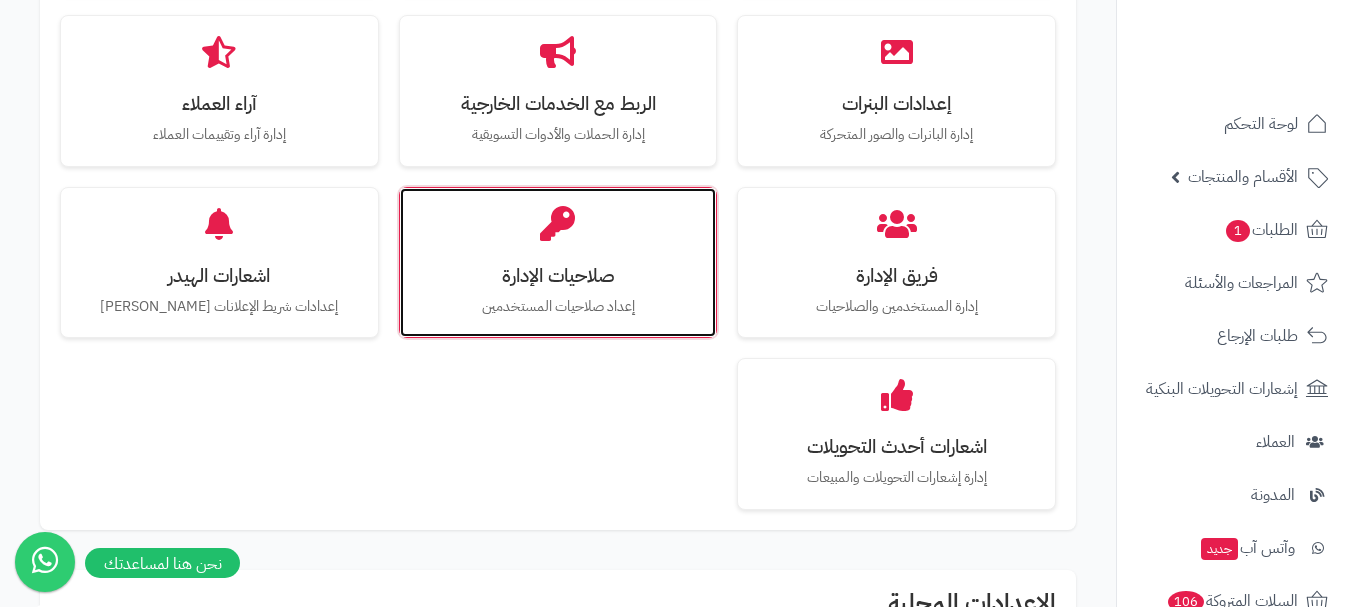 click on "صلاحيات الإدارة إعداد صلاحيات المستخدمين" at bounding box center (558, 263) 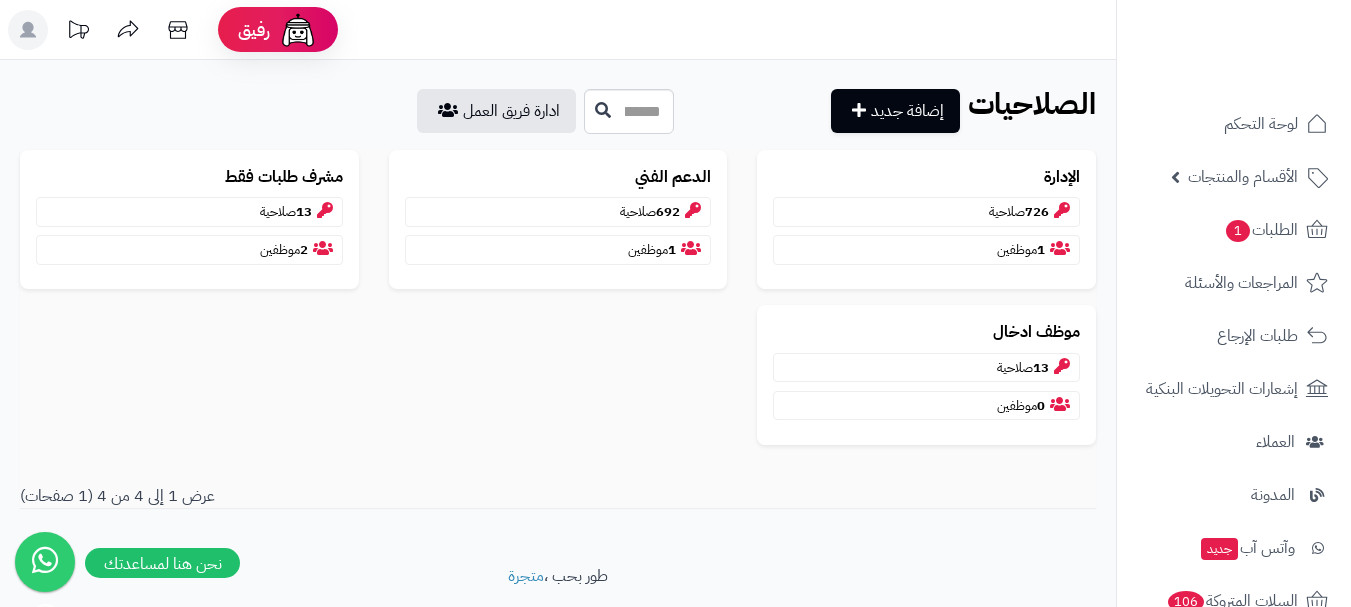 scroll, scrollTop: 0, scrollLeft: 0, axis: both 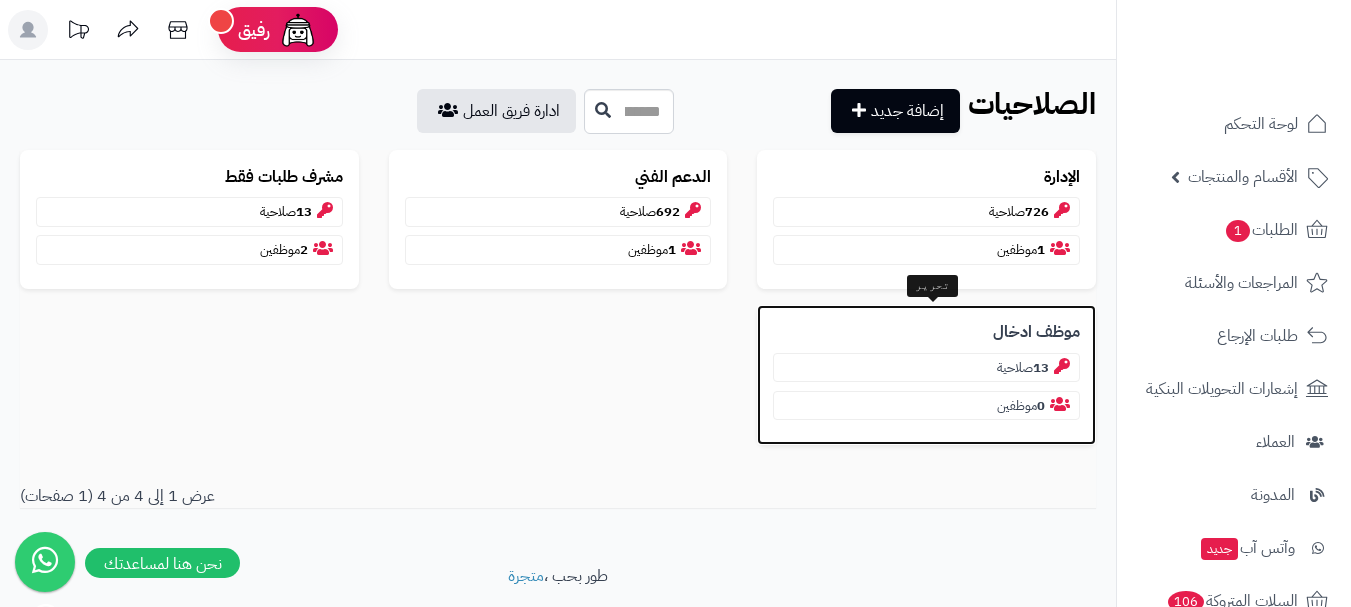 click on "موظف ادخال  13  صلاحية 0  موظفين" at bounding box center (926, 374) 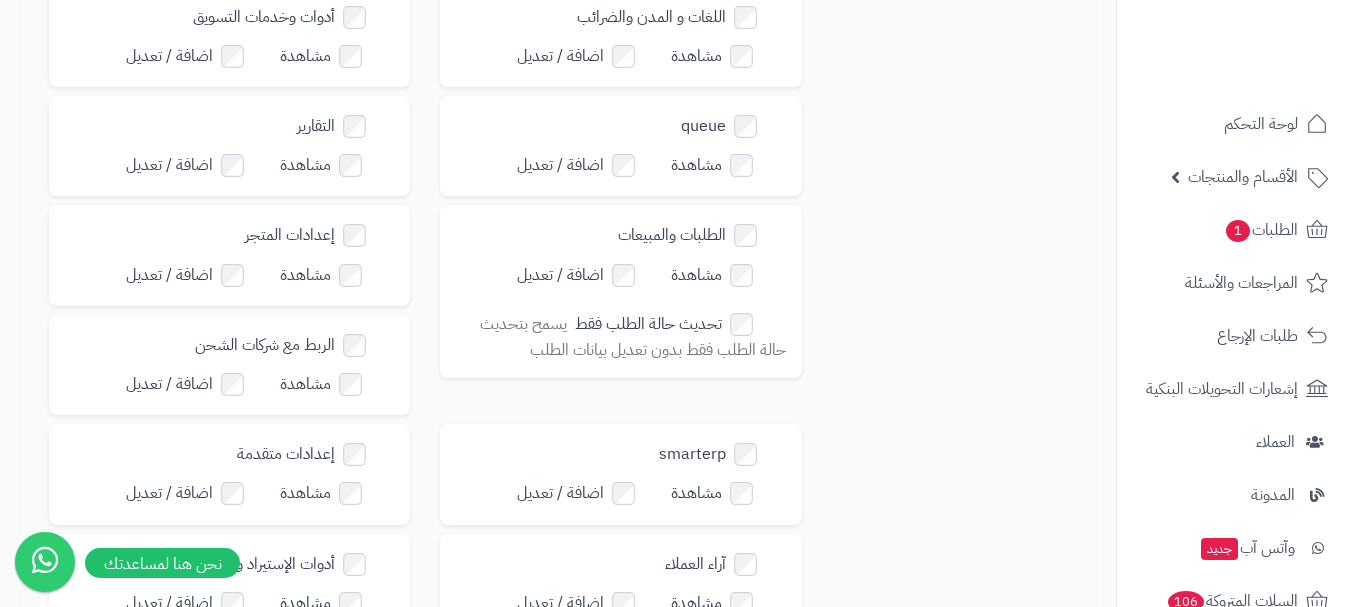 scroll, scrollTop: 630, scrollLeft: 0, axis: vertical 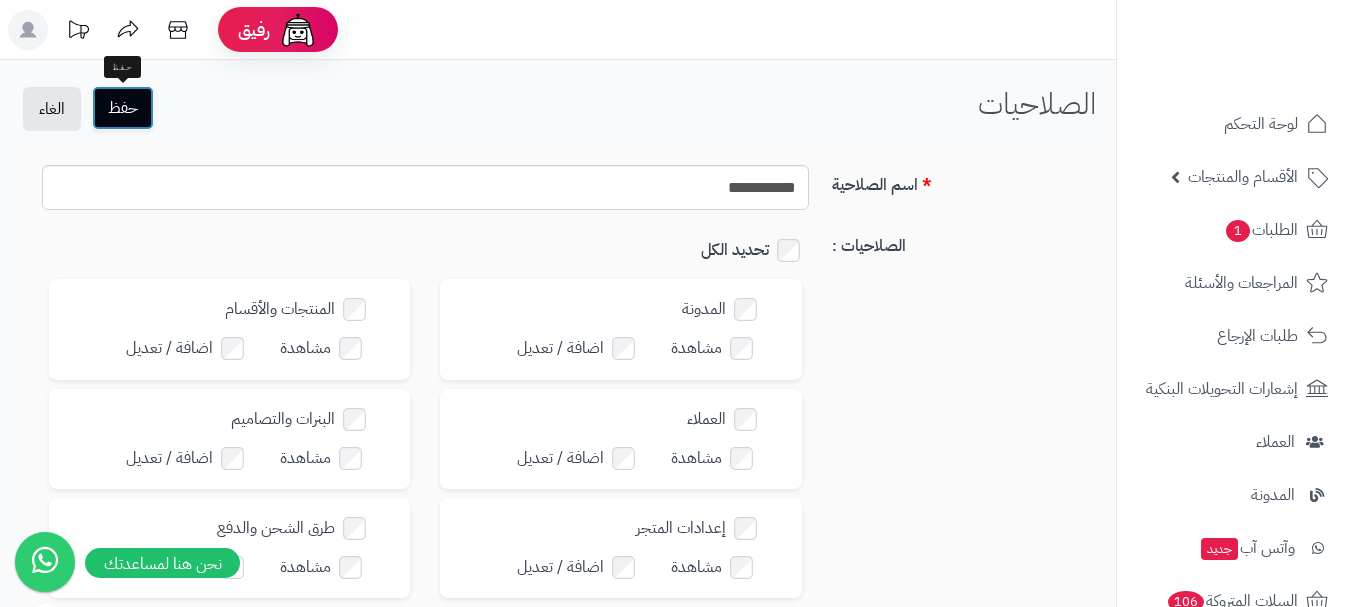 click on "حفظ" at bounding box center (123, 108) 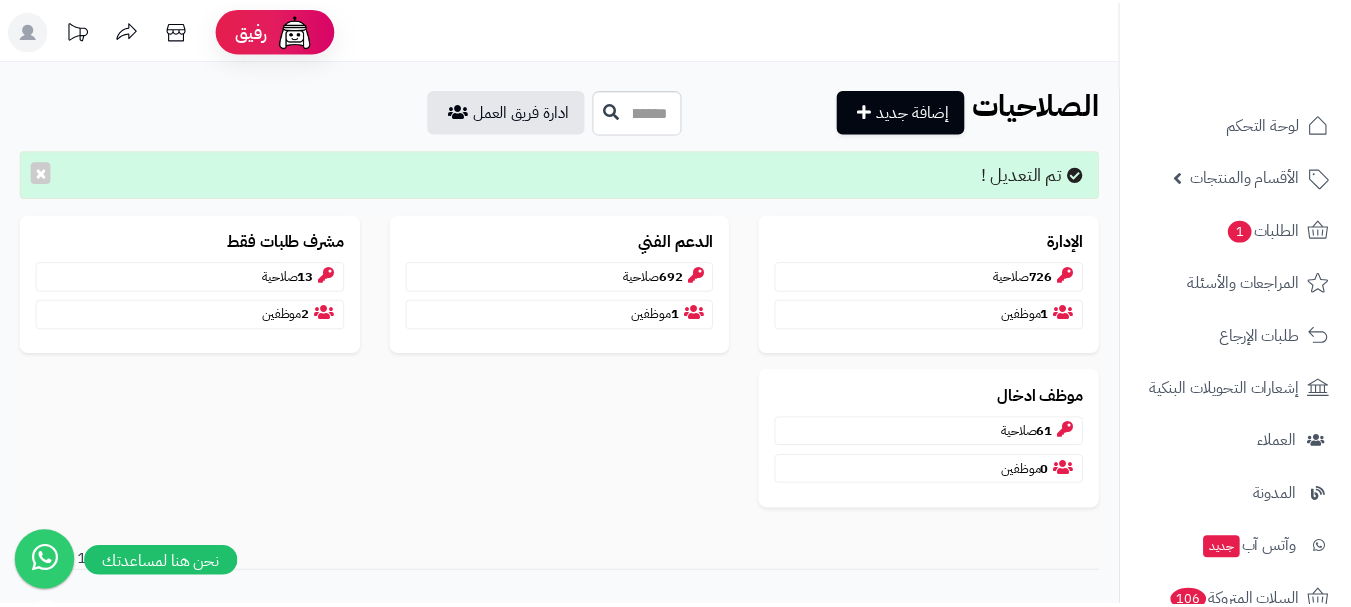 scroll, scrollTop: 0, scrollLeft: 0, axis: both 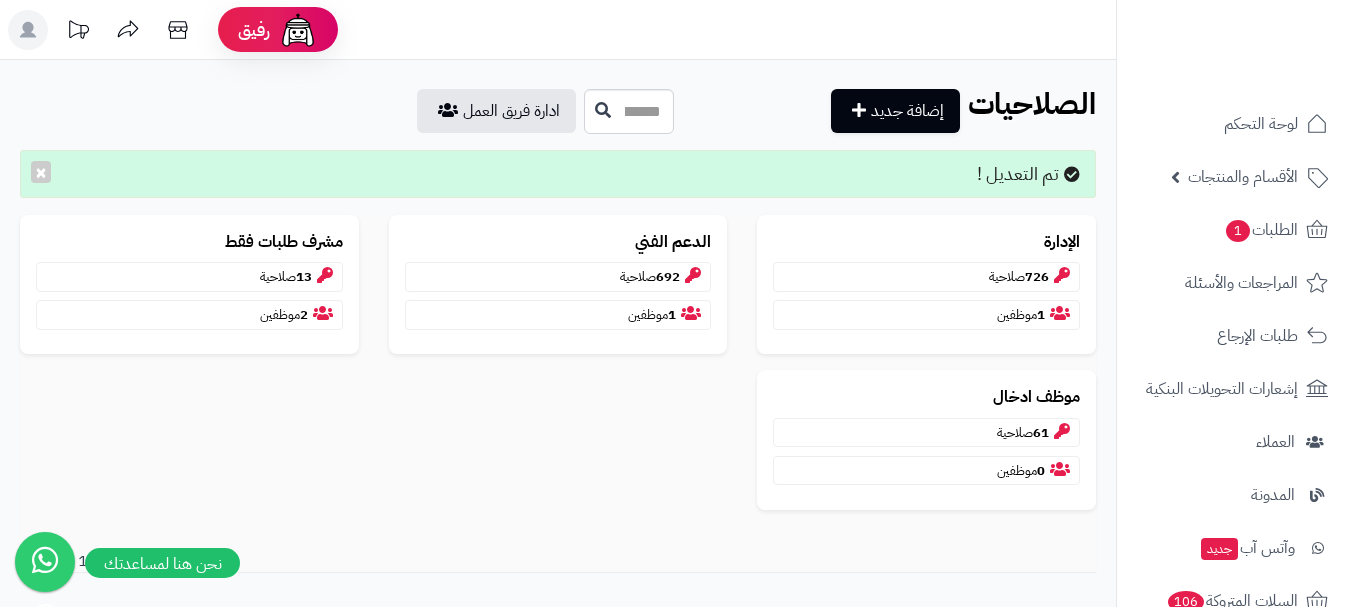 click 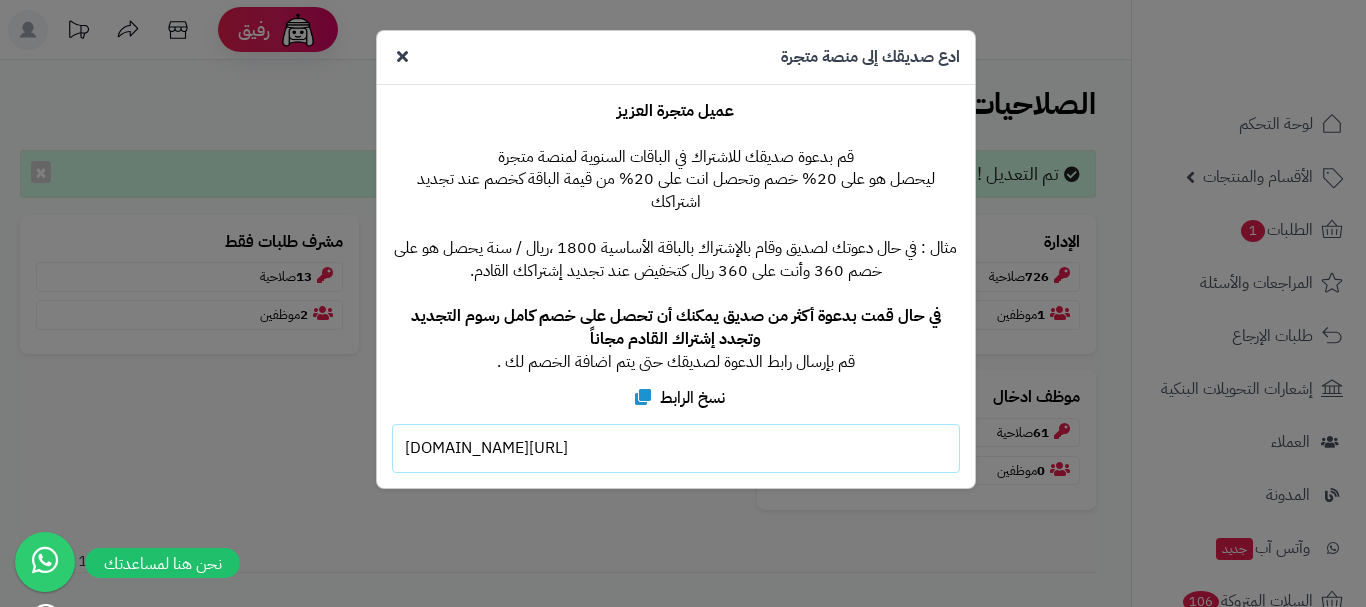 click at bounding box center (402, 57) 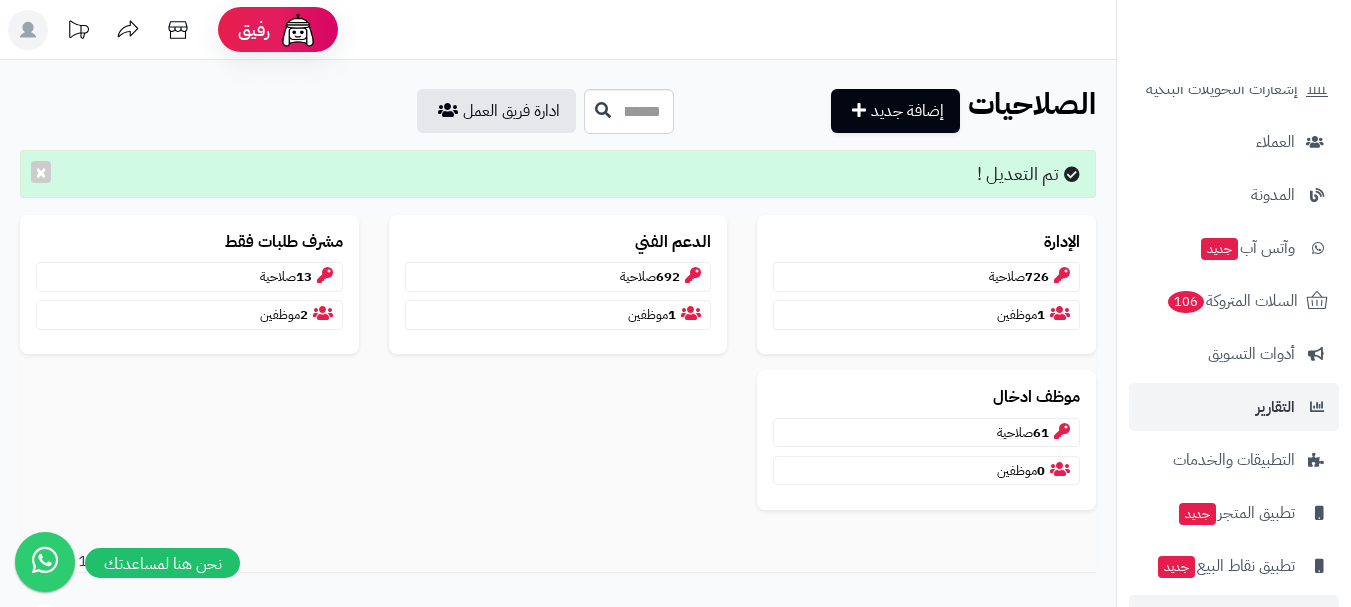 scroll, scrollTop: 361, scrollLeft: 0, axis: vertical 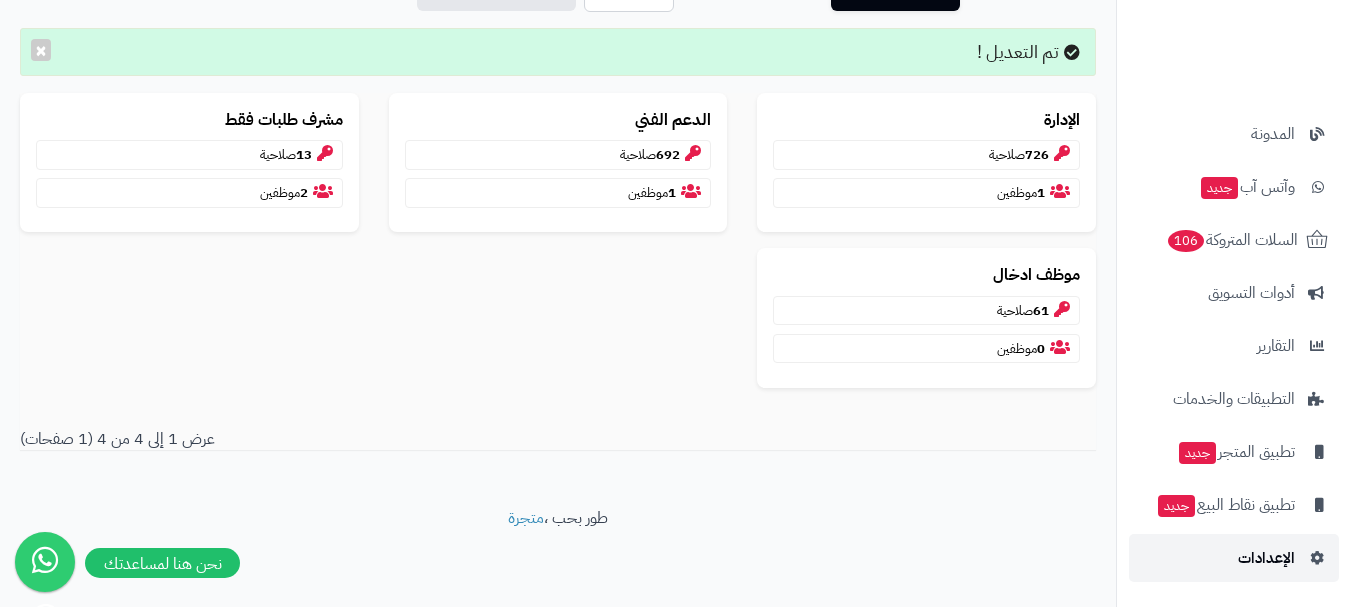 click on "الإعدادات" at bounding box center [1266, 558] 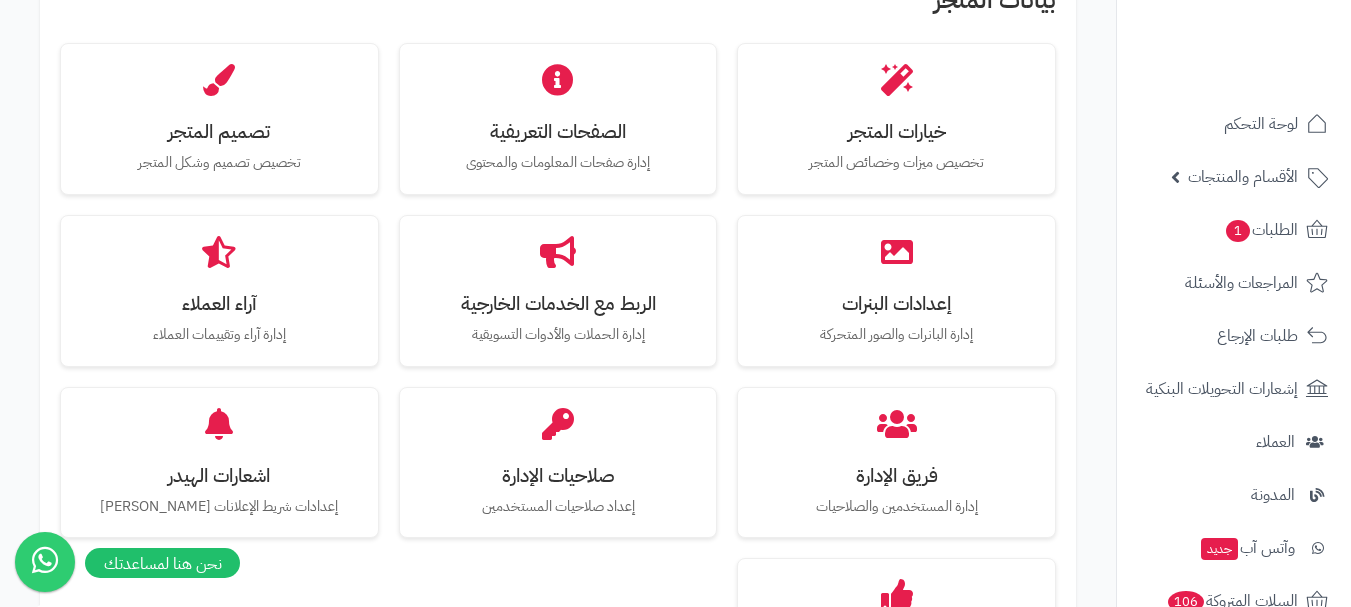 scroll, scrollTop: 800, scrollLeft: 0, axis: vertical 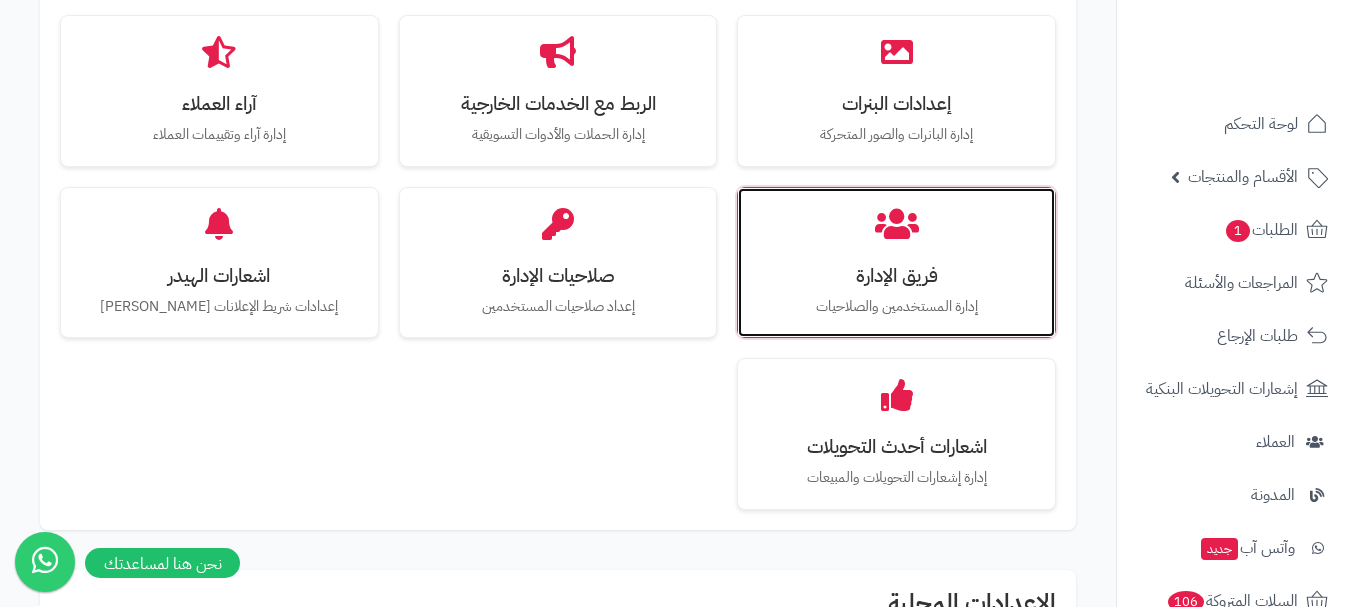 click on "إدارة المستخدمين والصلاحيات" at bounding box center (896, 307) 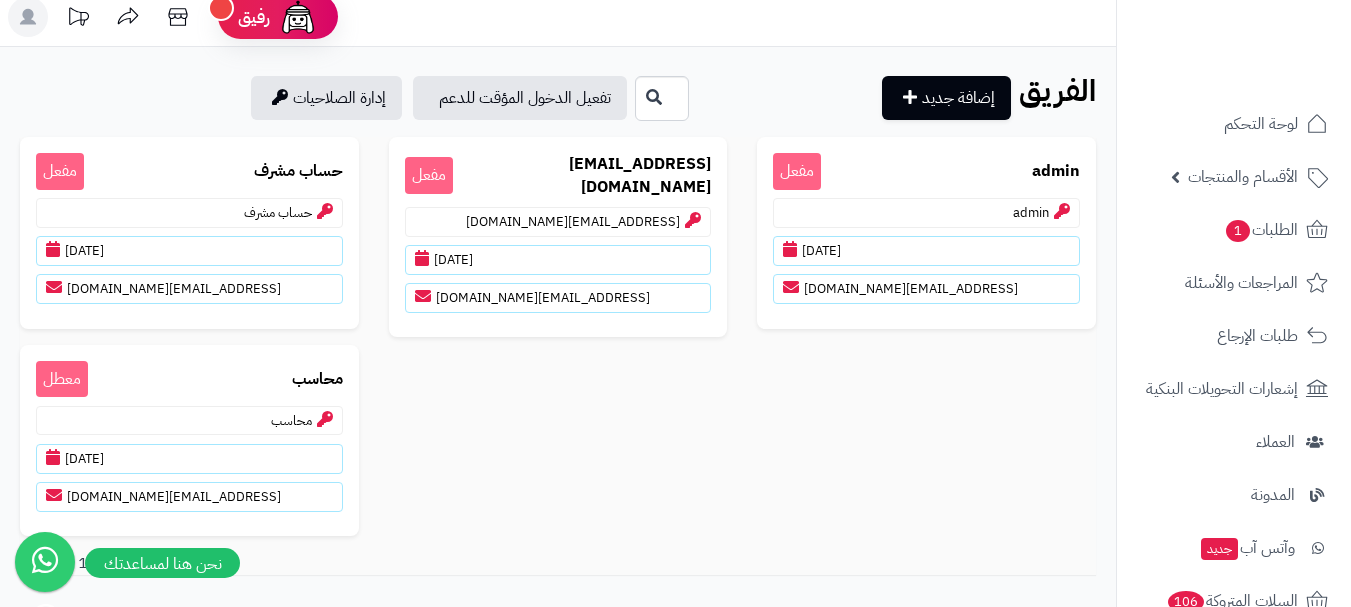 scroll, scrollTop: 0, scrollLeft: 0, axis: both 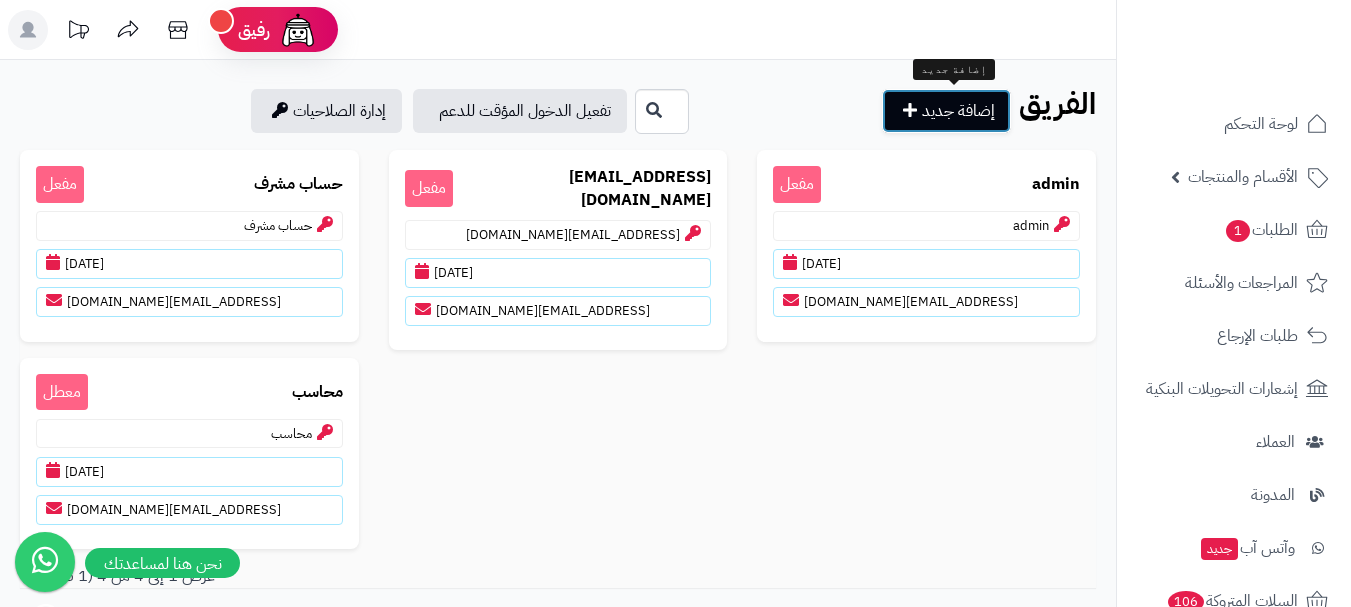 click on "إضافة جديد" at bounding box center [946, 111] 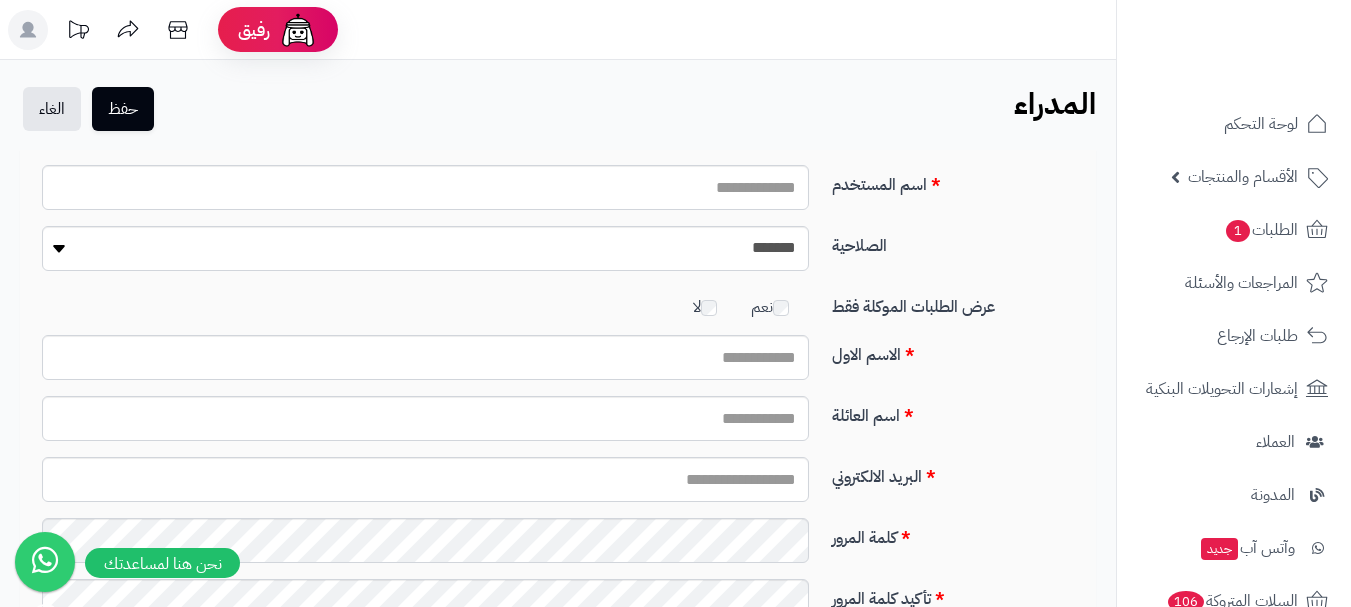 scroll, scrollTop: 0, scrollLeft: 0, axis: both 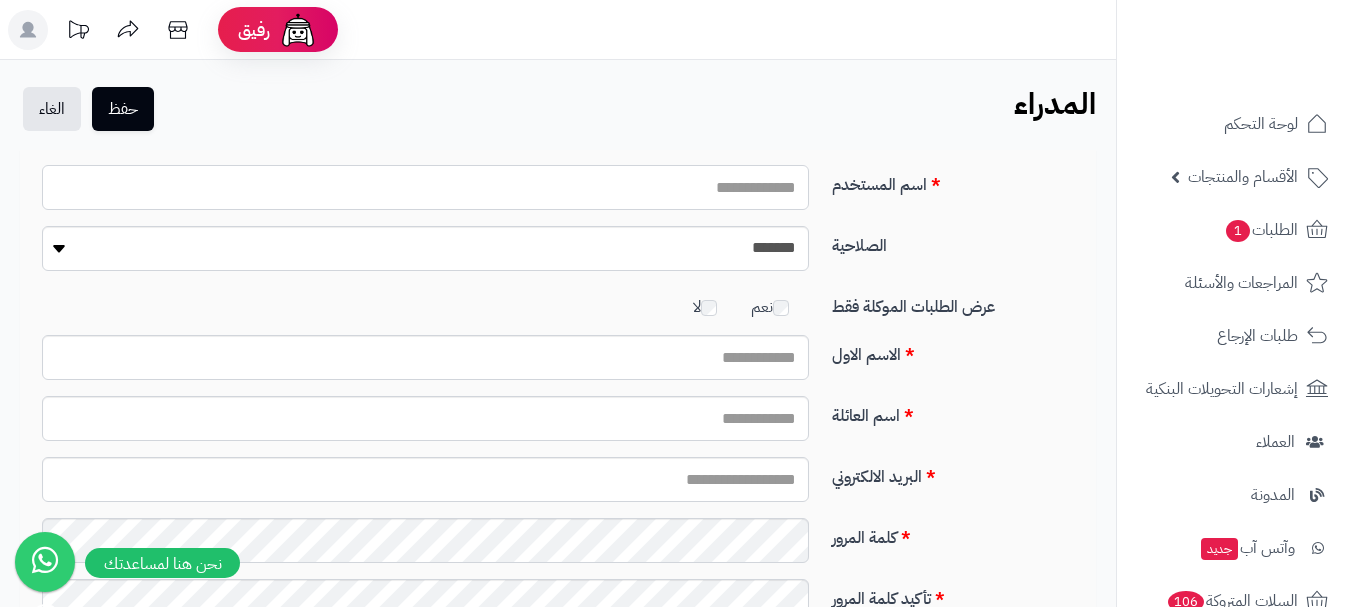click on "اسم المستخدم" at bounding box center (425, 187) 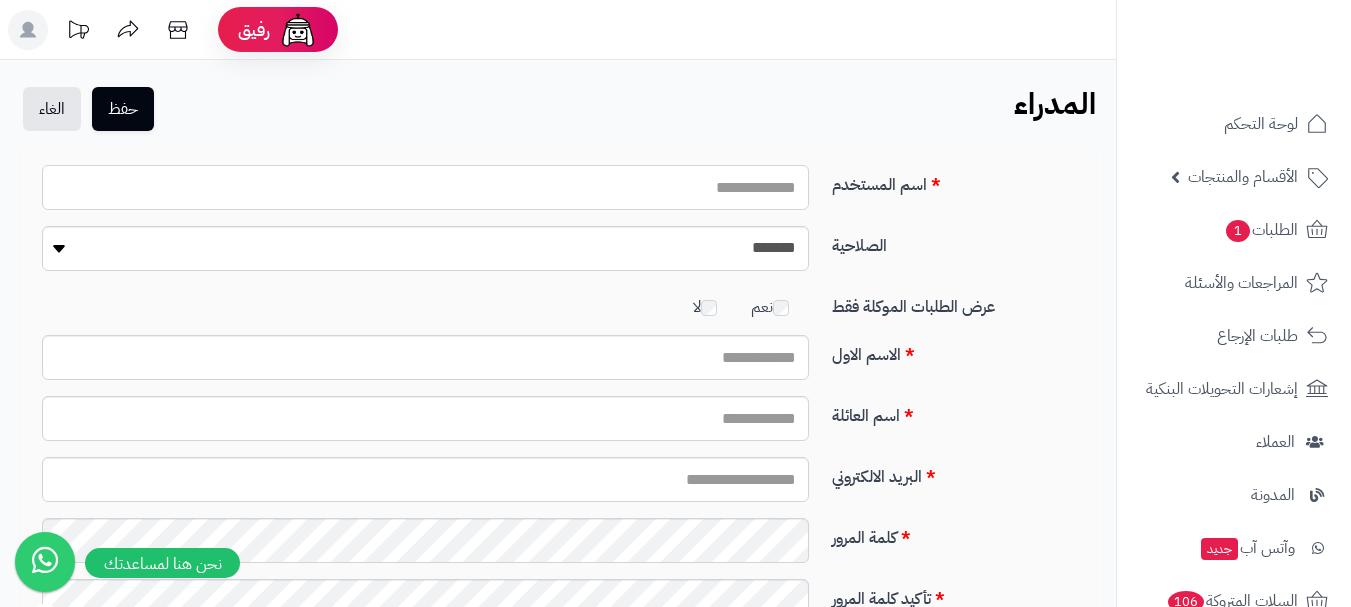 click on "اسم المستخدم" at bounding box center [425, 187] 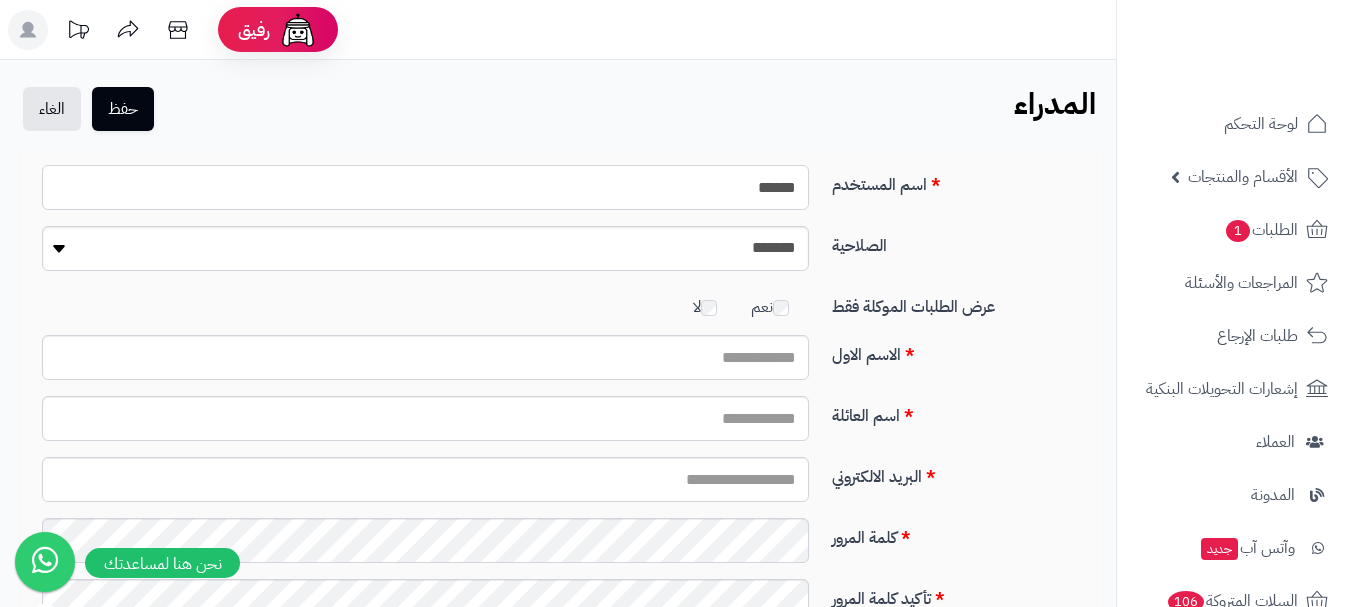 type on "******" 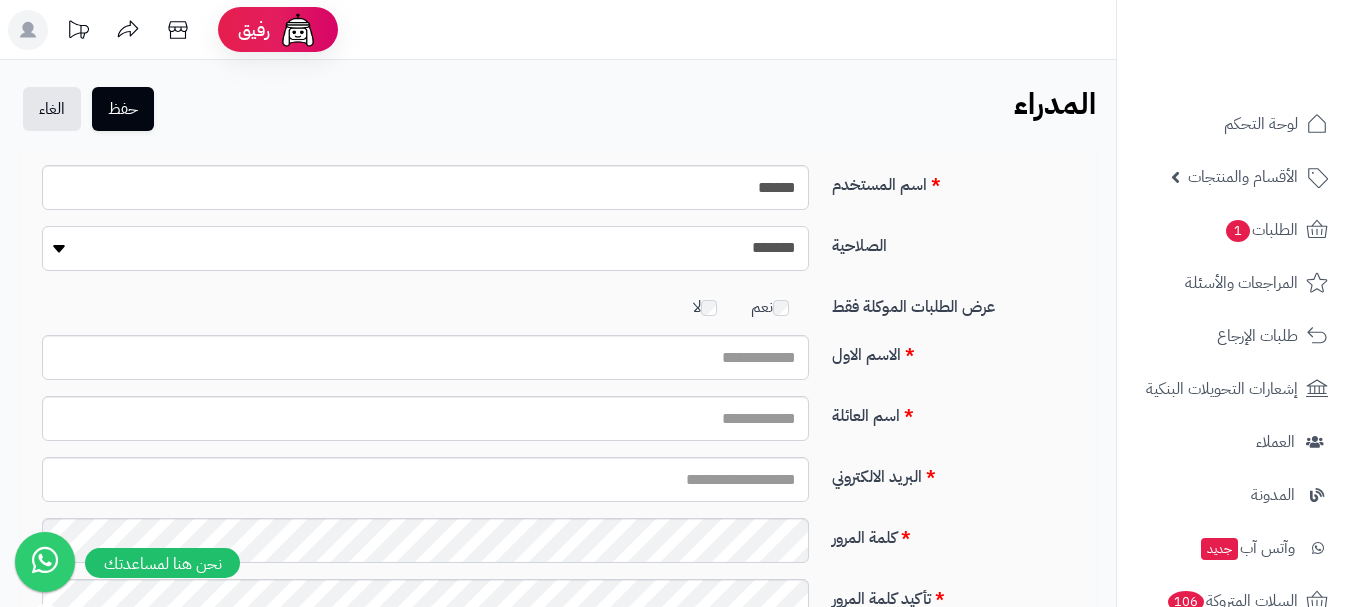 click on "**********" at bounding box center (425, 248) 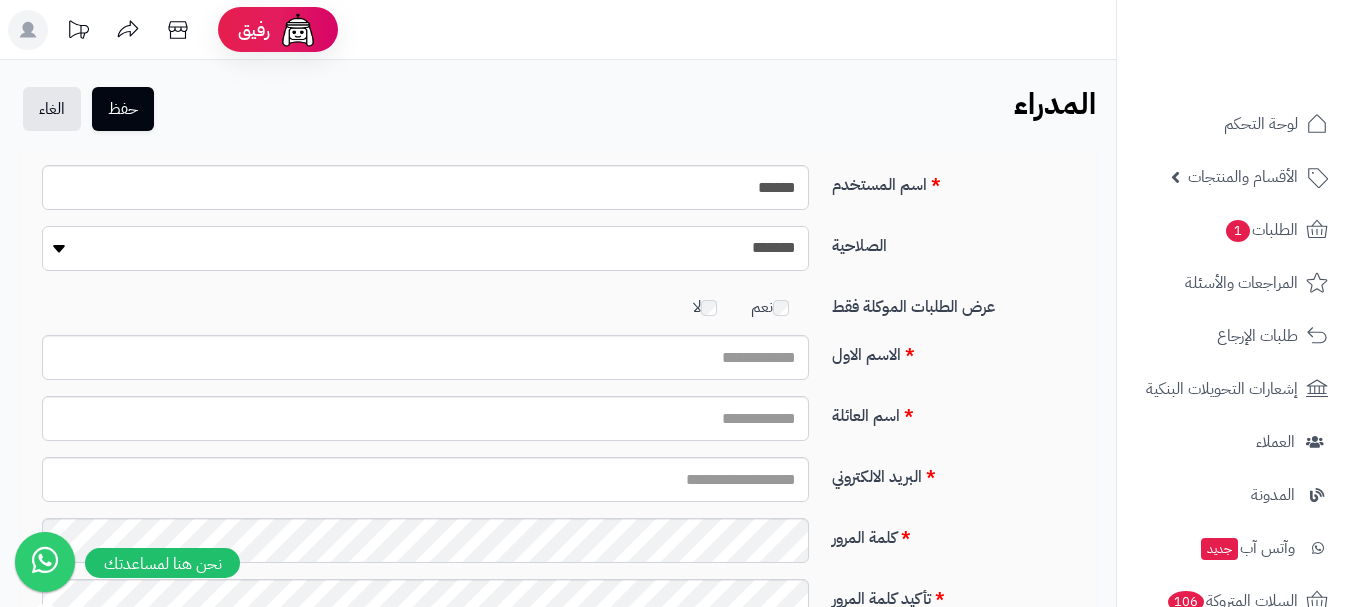 select on "**" 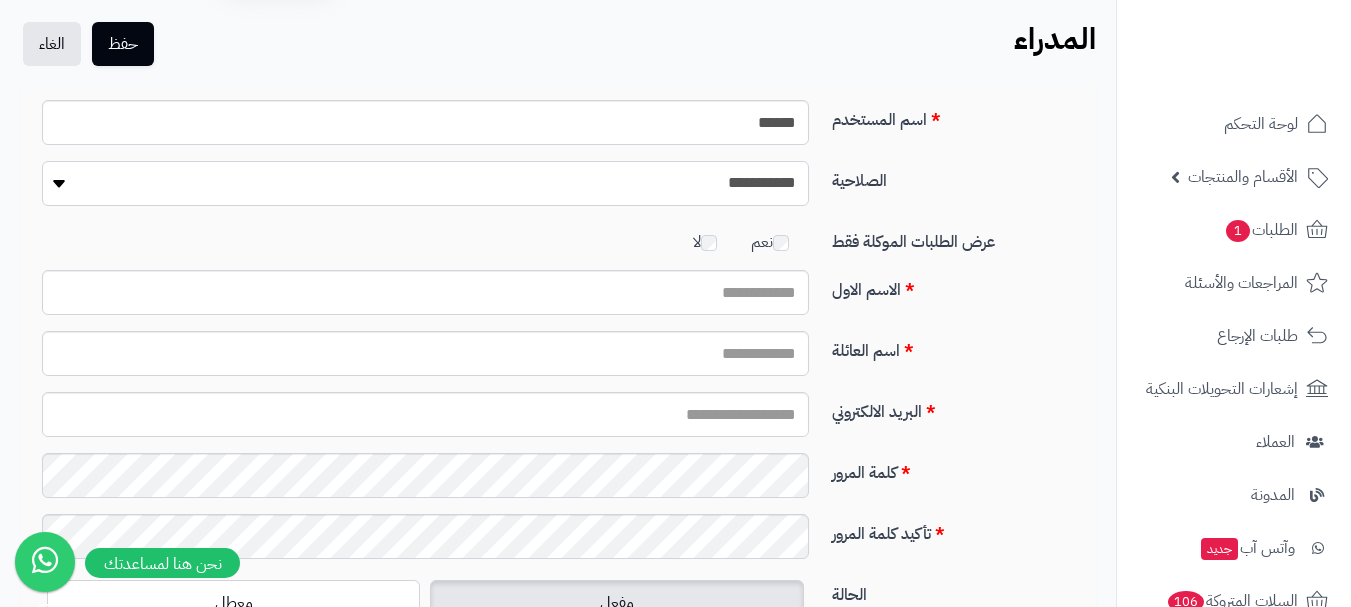 scroll, scrollTop: 100, scrollLeft: 0, axis: vertical 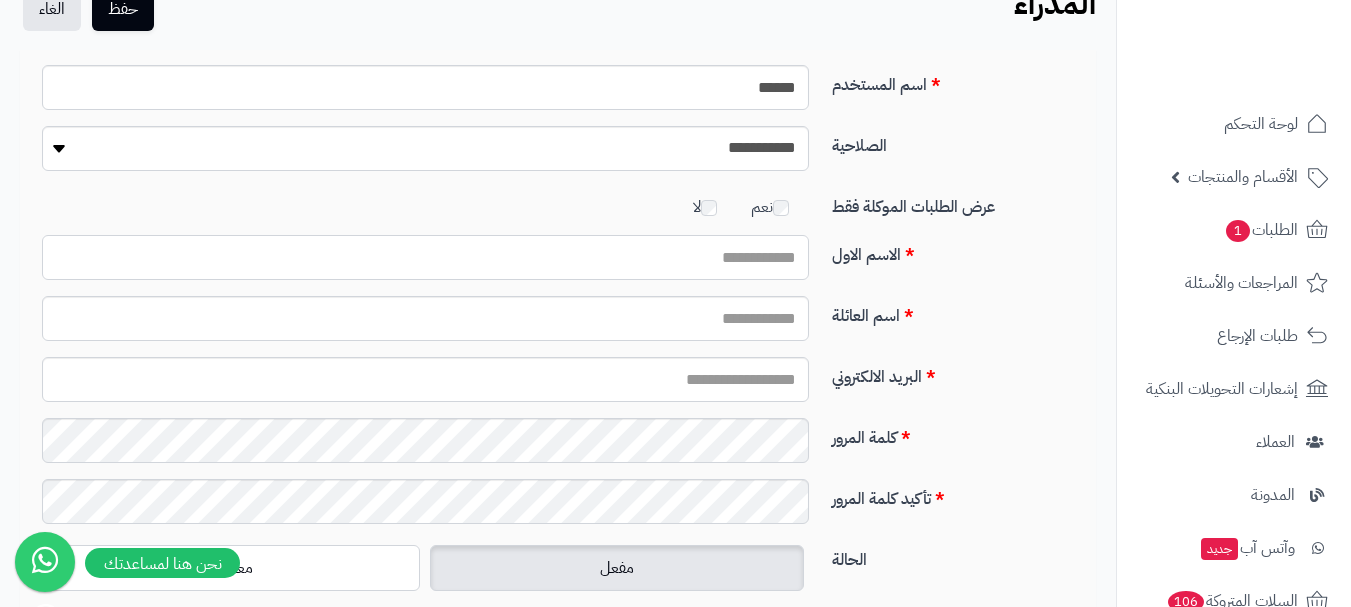 click on "الاسم الاول" at bounding box center (425, 257) 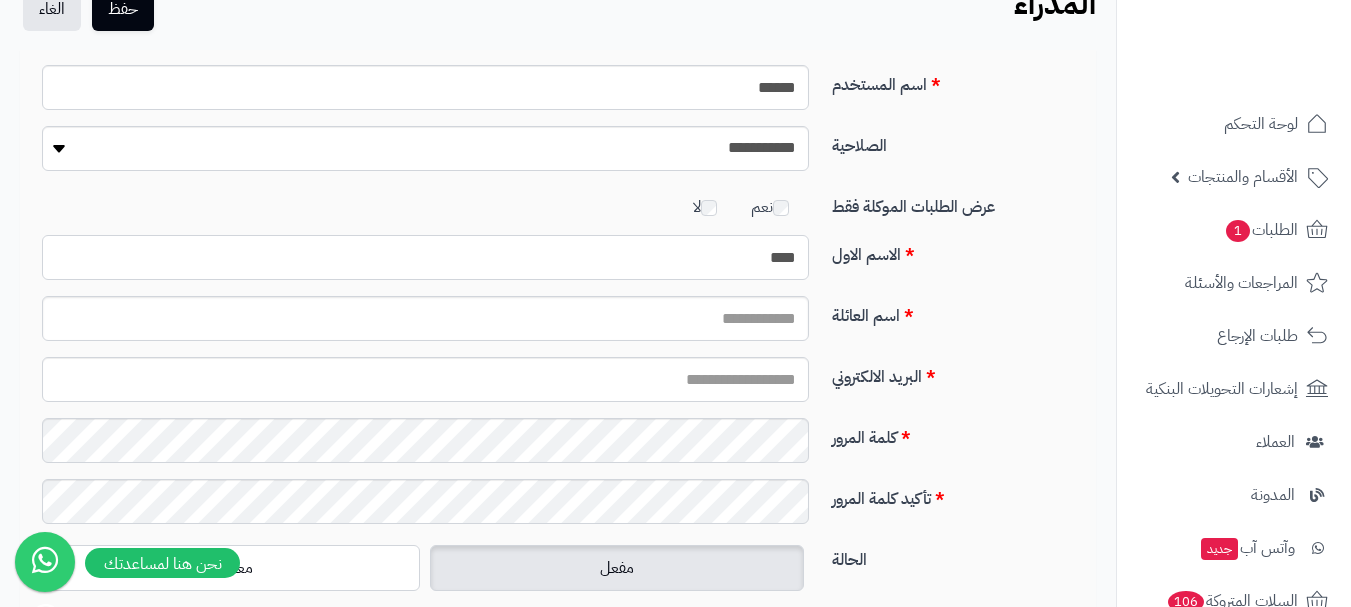 type on "****" 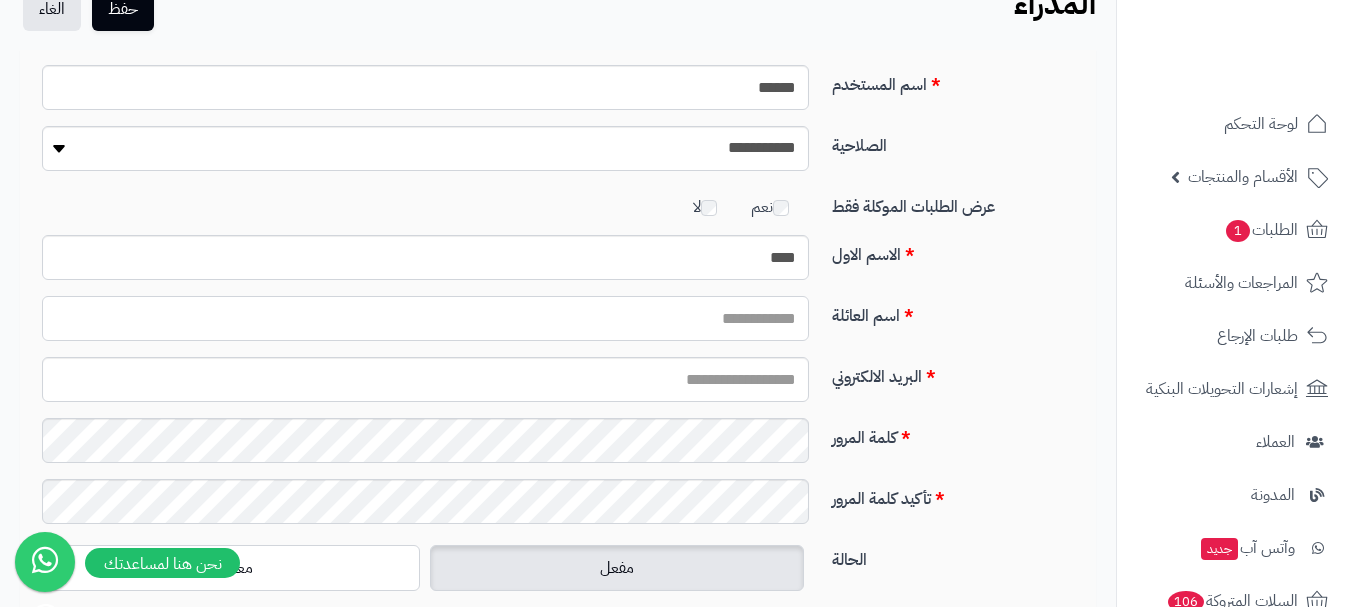 click on "اسم العائلة" at bounding box center (425, 318) 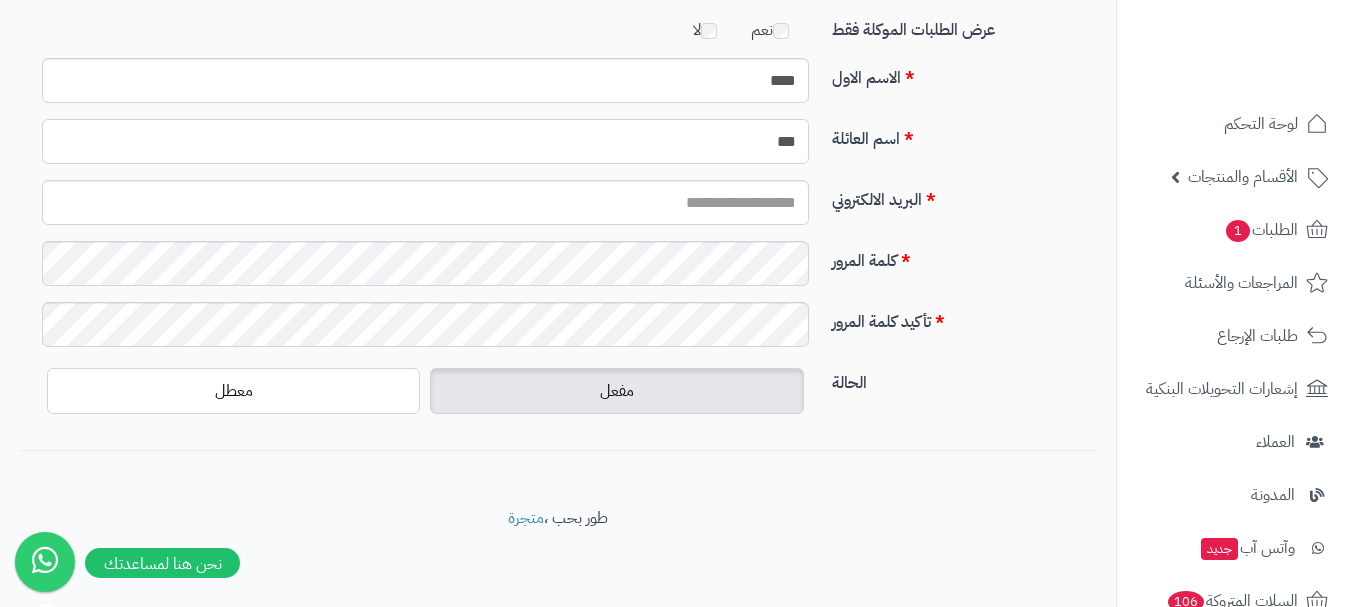 scroll, scrollTop: 177, scrollLeft: 0, axis: vertical 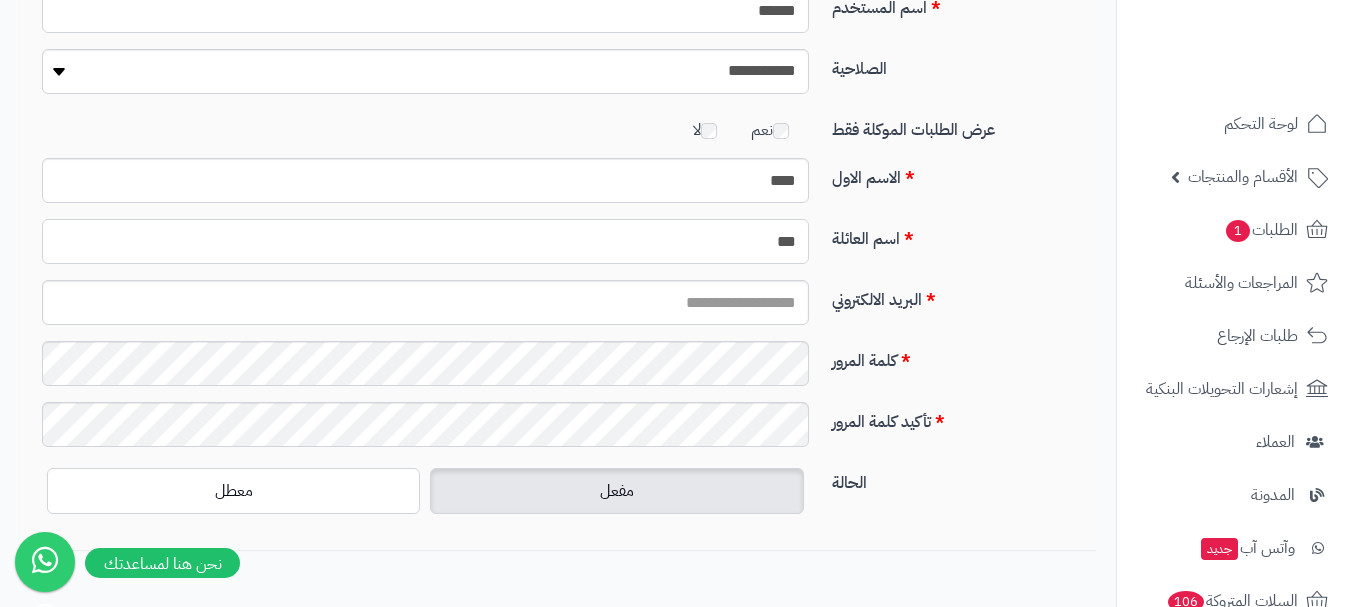 type on "***" 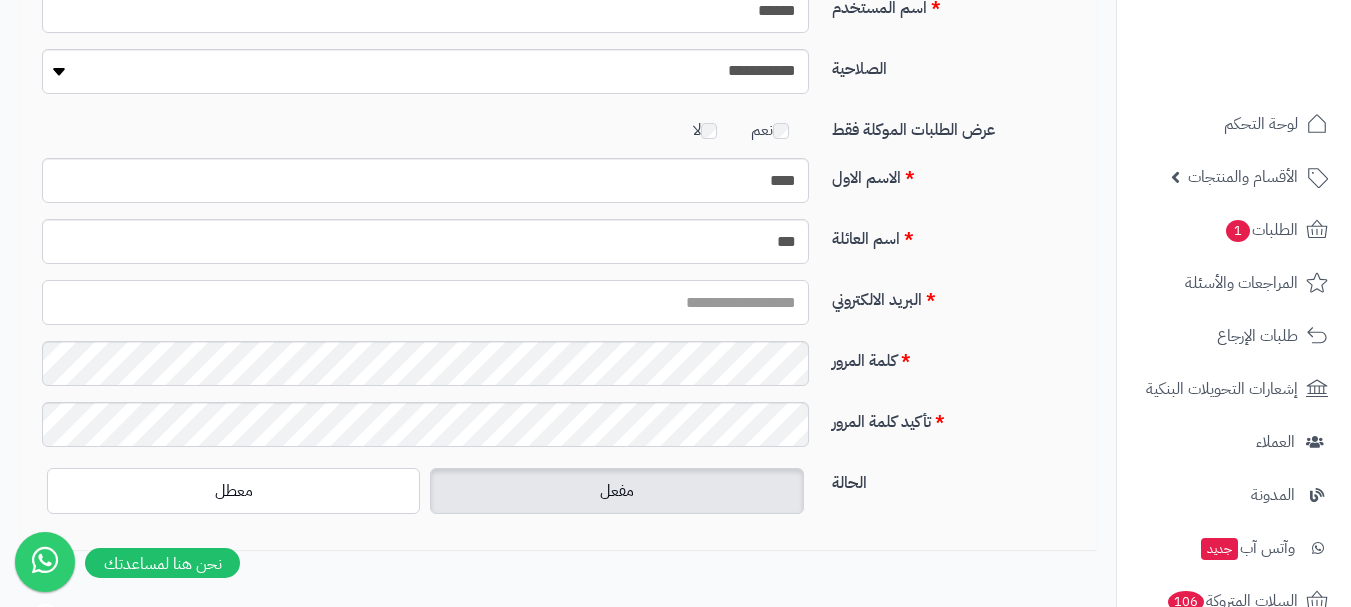 click on "البريد الالكتروني" at bounding box center [425, 302] 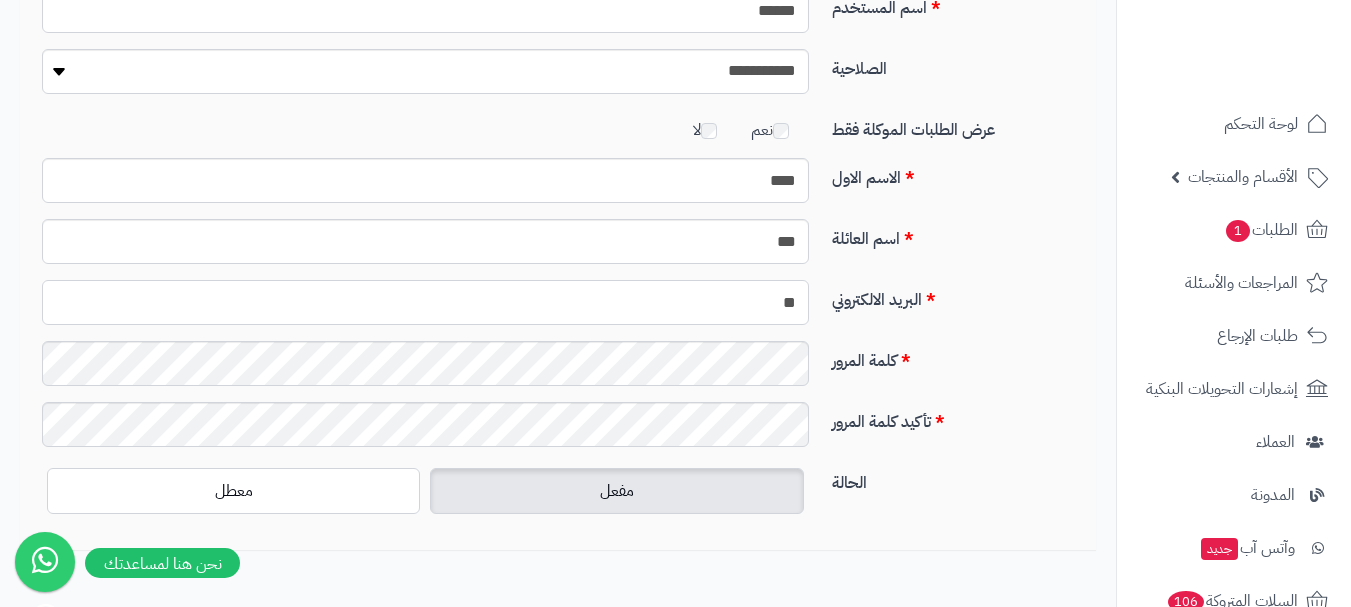 type on "*" 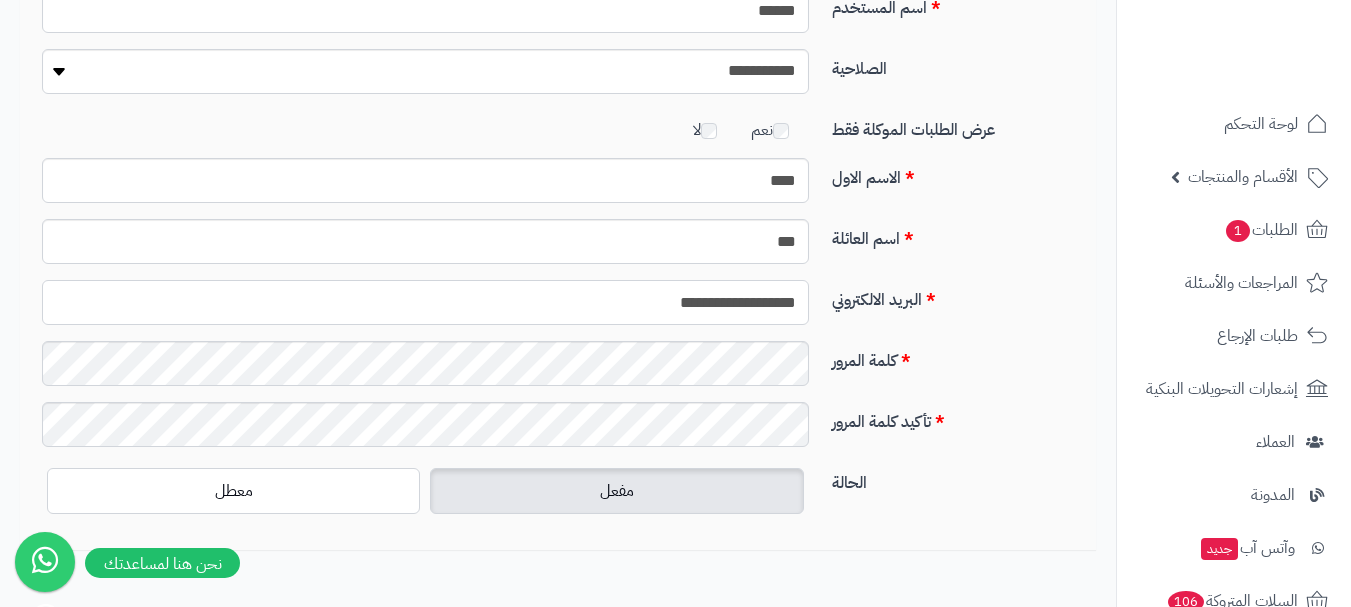 type on "**********" 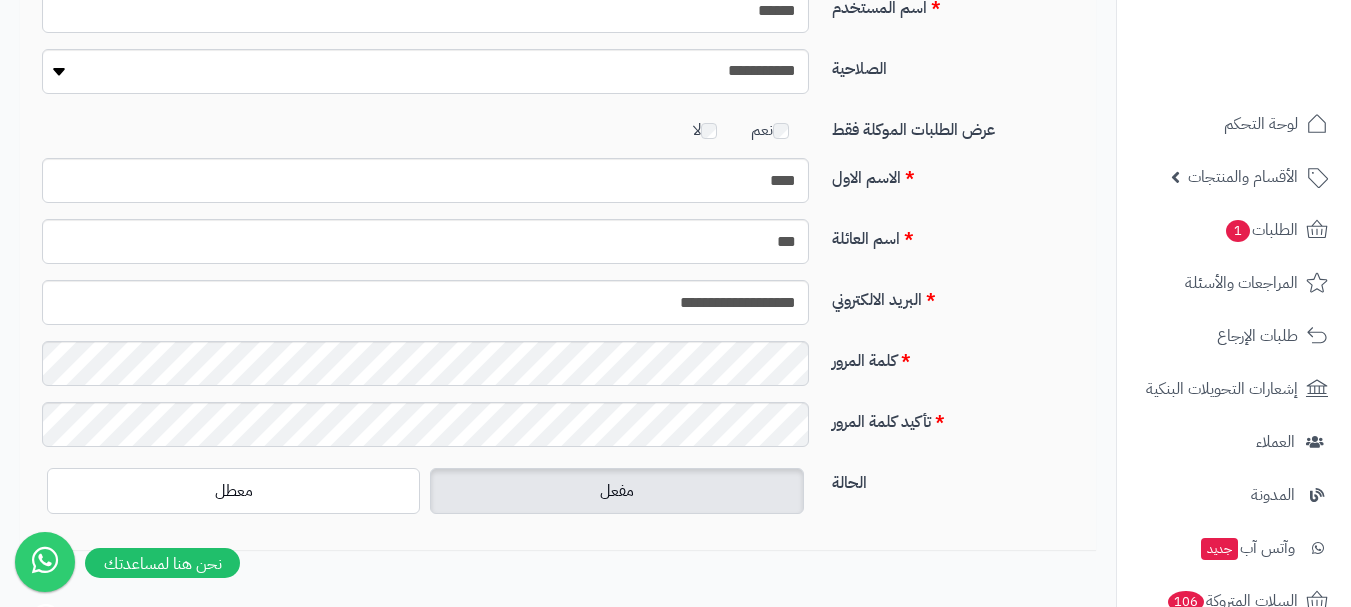 click on "مفعل" at bounding box center [616, 491] 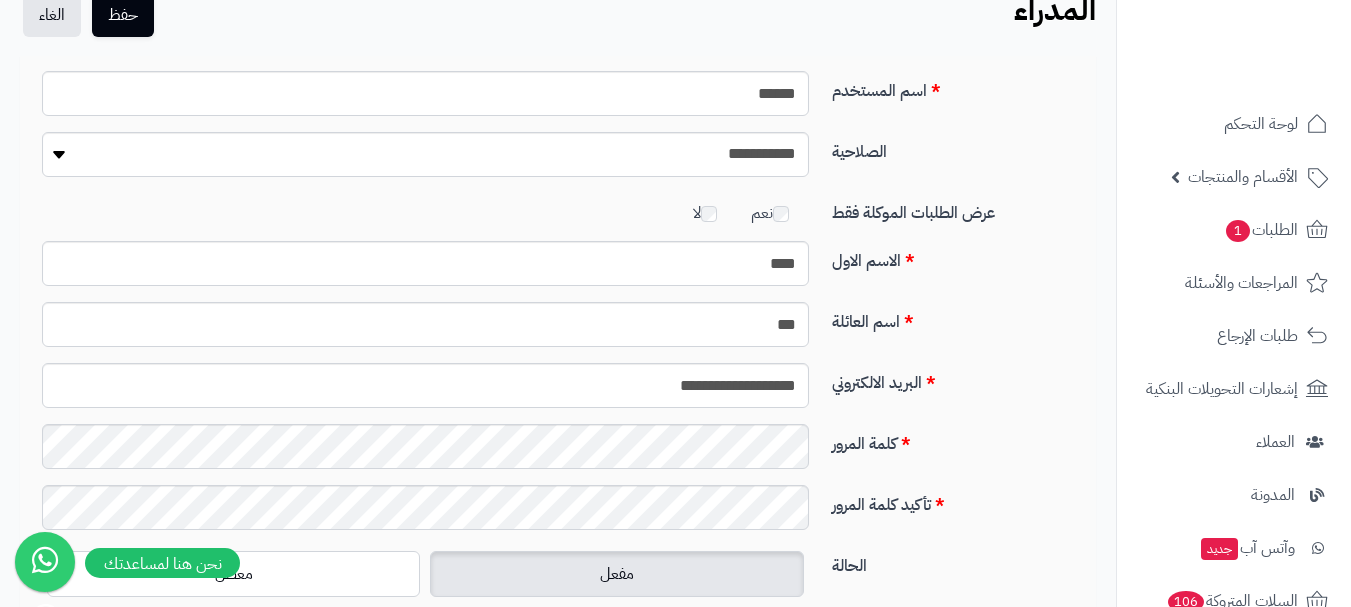 scroll, scrollTop: 0, scrollLeft: 0, axis: both 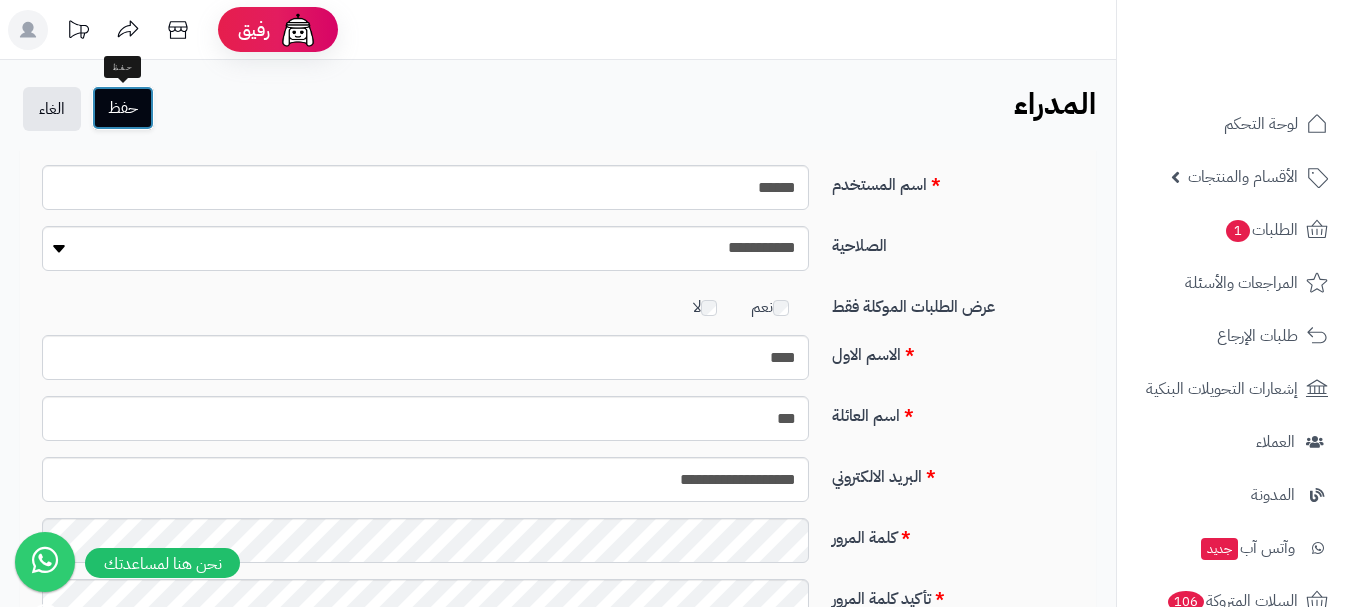 click on "حفظ" at bounding box center (123, 108) 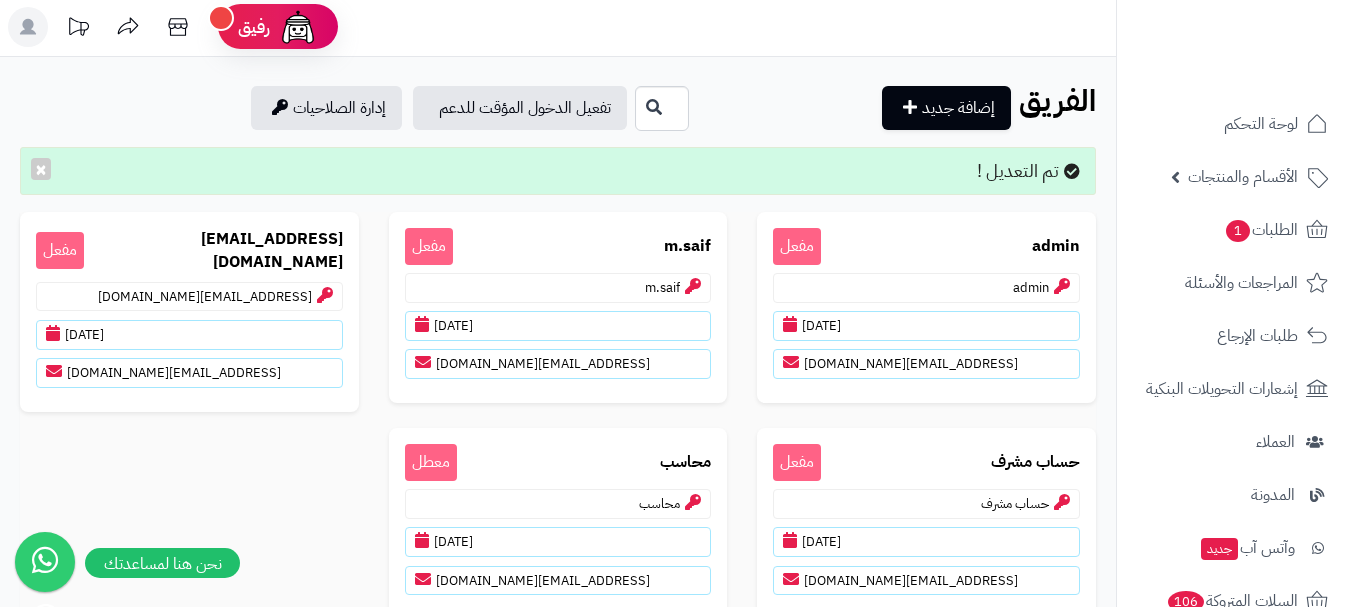 scroll, scrollTop: 0, scrollLeft: 0, axis: both 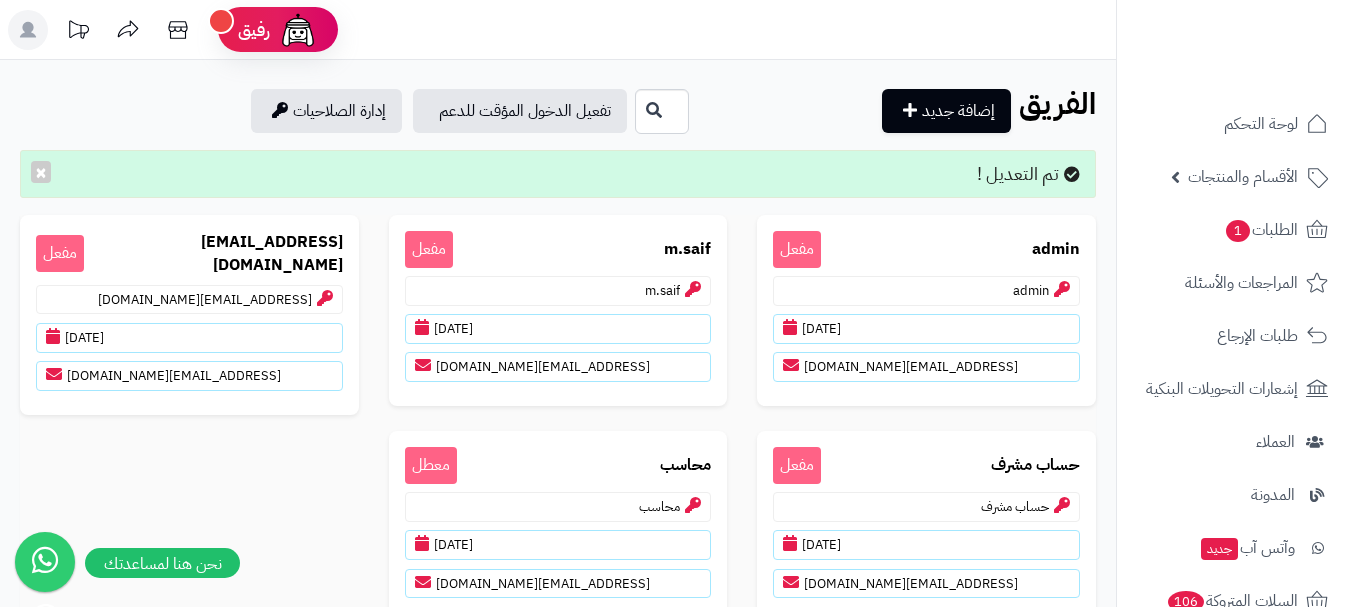 click 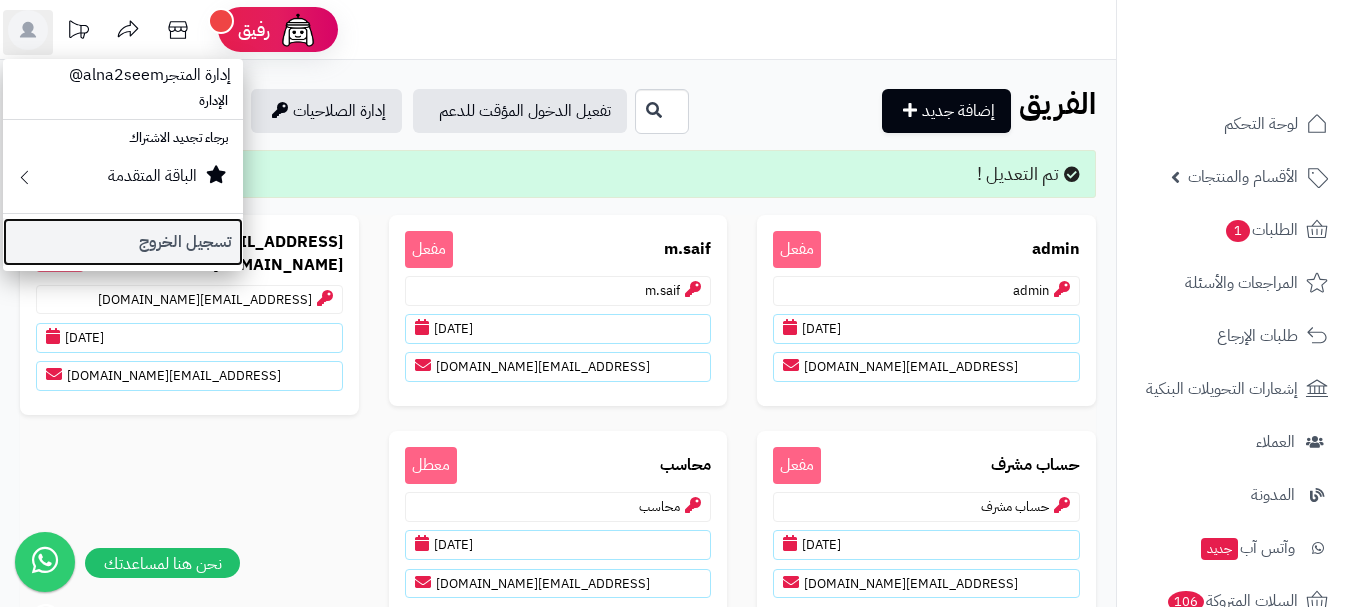 click on "تسجيل الخروج" at bounding box center (123, 242) 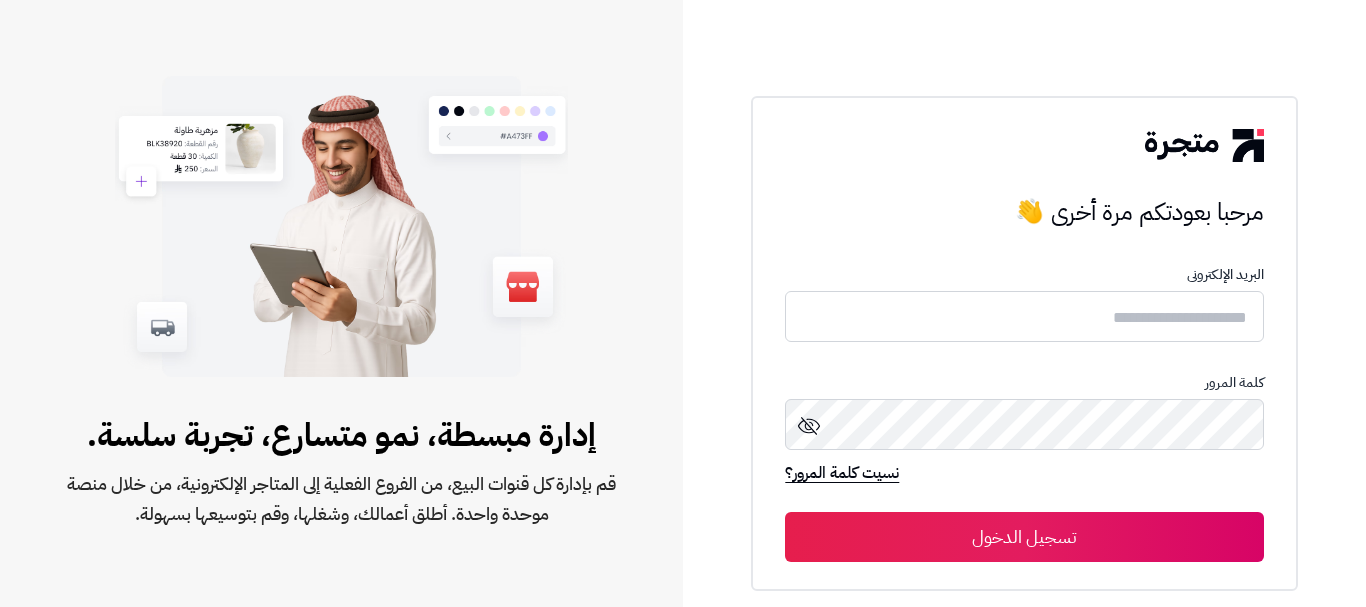 scroll, scrollTop: 0, scrollLeft: 0, axis: both 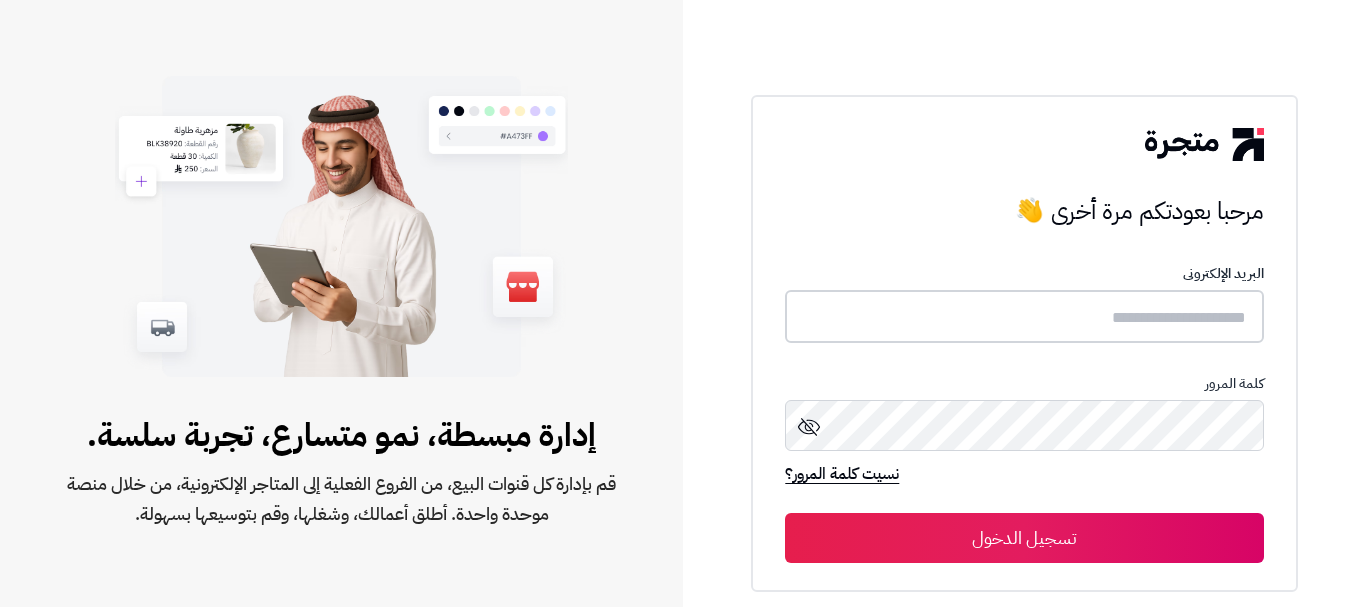 click at bounding box center [1024, 316] 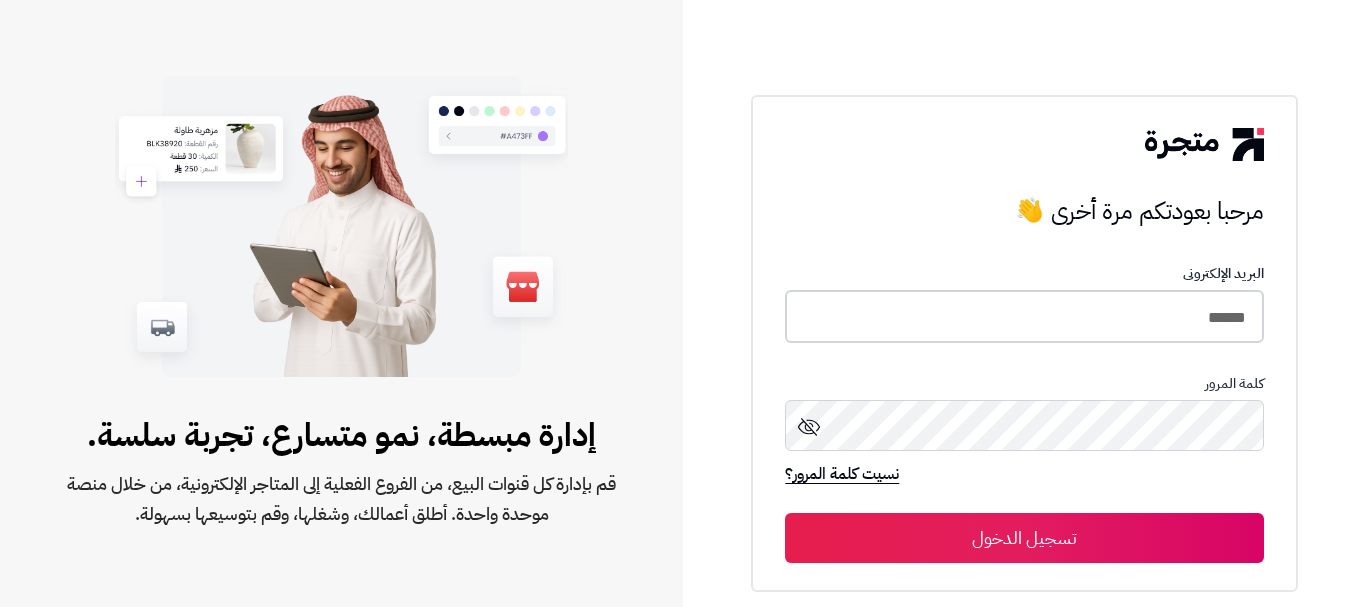 type on "******" 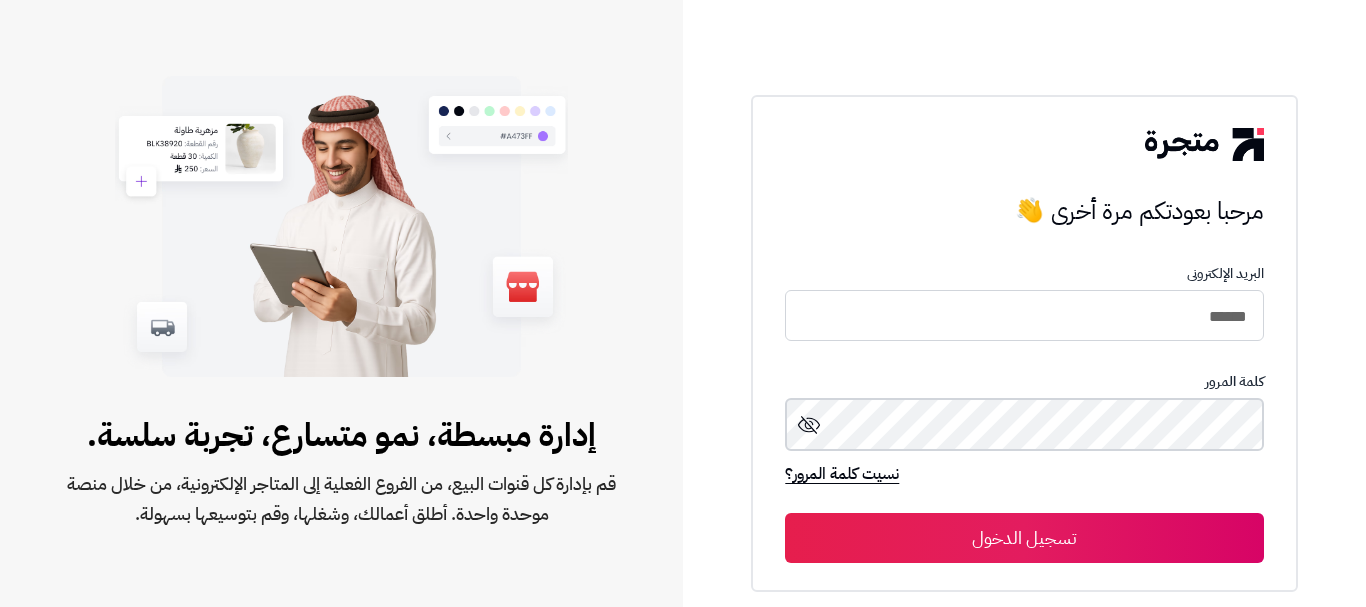 click on "تسجيل الدخول" at bounding box center [1024, 538] 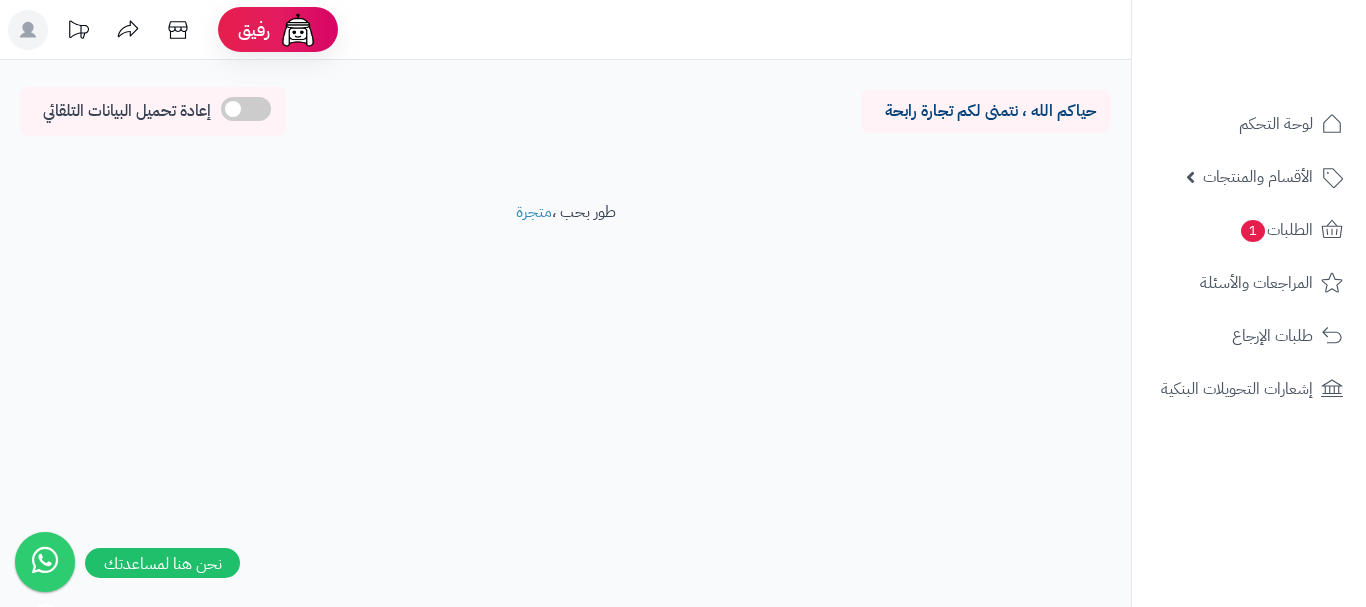 scroll, scrollTop: 0, scrollLeft: 0, axis: both 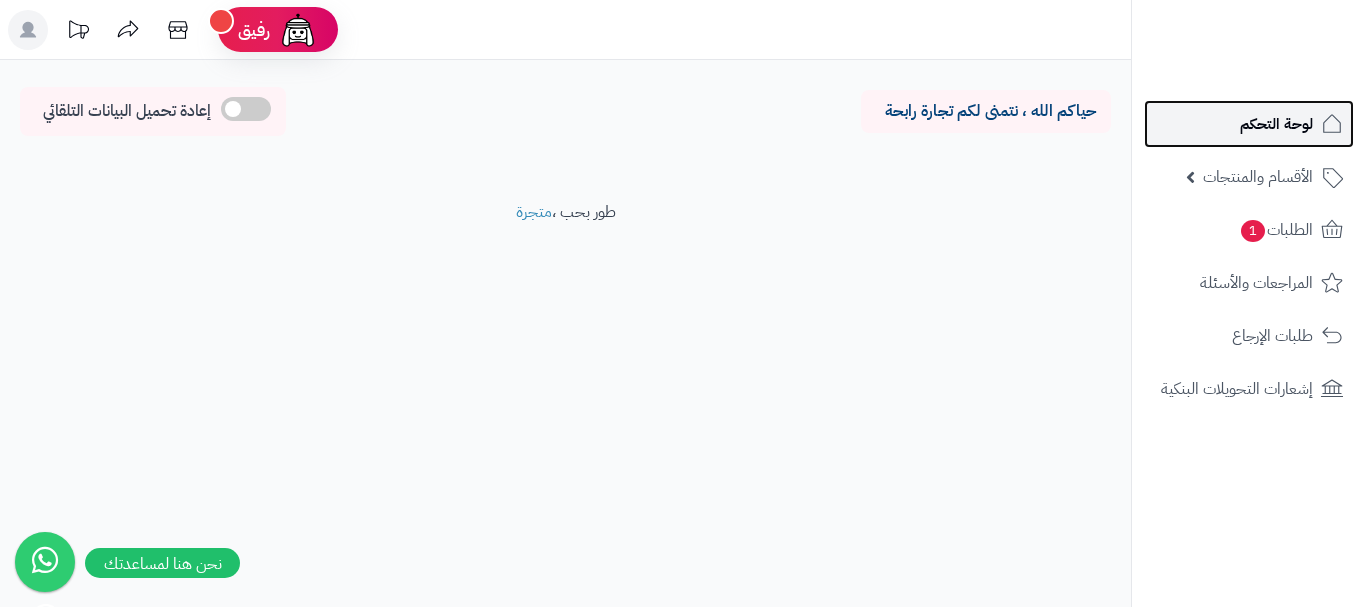 click on "لوحة التحكم" at bounding box center (1276, 124) 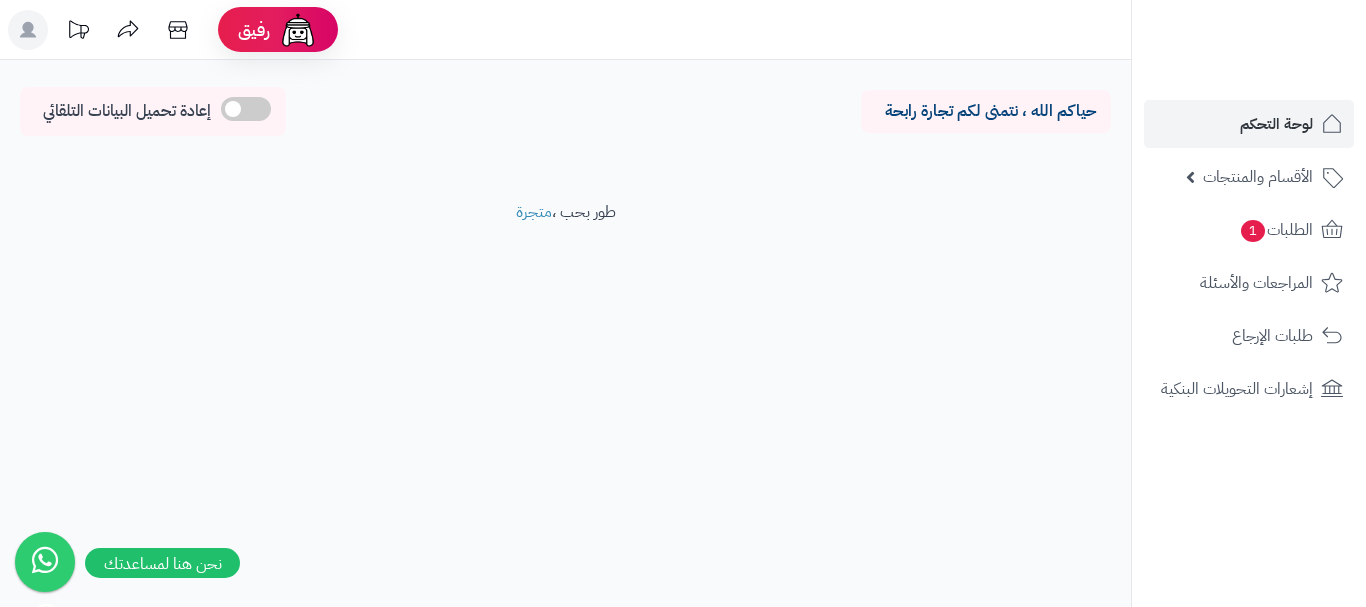 scroll, scrollTop: 0, scrollLeft: 0, axis: both 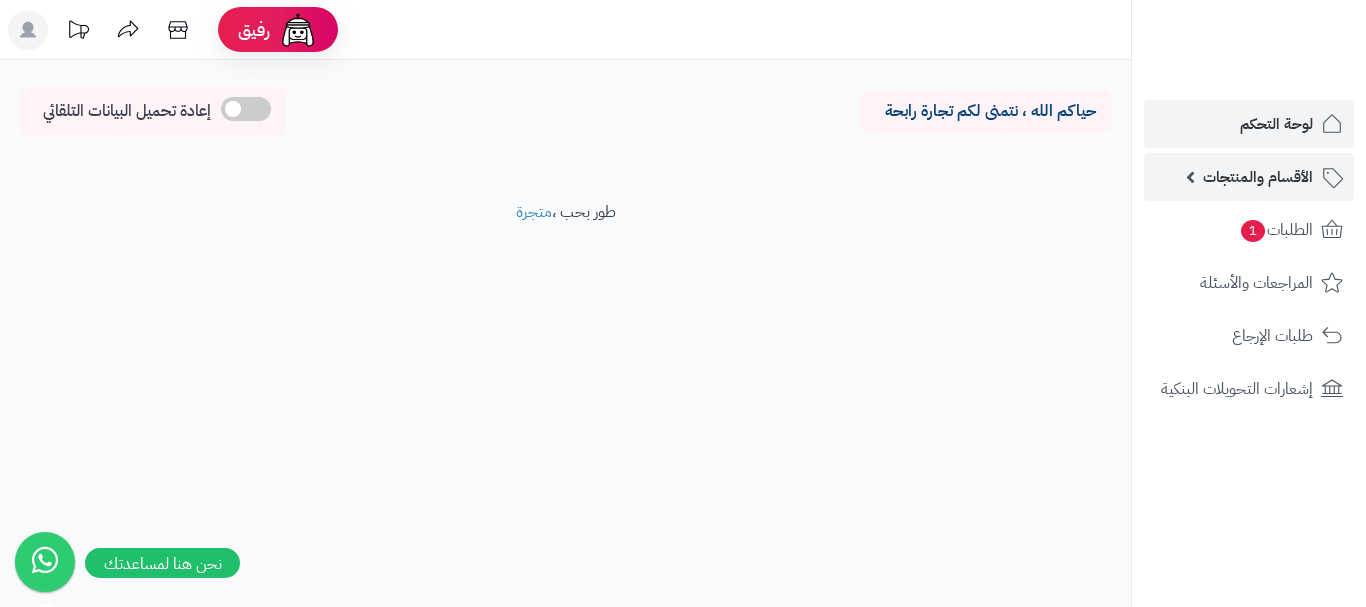 click on "الأقسام والمنتجات" at bounding box center (1249, 177) 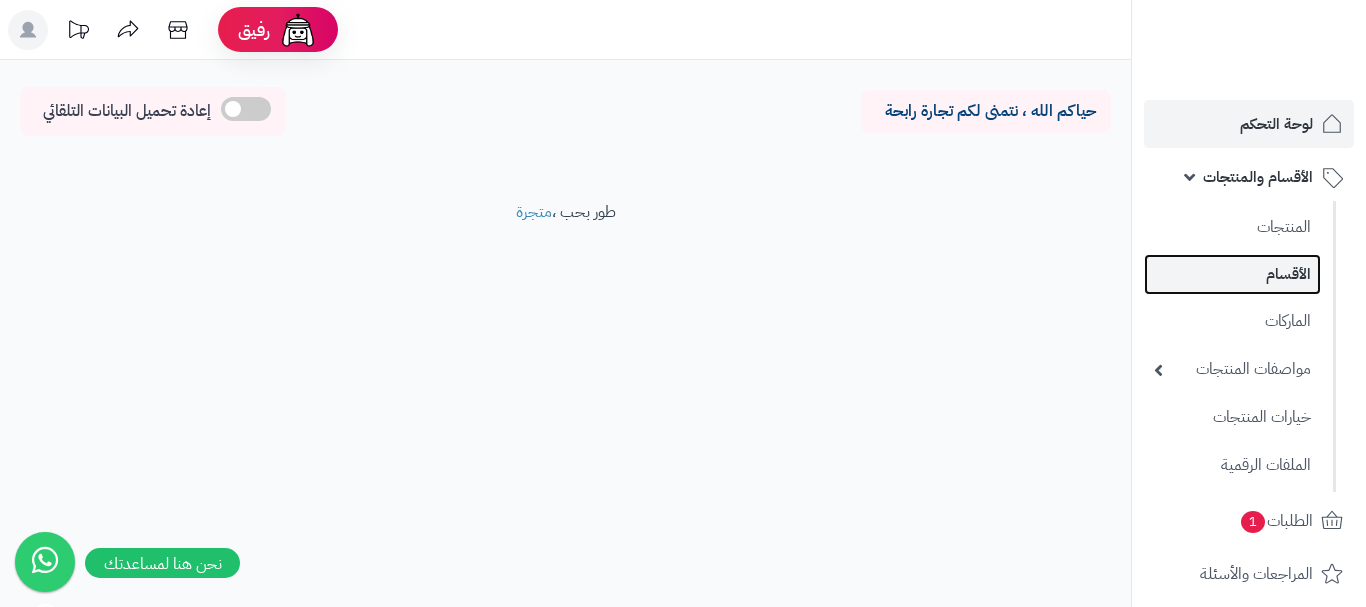 click on "الأقسام" at bounding box center [1232, 274] 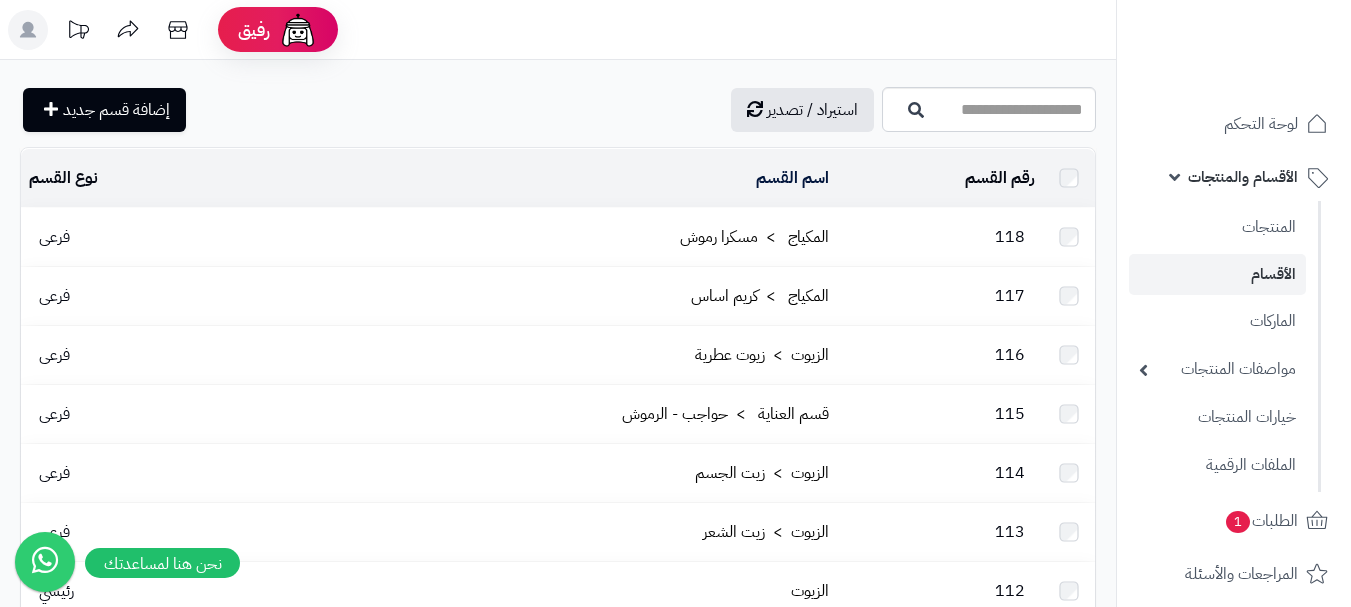 scroll, scrollTop: 0, scrollLeft: 0, axis: both 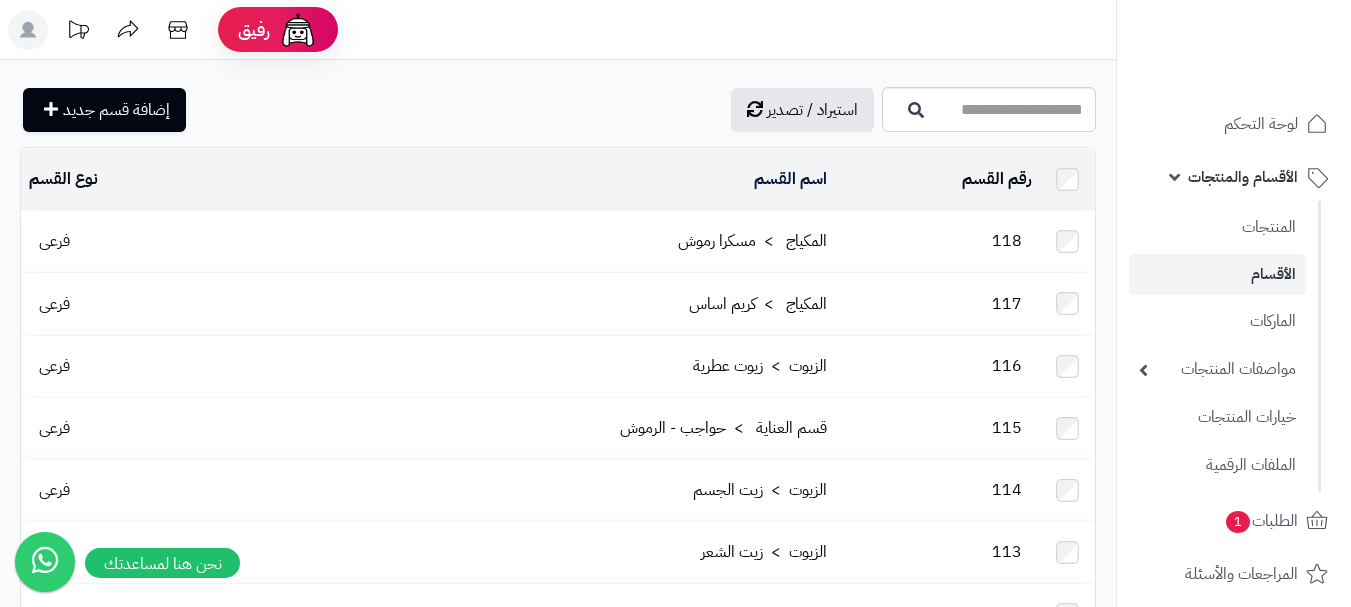 click on "الأقسام والمنتجات" at bounding box center (1243, 177) 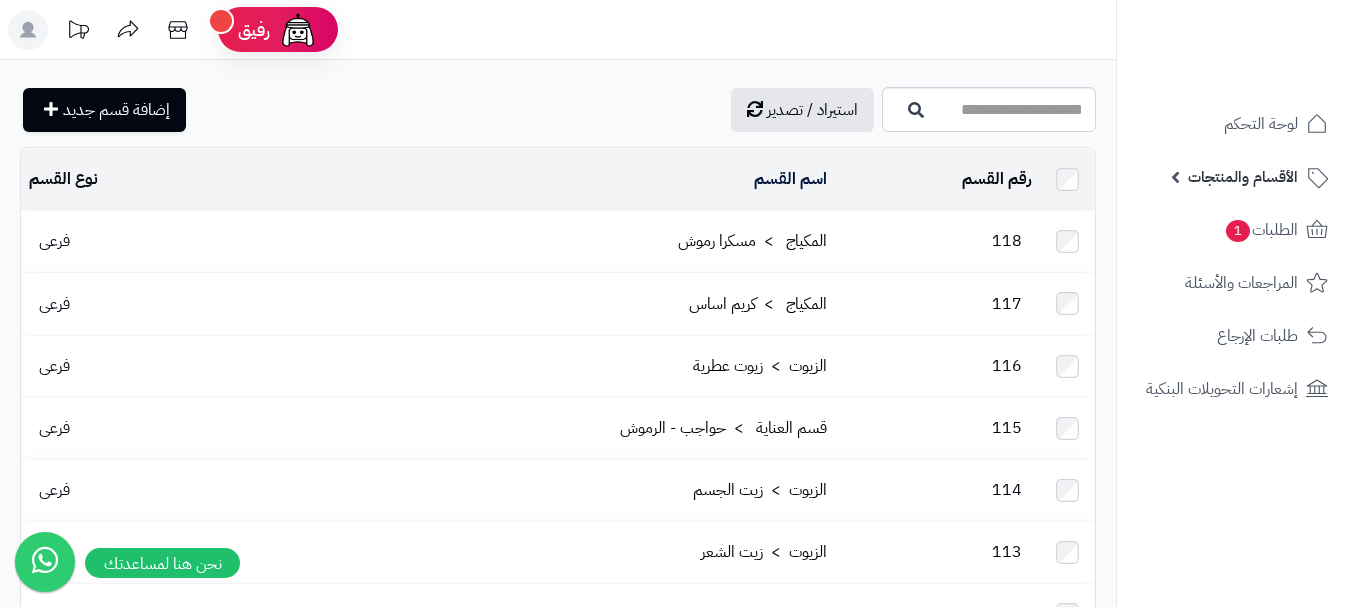 click on "الأقسام والمنتجات" at bounding box center (1243, 177) 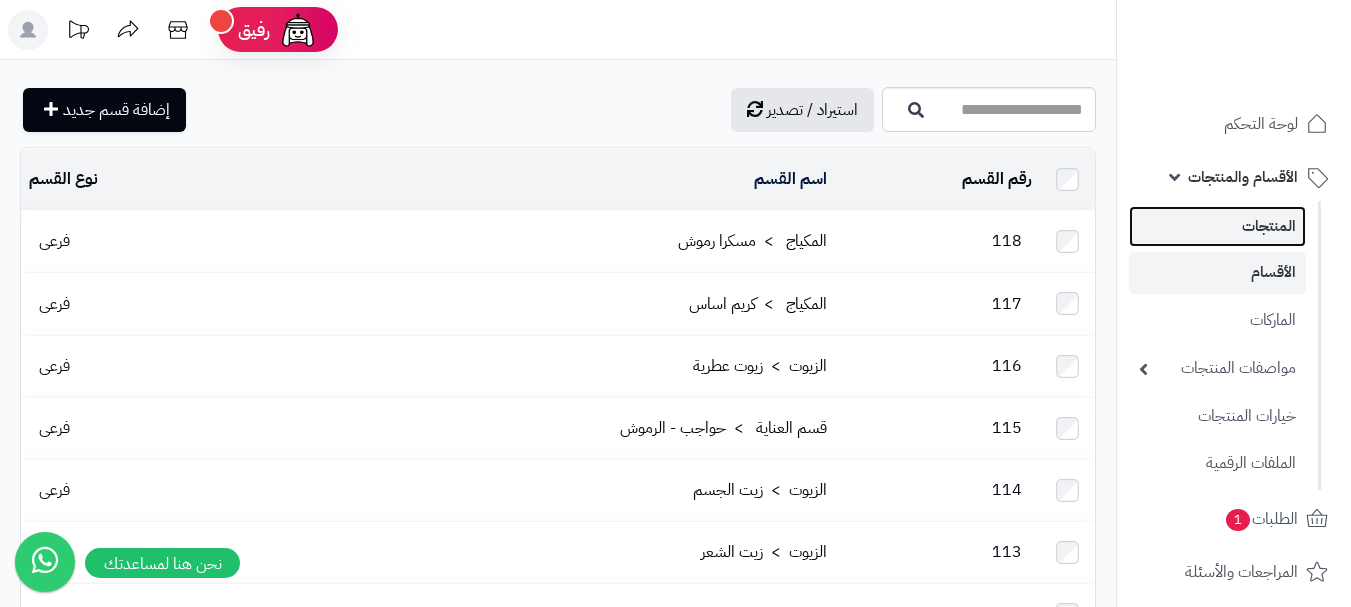 click on "المنتجات" at bounding box center [1217, 226] 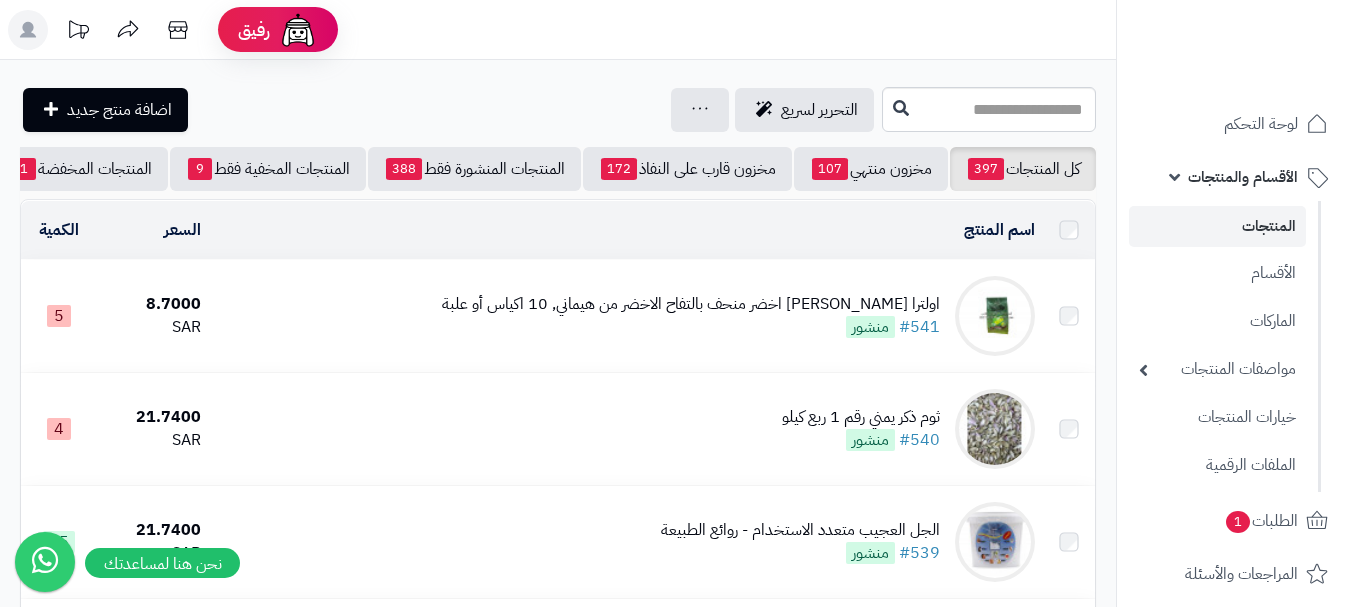 scroll, scrollTop: 0, scrollLeft: 0, axis: both 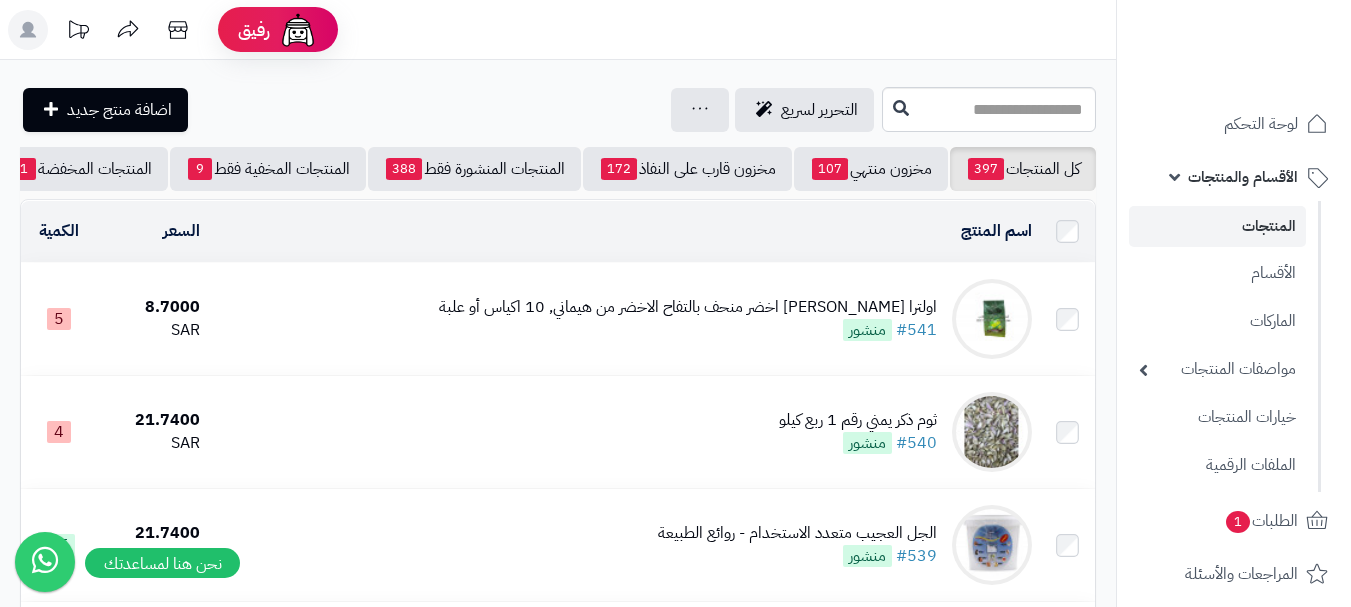 click on "الأقسام والمنتجات" at bounding box center (1243, 177) 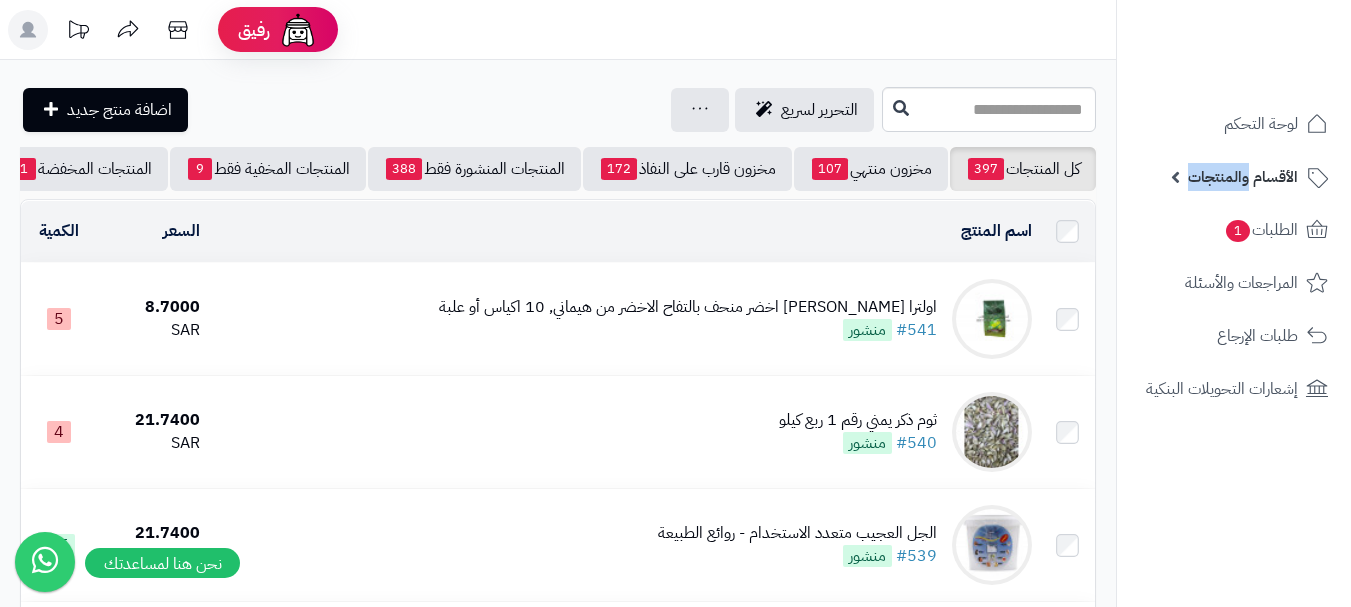 click on "الأقسام والمنتجات" at bounding box center [1243, 177] 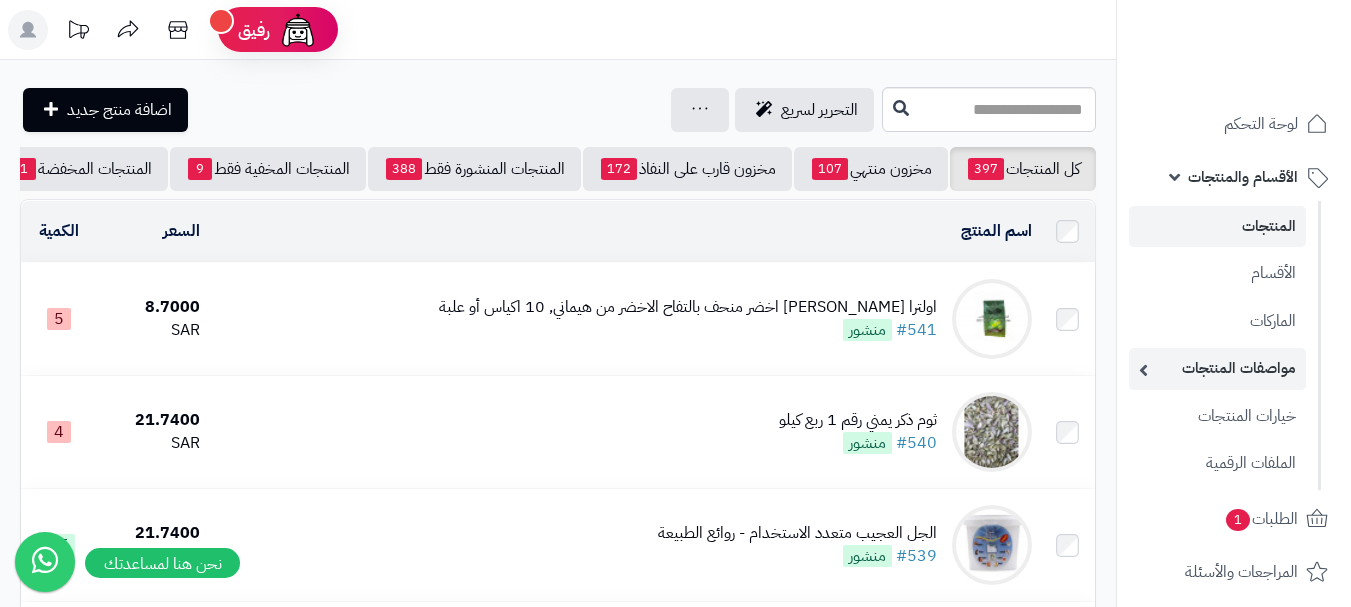click on "مواصفات المنتجات" at bounding box center (1217, 368) 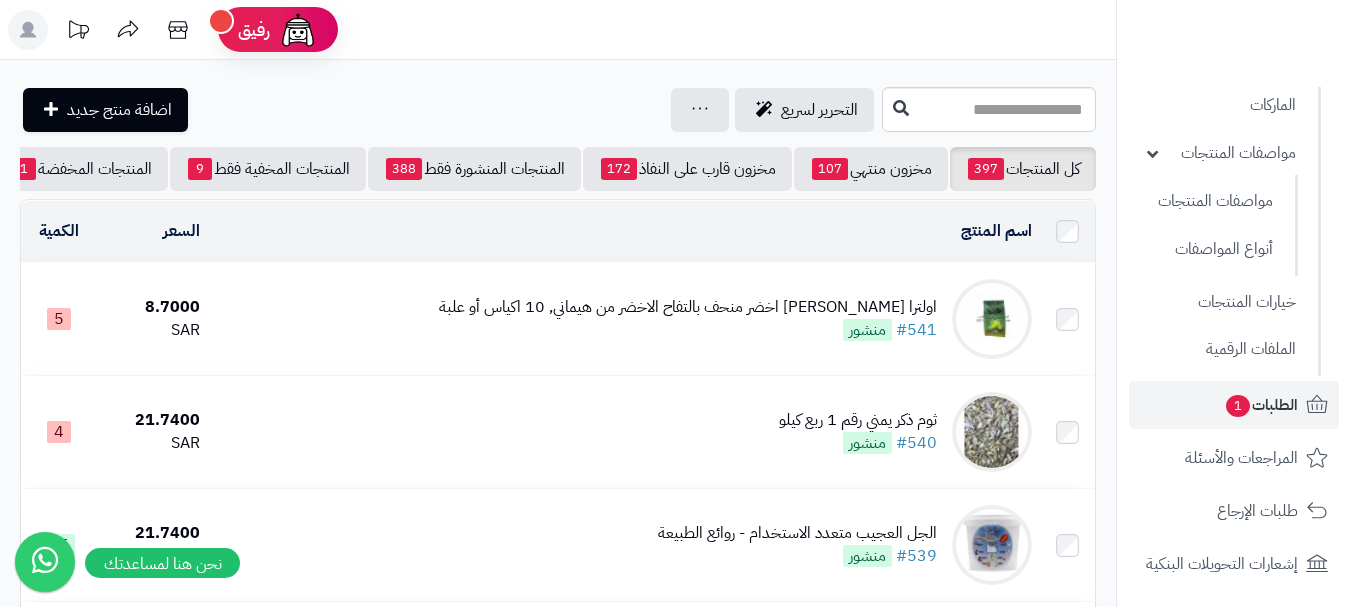 scroll, scrollTop: 221, scrollLeft: 0, axis: vertical 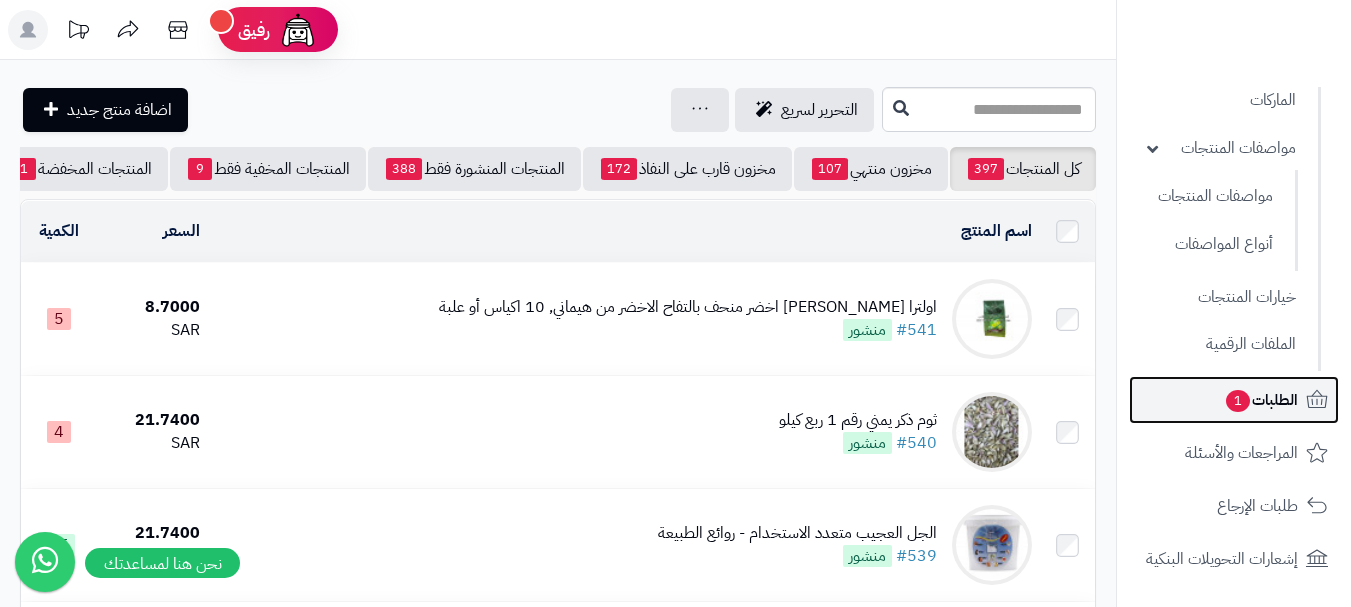 click on "الطلبات  1" at bounding box center [1261, 400] 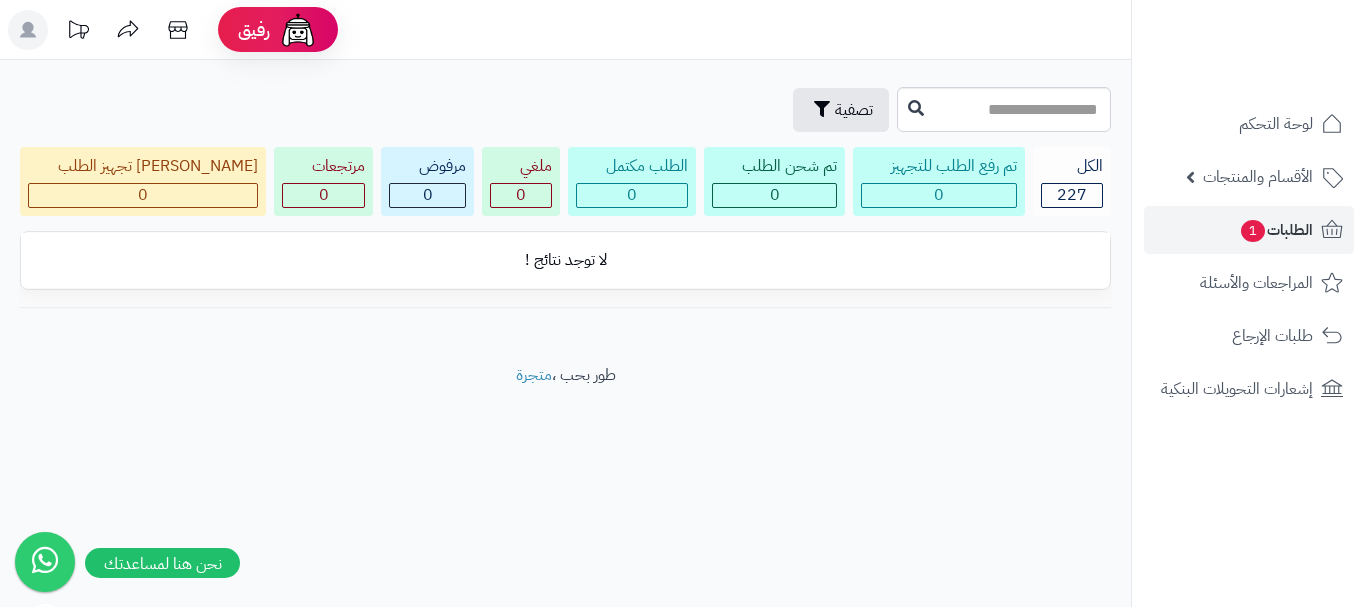 scroll, scrollTop: 0, scrollLeft: 0, axis: both 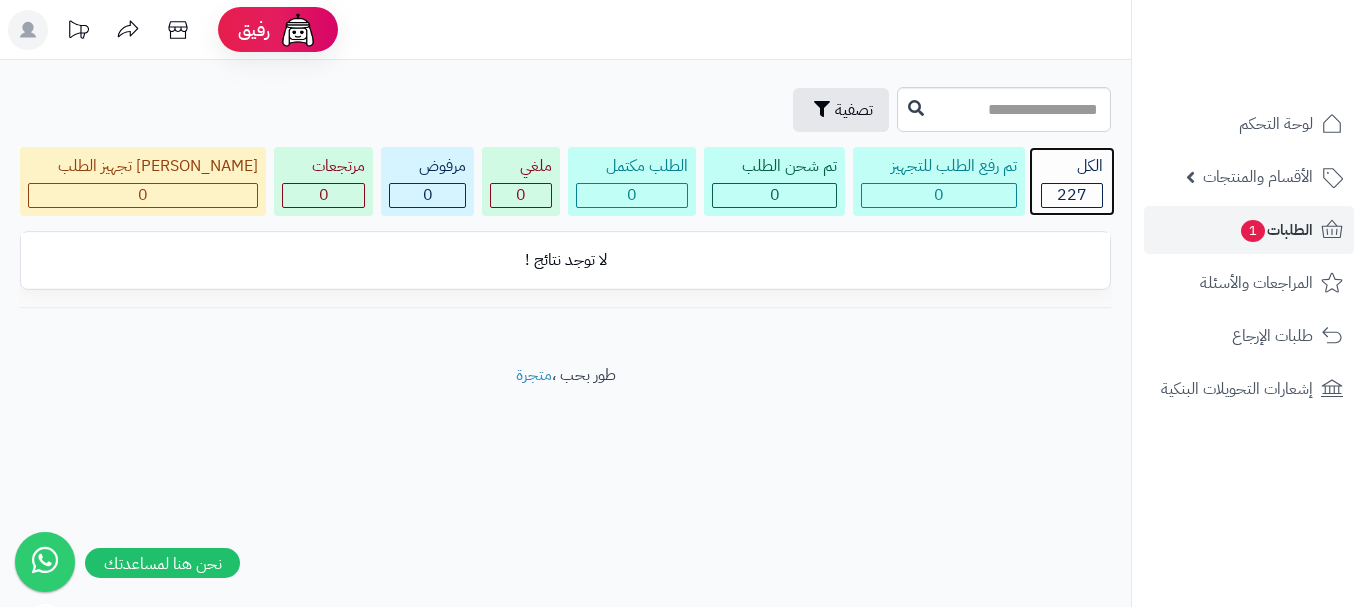 click on "الكل" at bounding box center (1072, 166) 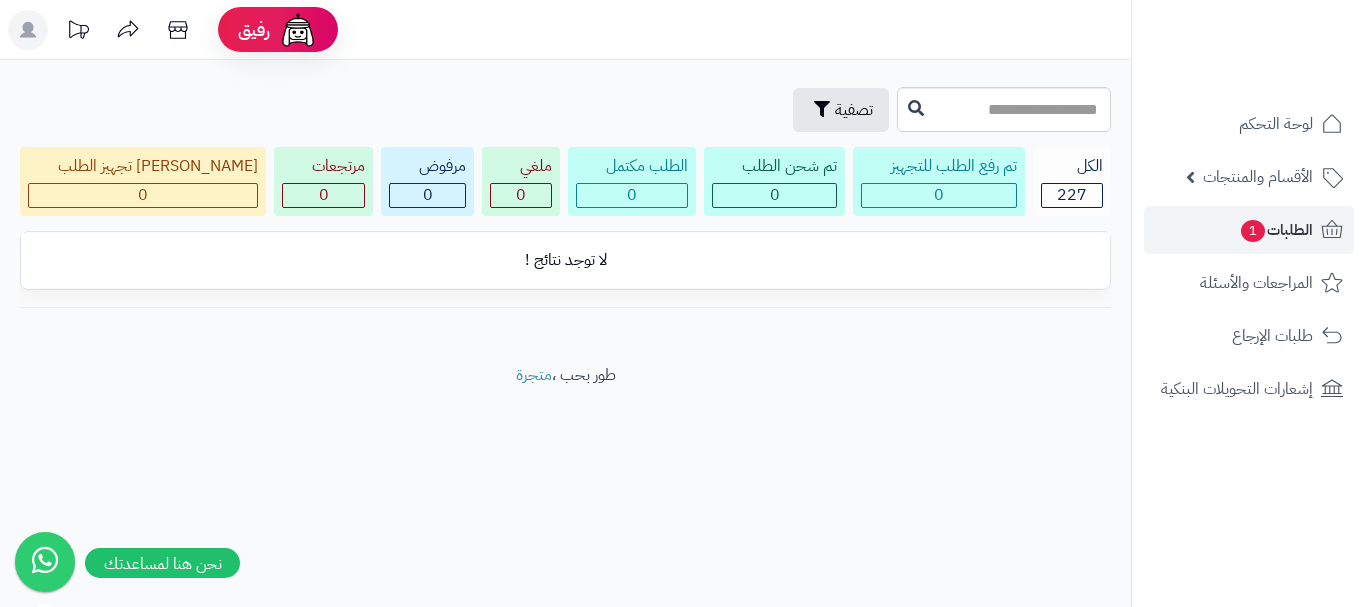 scroll, scrollTop: 0, scrollLeft: 0, axis: both 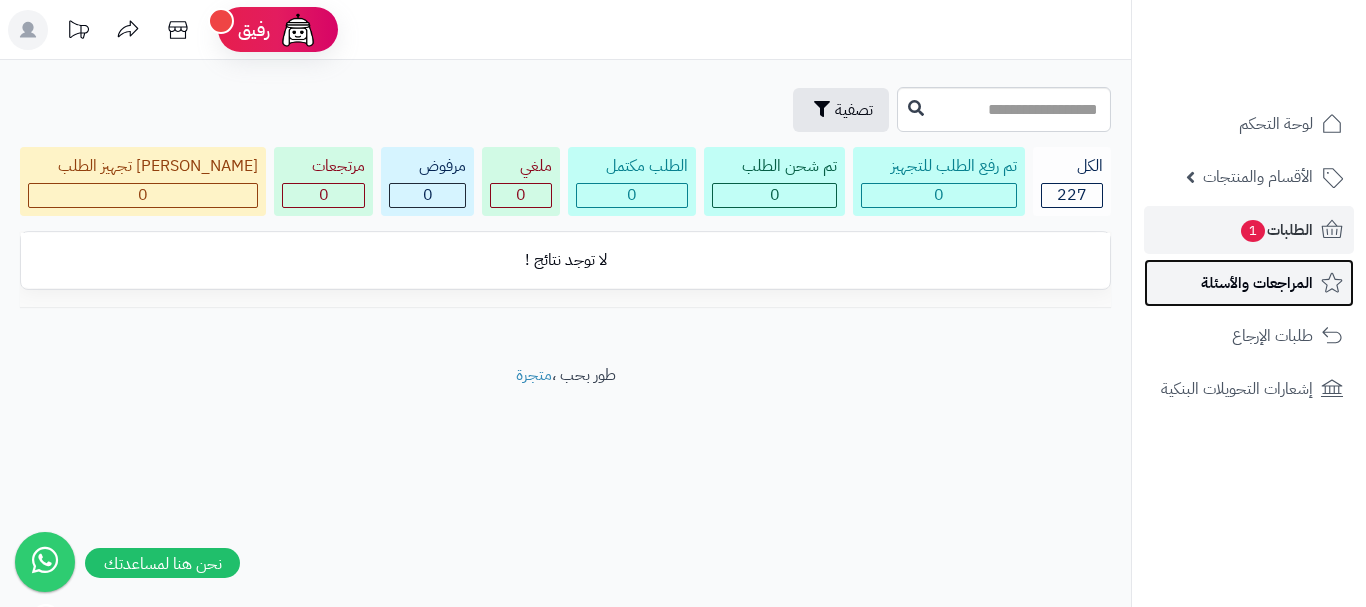 click on "المراجعات والأسئلة" at bounding box center [1257, 283] 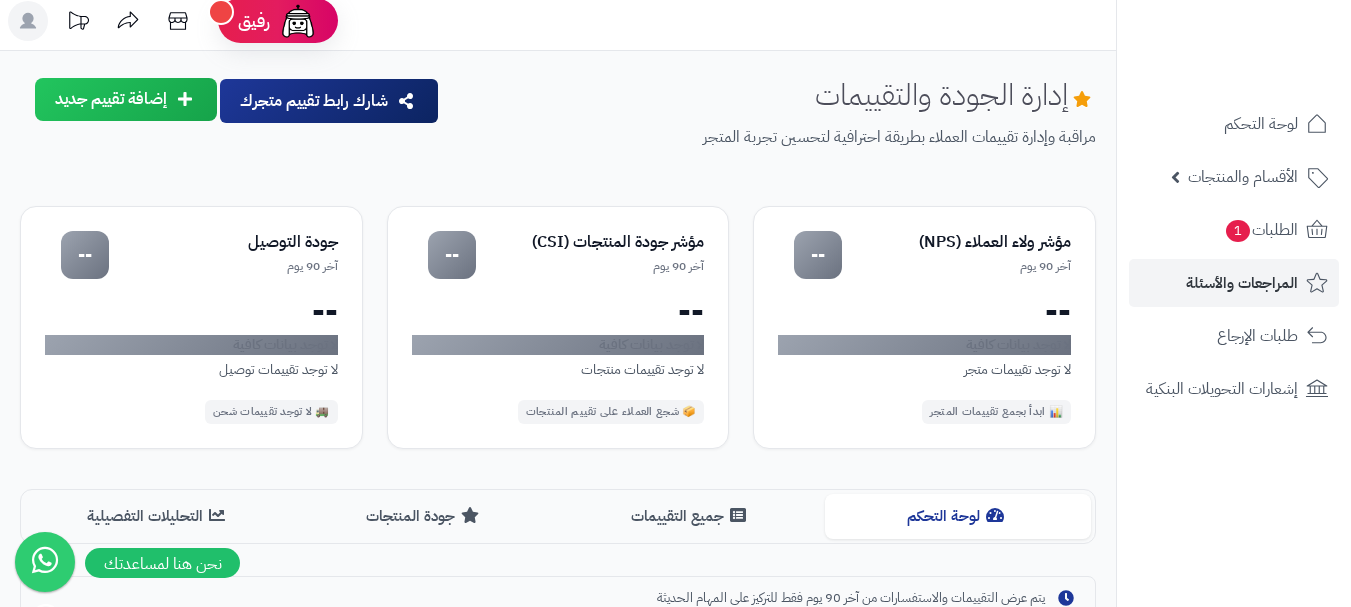 scroll, scrollTop: 0, scrollLeft: 0, axis: both 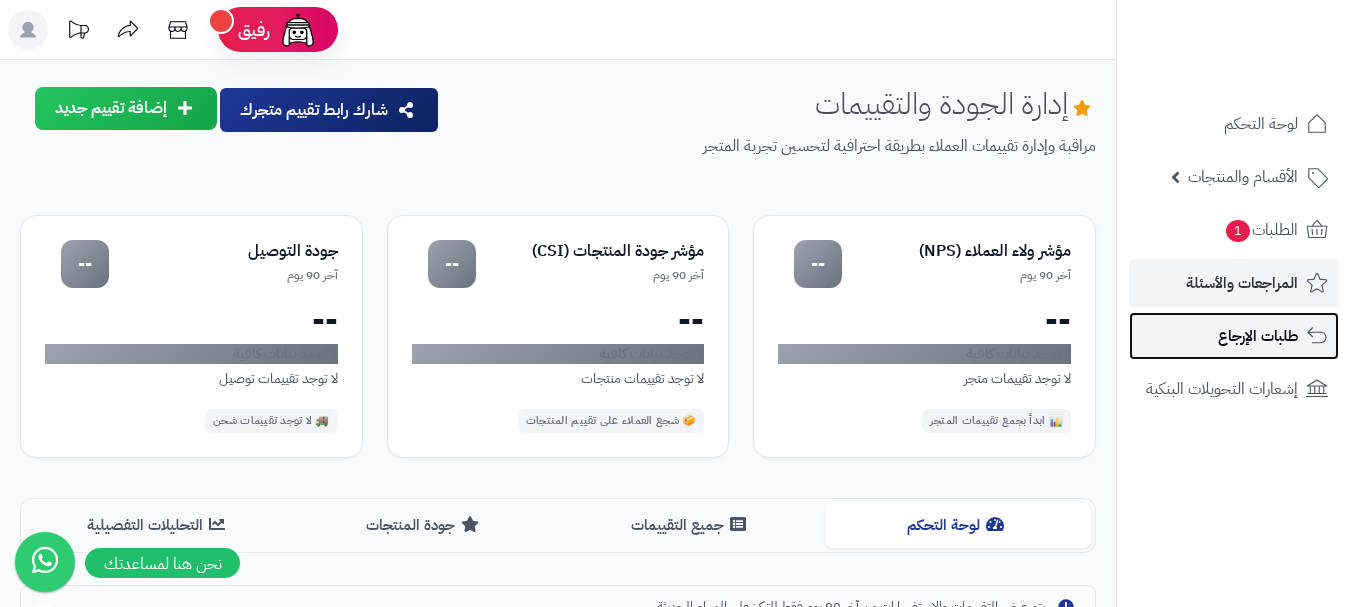 click on "طلبات الإرجاع" at bounding box center [1258, 336] 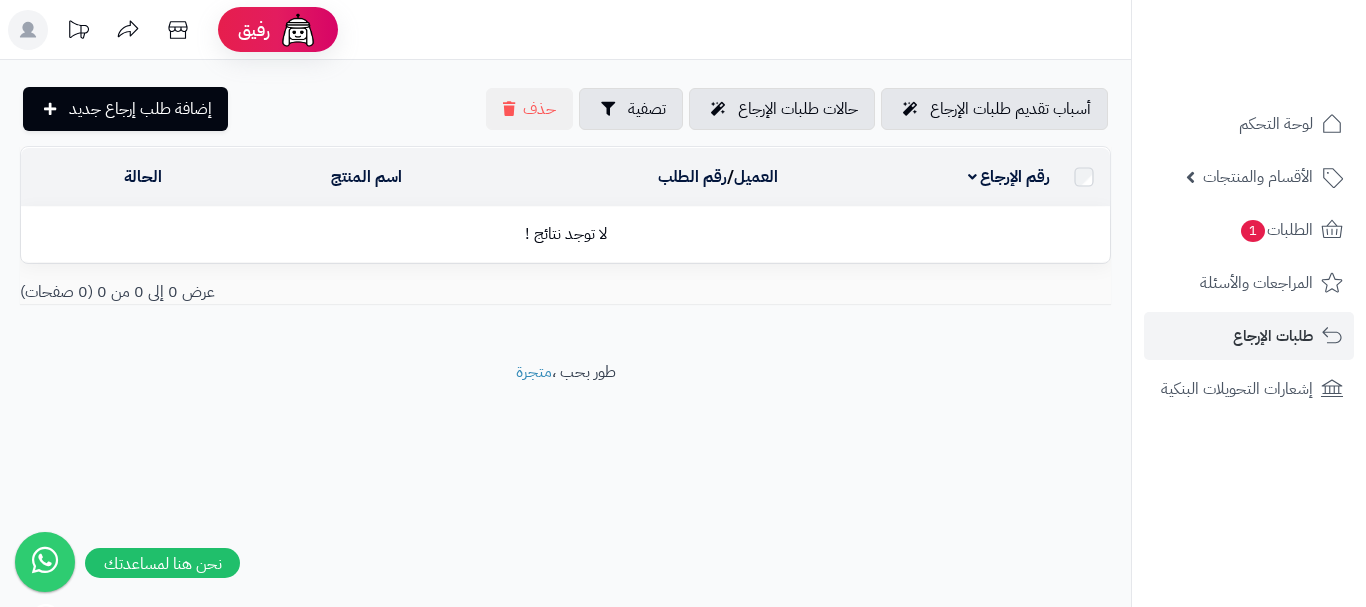scroll, scrollTop: 0, scrollLeft: 0, axis: both 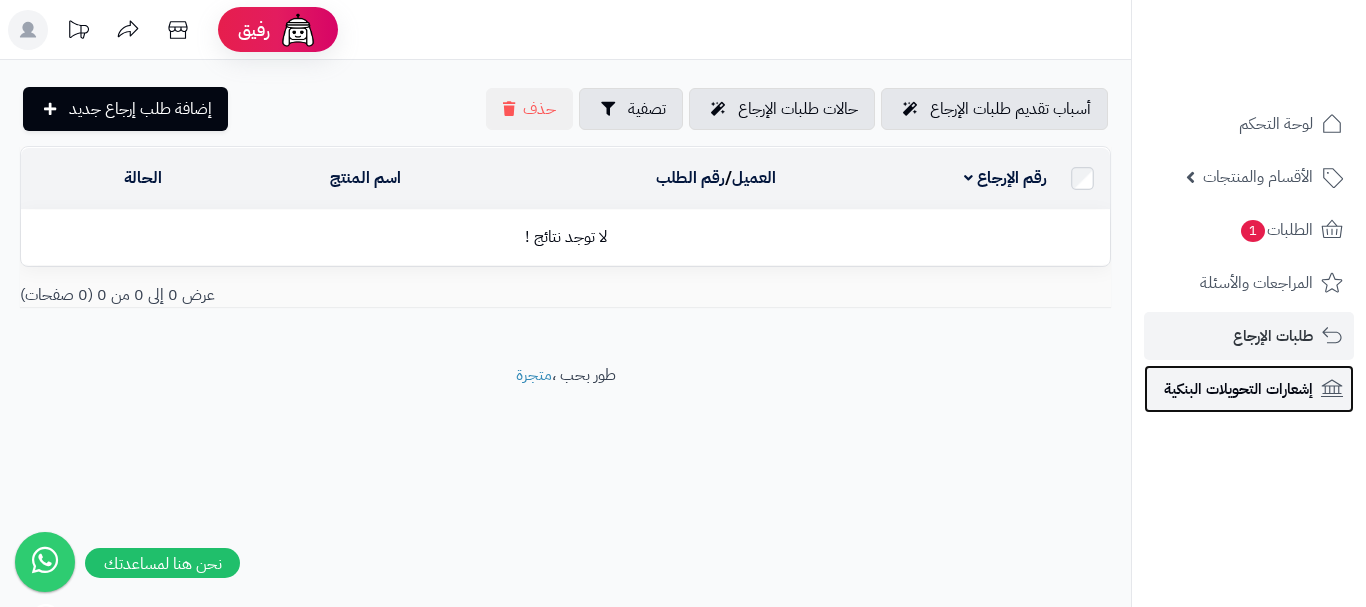 click on "إشعارات التحويلات البنكية" at bounding box center (1238, 389) 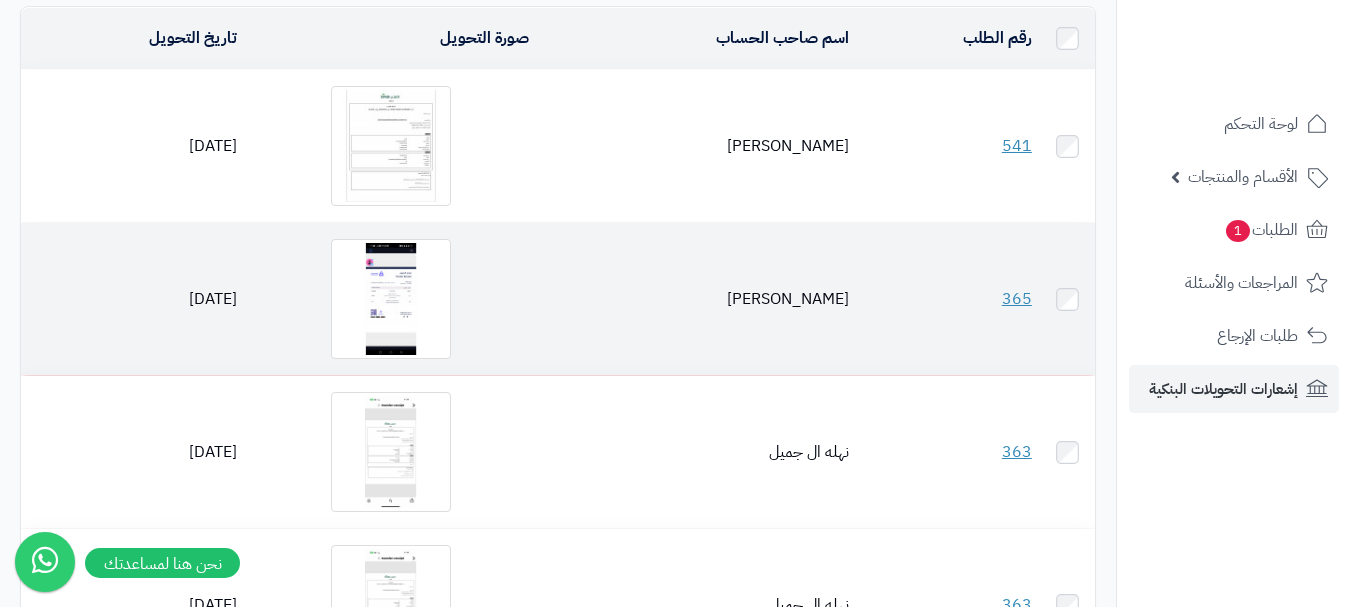scroll, scrollTop: 0, scrollLeft: 0, axis: both 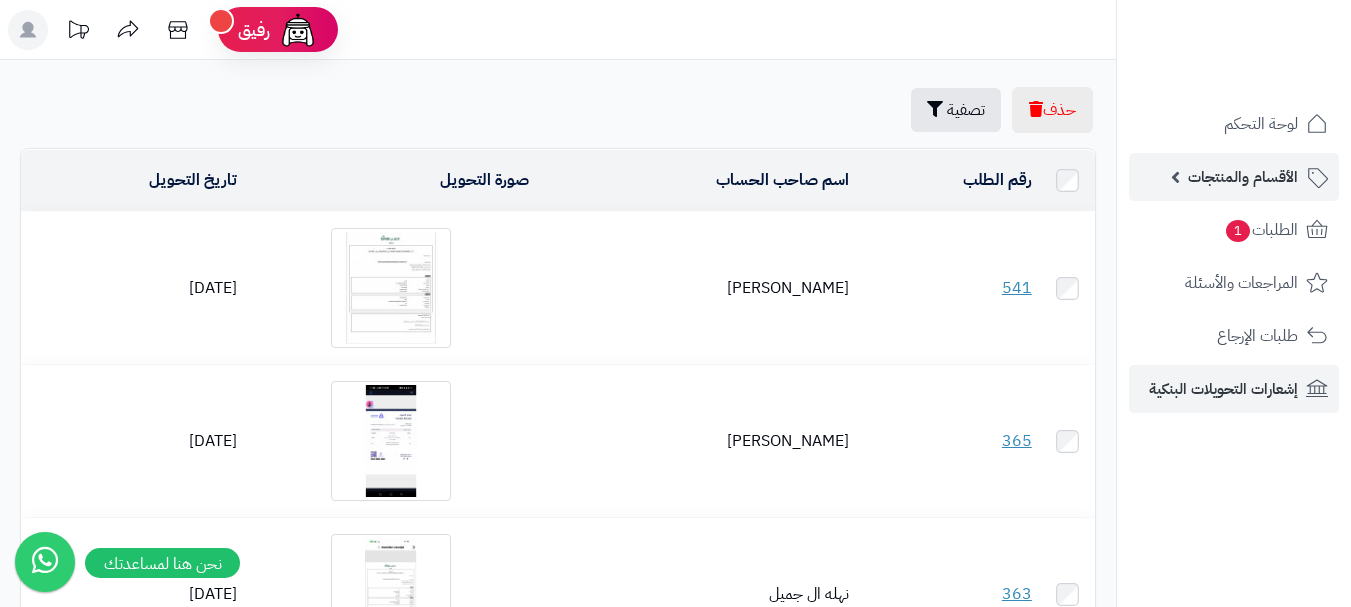 click on "الأقسام والمنتجات" at bounding box center (1234, 177) 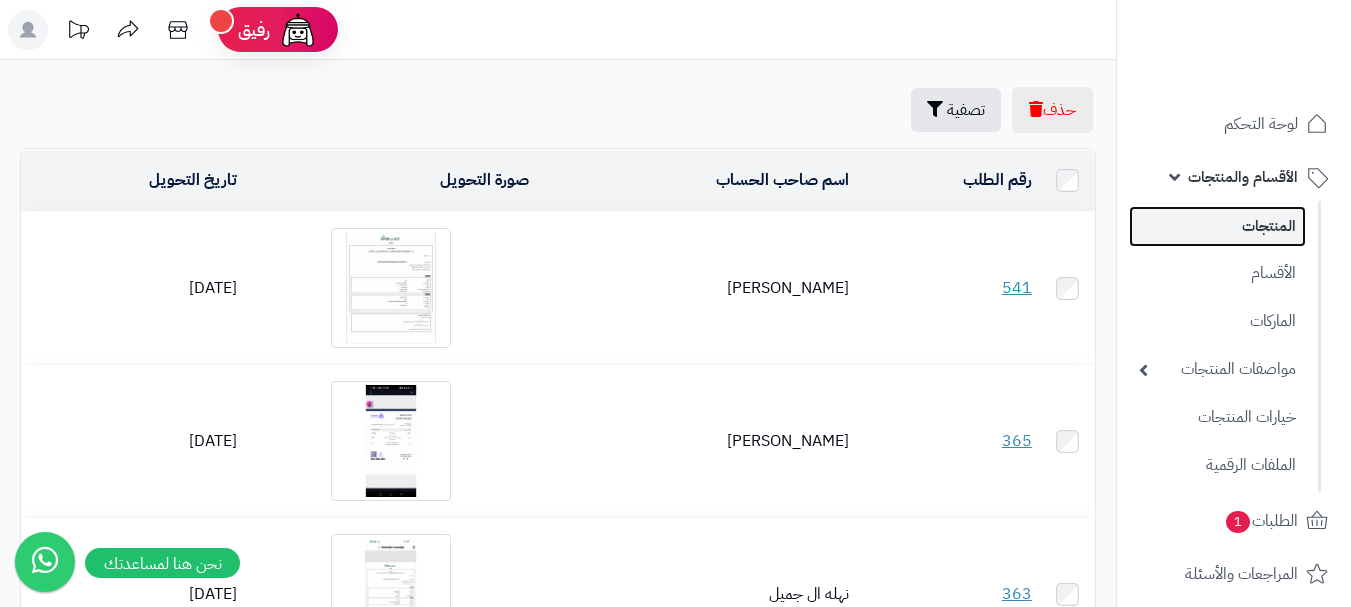 click on "المنتجات" at bounding box center [1217, 226] 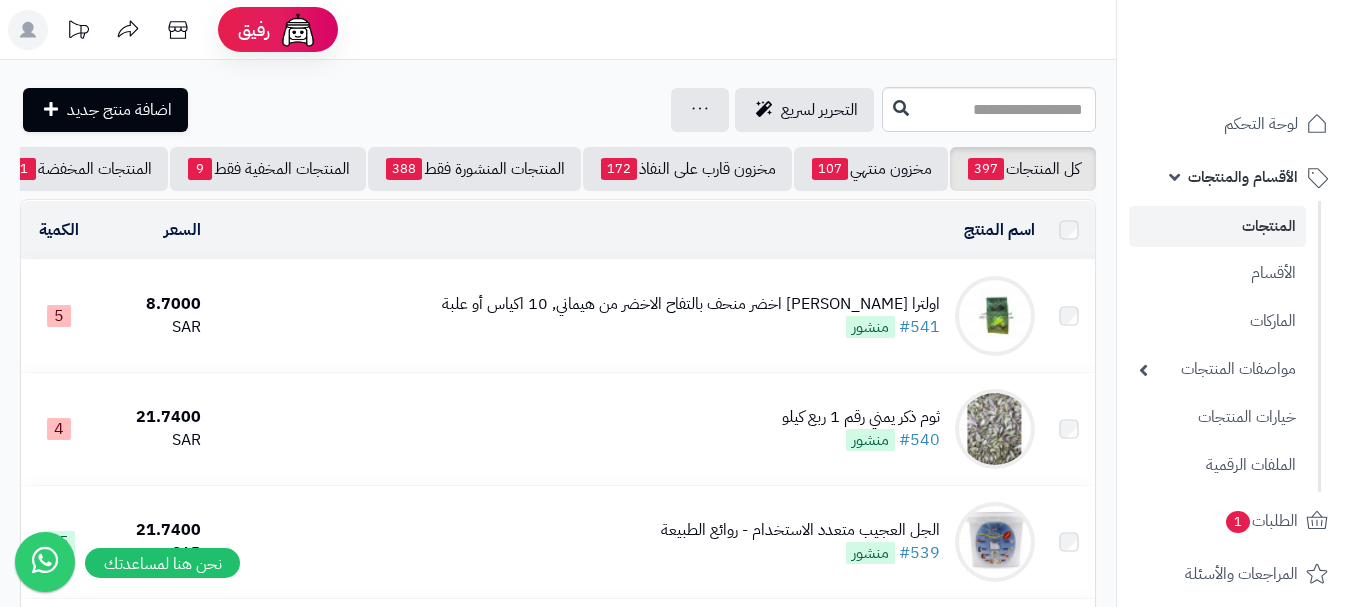 scroll, scrollTop: 0, scrollLeft: 0, axis: both 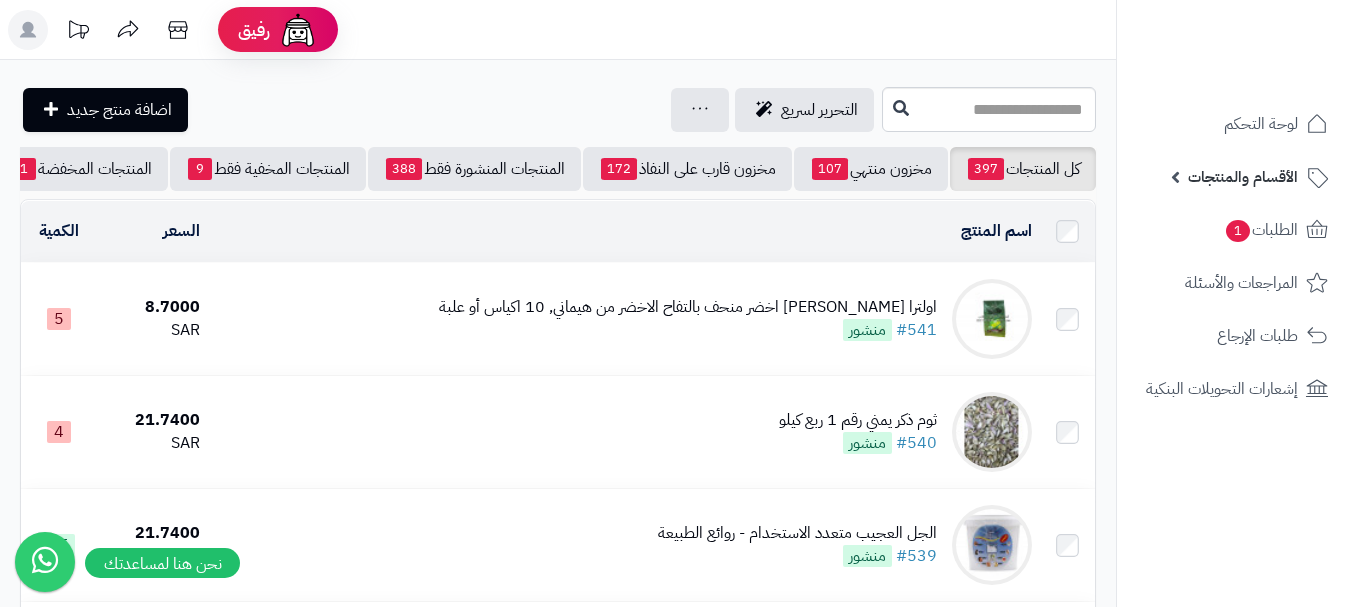 click on "الأقسام والمنتجات" at bounding box center (1234, 177) 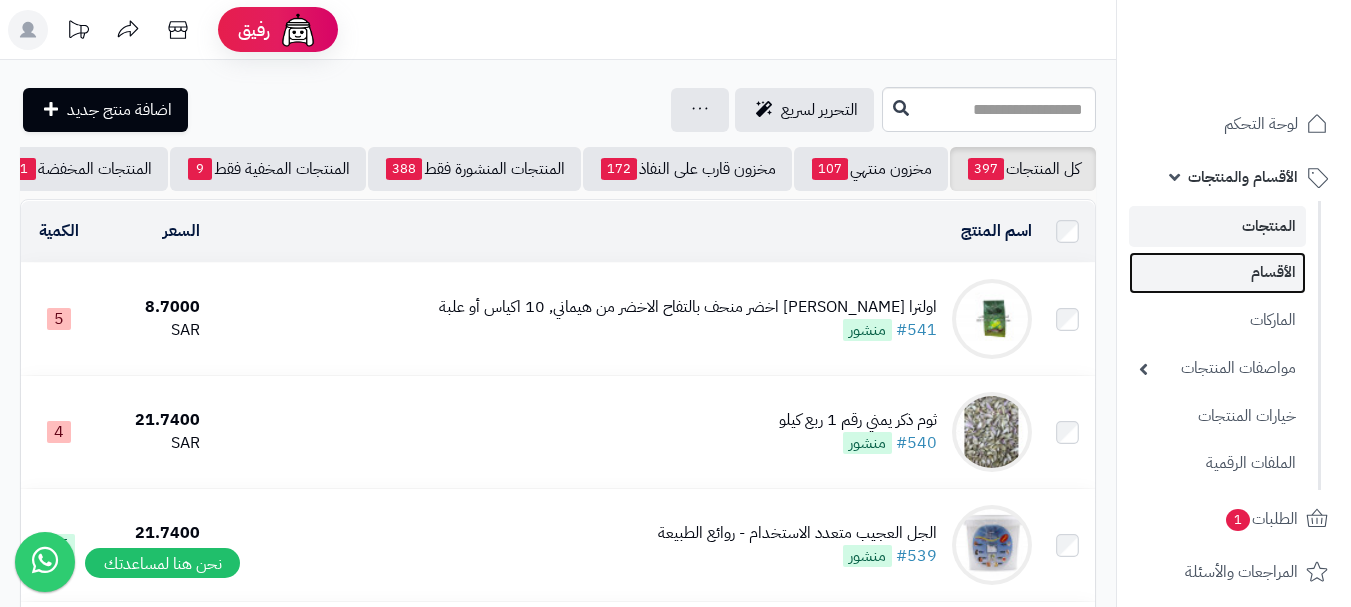 click on "الأقسام" at bounding box center (1217, 272) 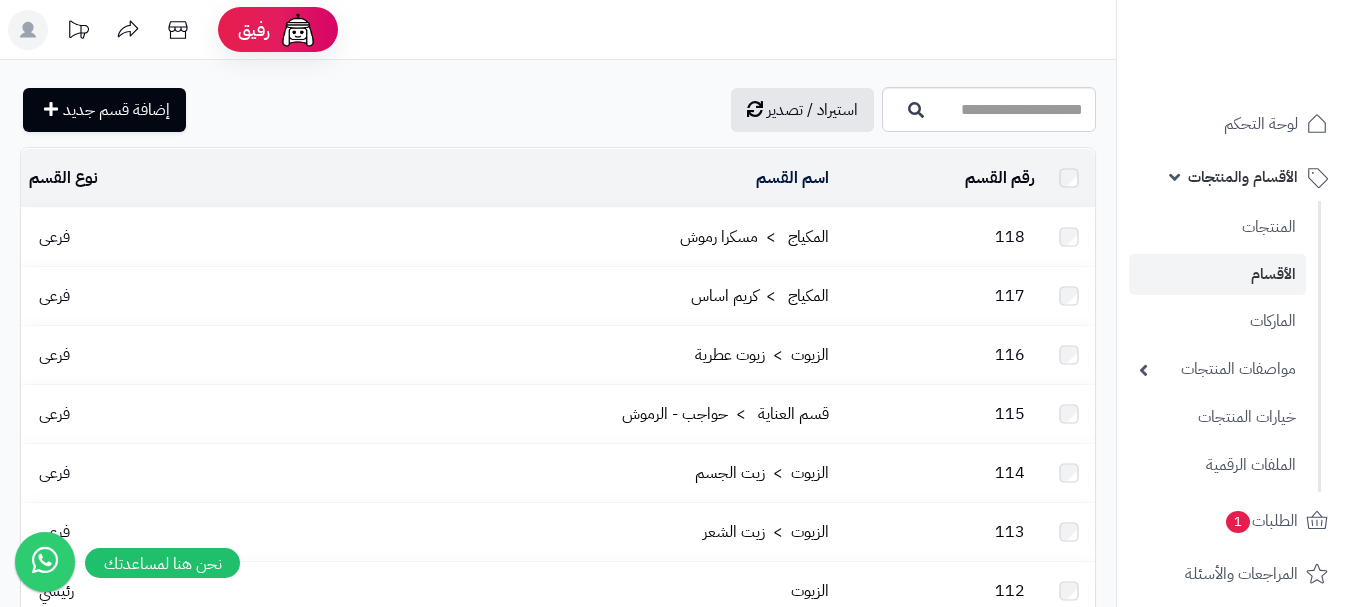 scroll, scrollTop: 0, scrollLeft: 0, axis: both 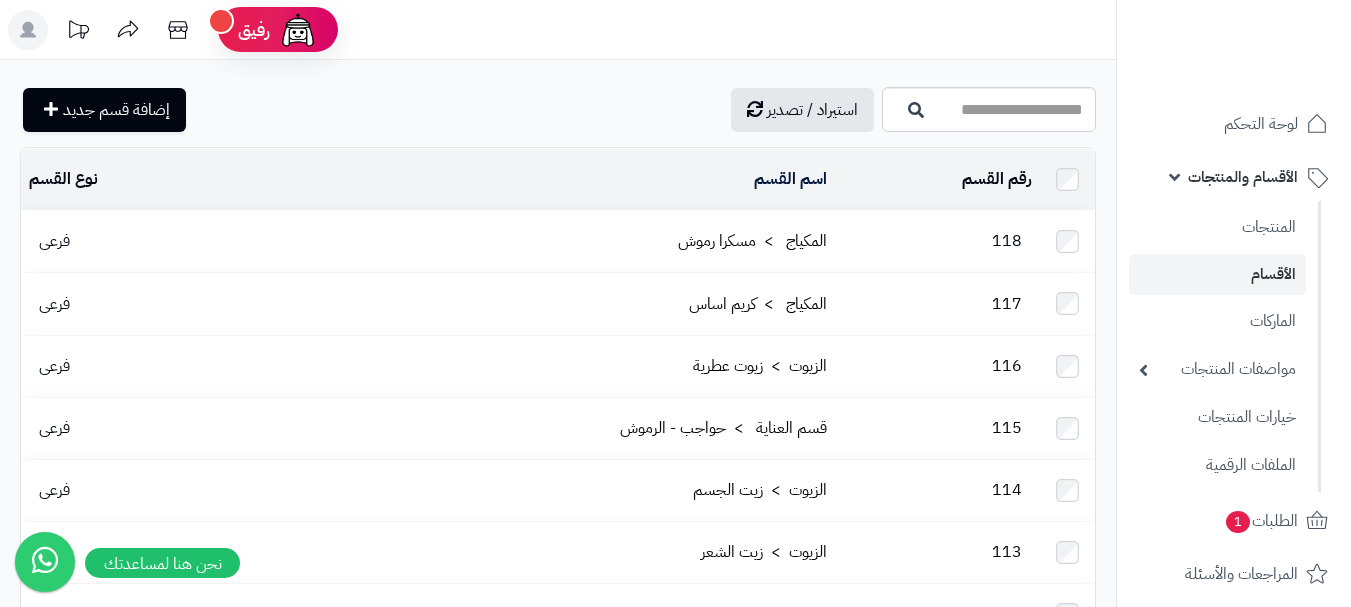 click on "الأقسام والمنتجات" at bounding box center [1243, 177] 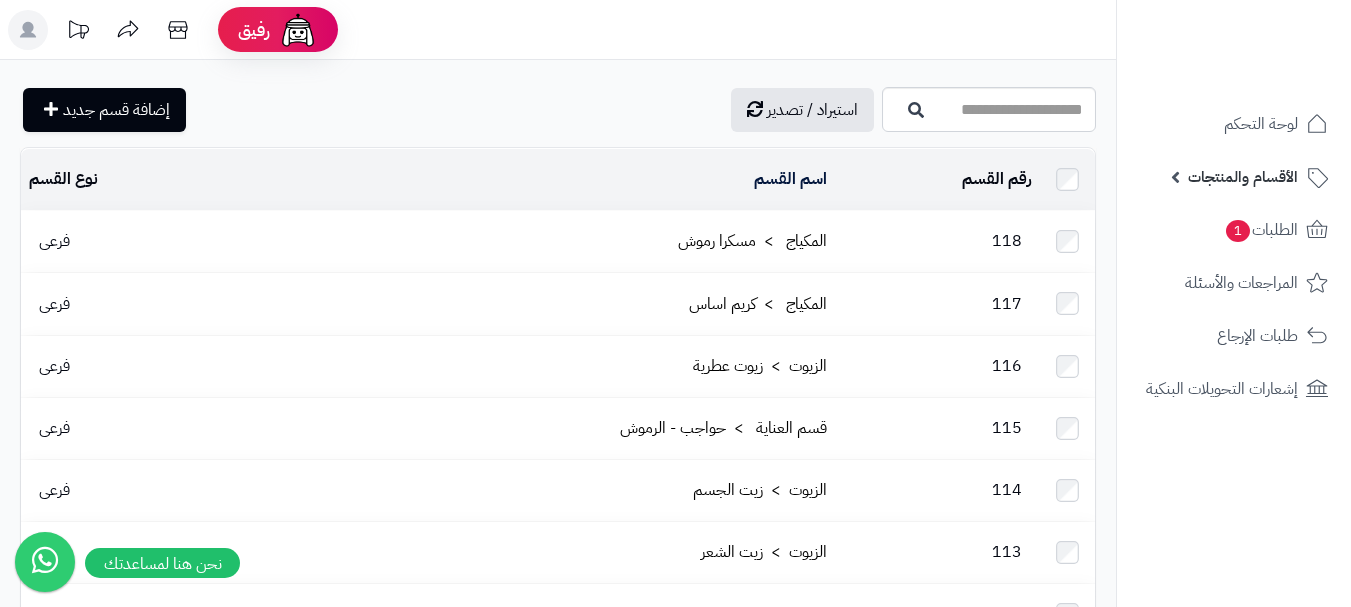 click on "الأقسام والمنتجات" at bounding box center [1243, 177] 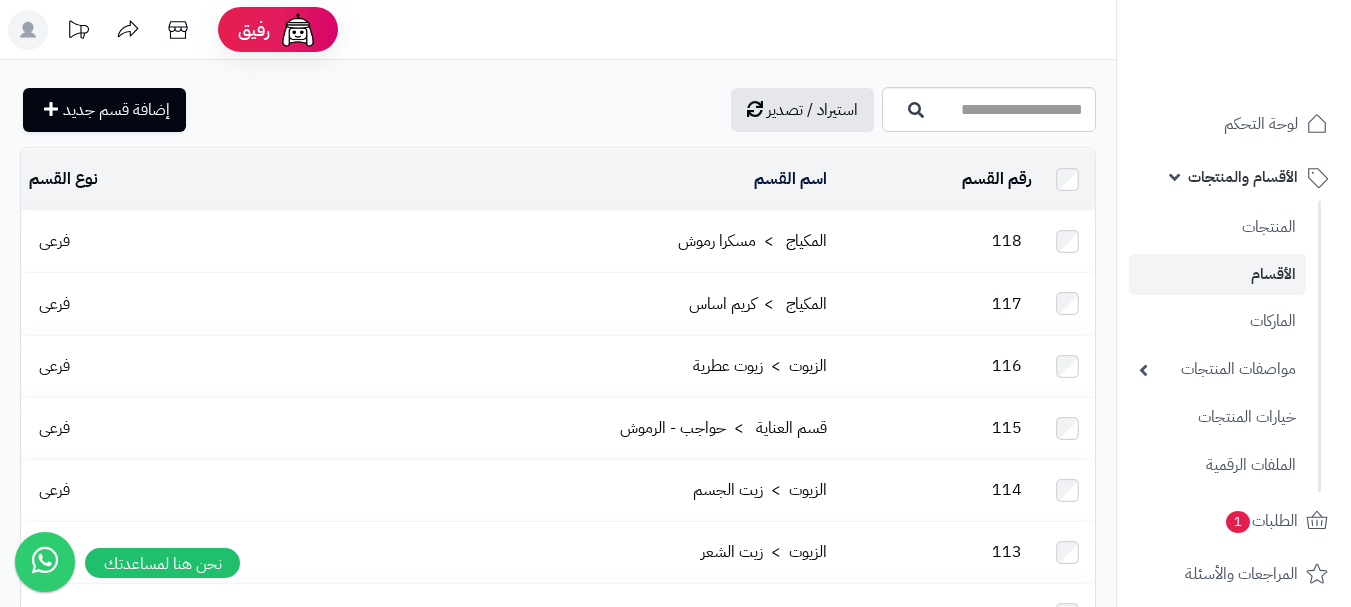 click 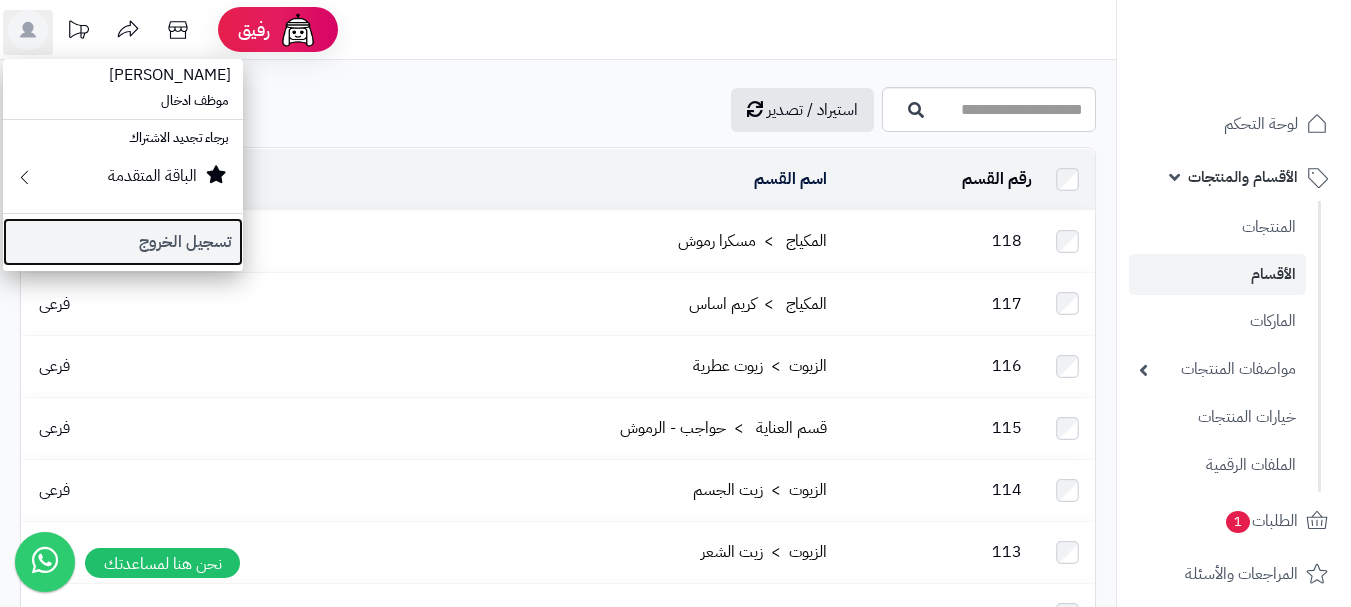 click on "تسجيل الخروج" at bounding box center [123, 242] 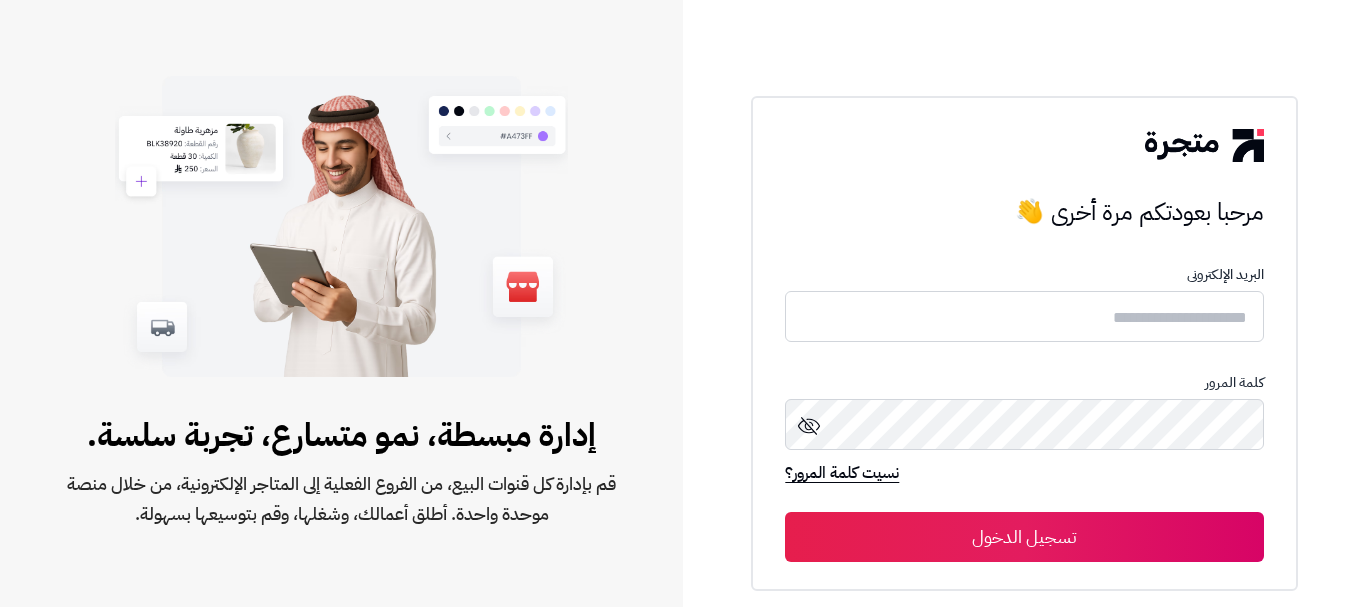 scroll, scrollTop: 0, scrollLeft: 0, axis: both 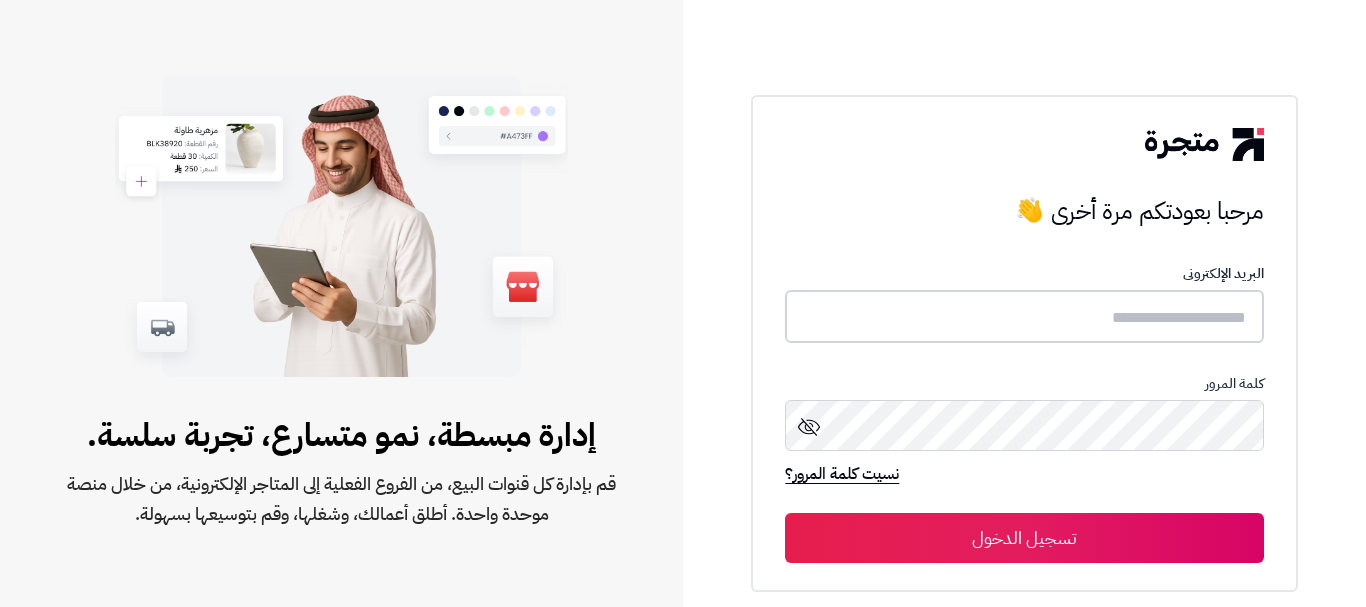 click at bounding box center [1024, 316] 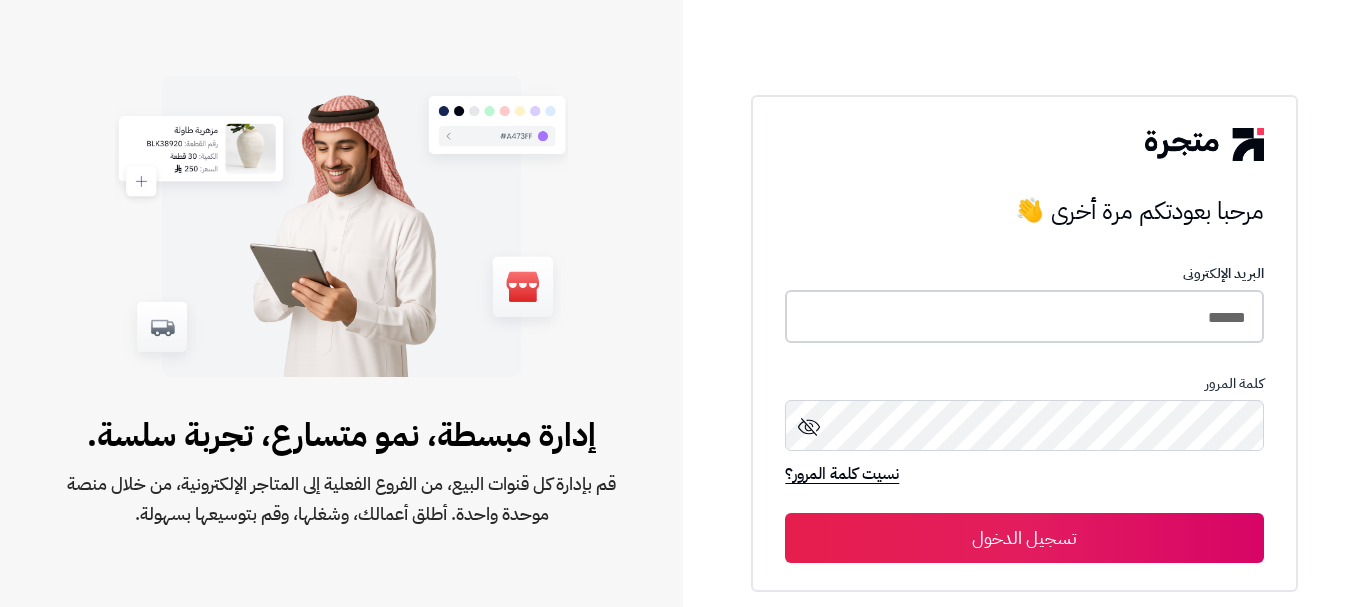 type on "******" 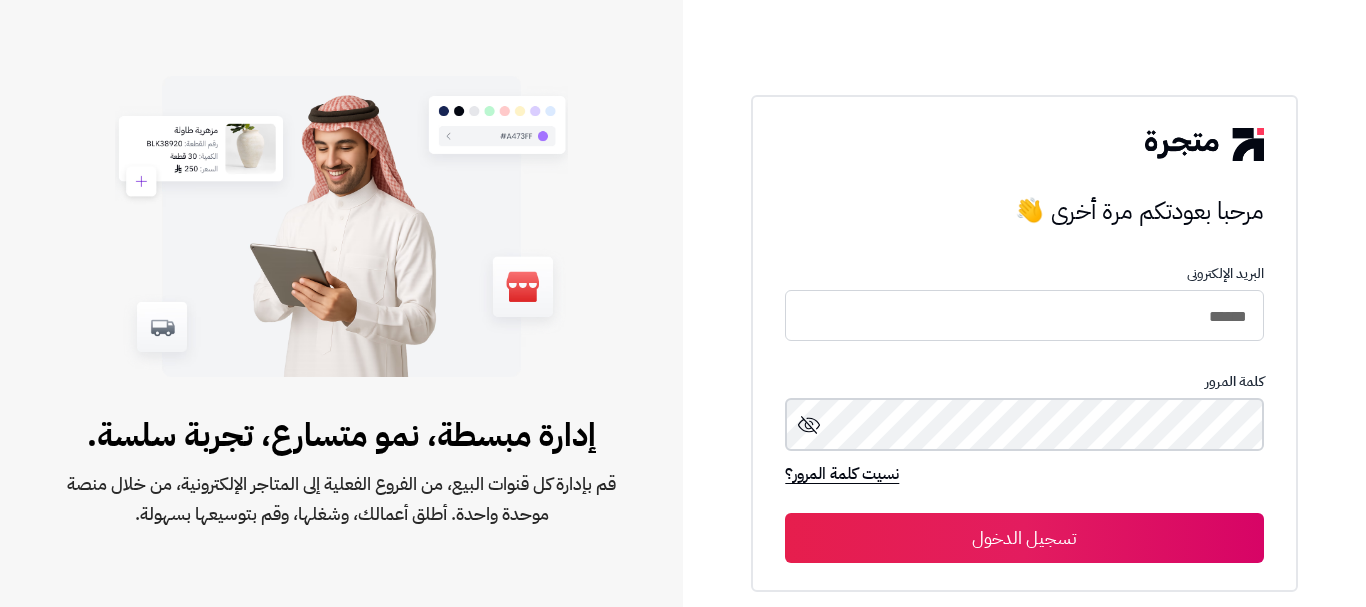 click on "تسجيل الدخول" at bounding box center [1024, 538] 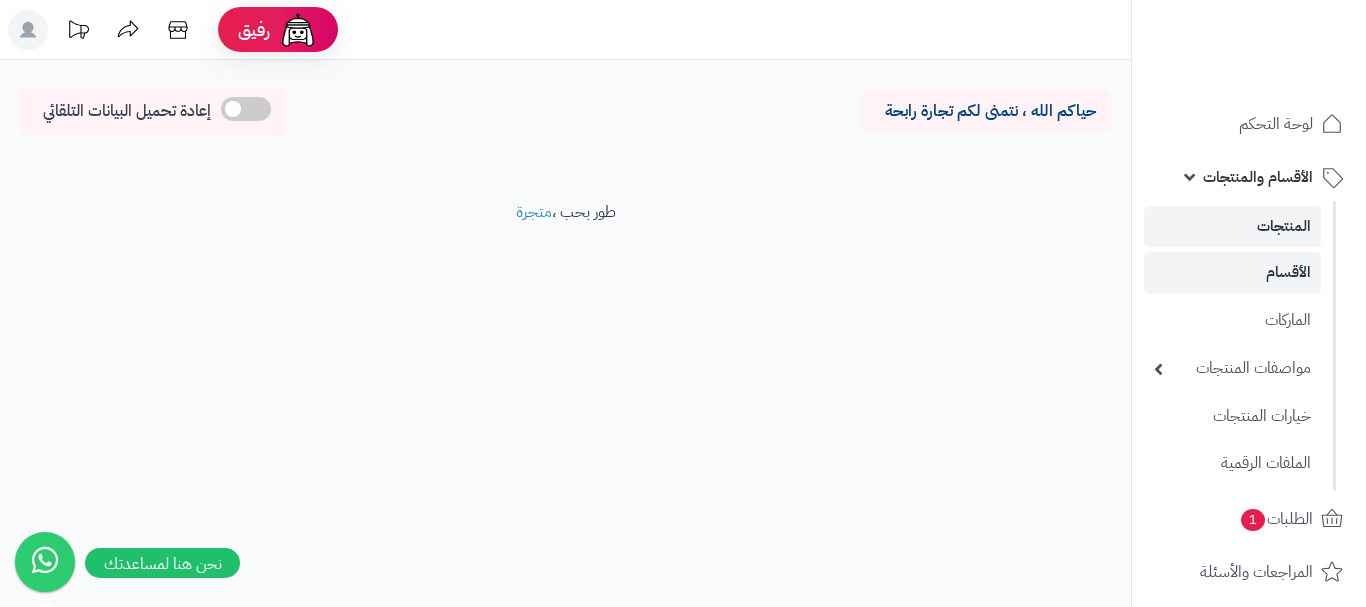 scroll, scrollTop: 0, scrollLeft: 0, axis: both 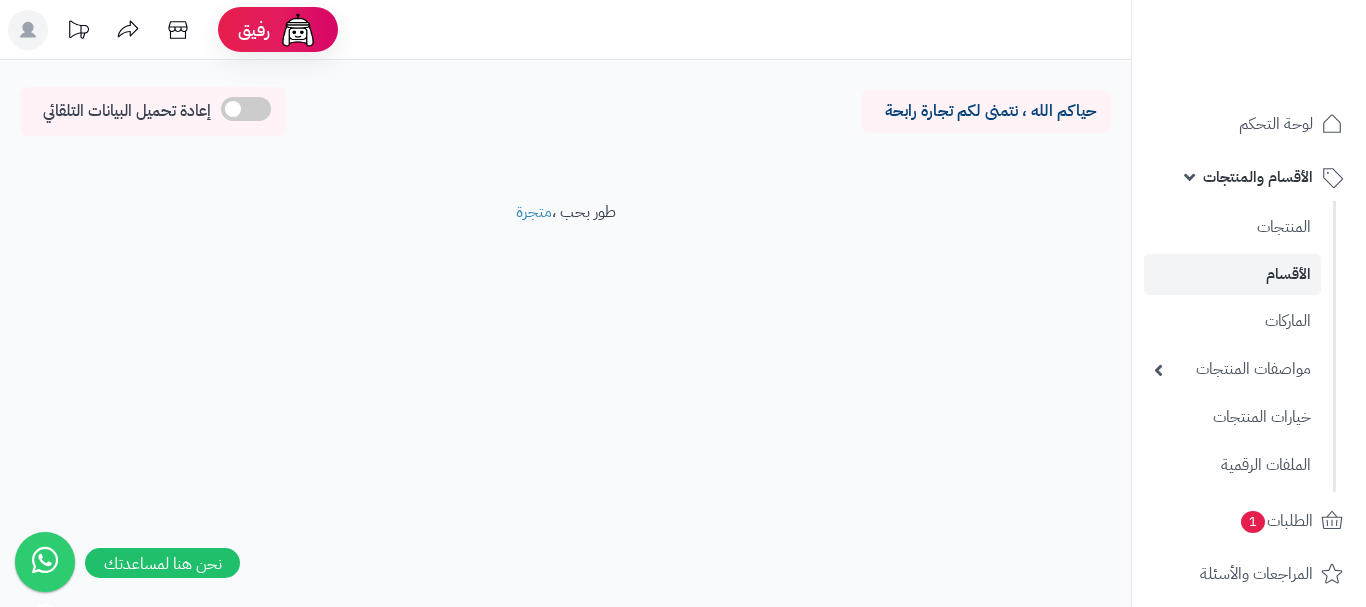 click on "الأقسام والمنتجات" at bounding box center (1258, 177) 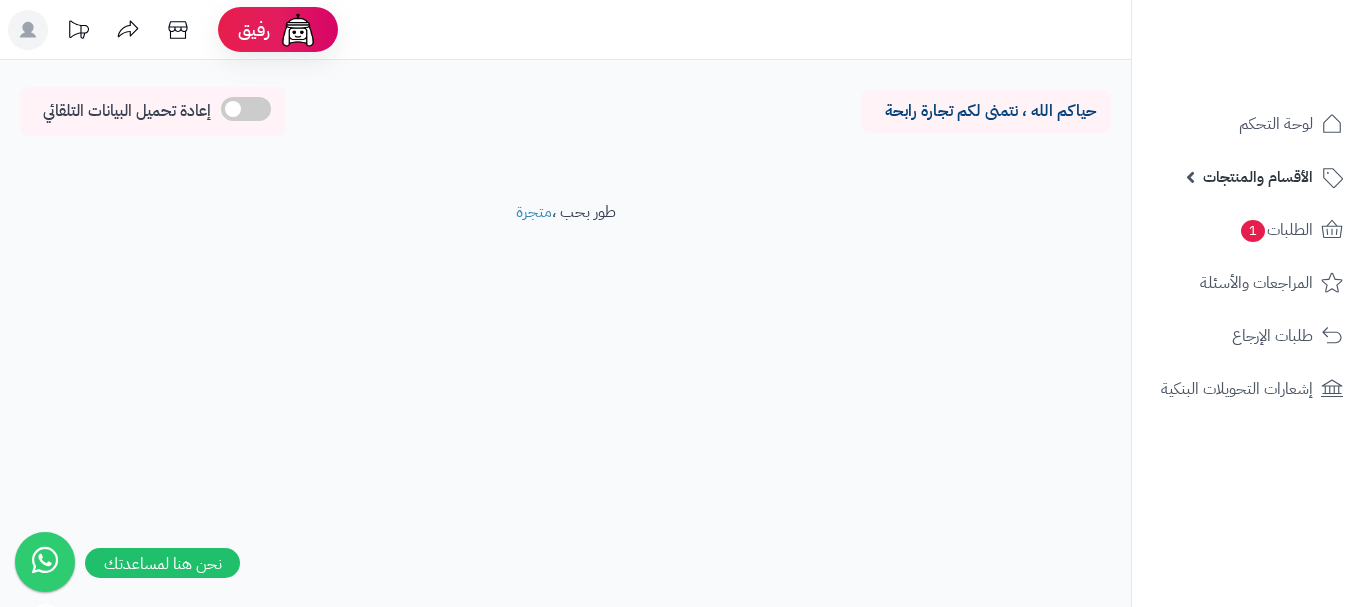click on "الأقسام والمنتجات" at bounding box center [1258, 177] 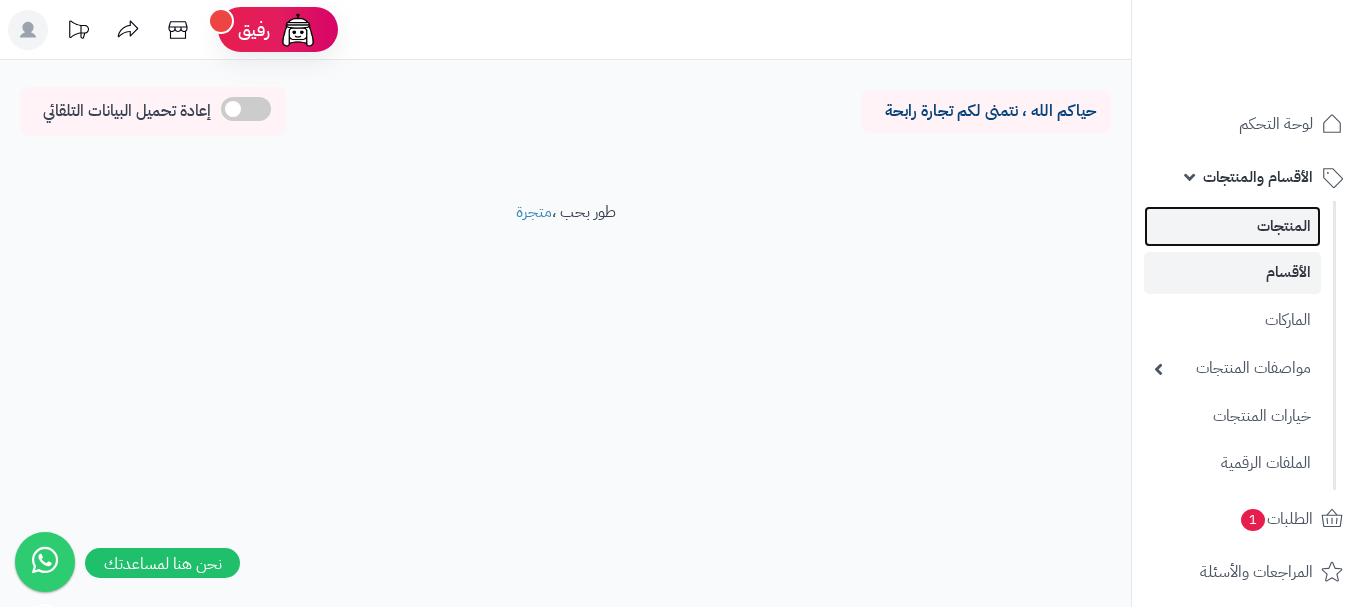 click on "المنتجات" at bounding box center [1232, 226] 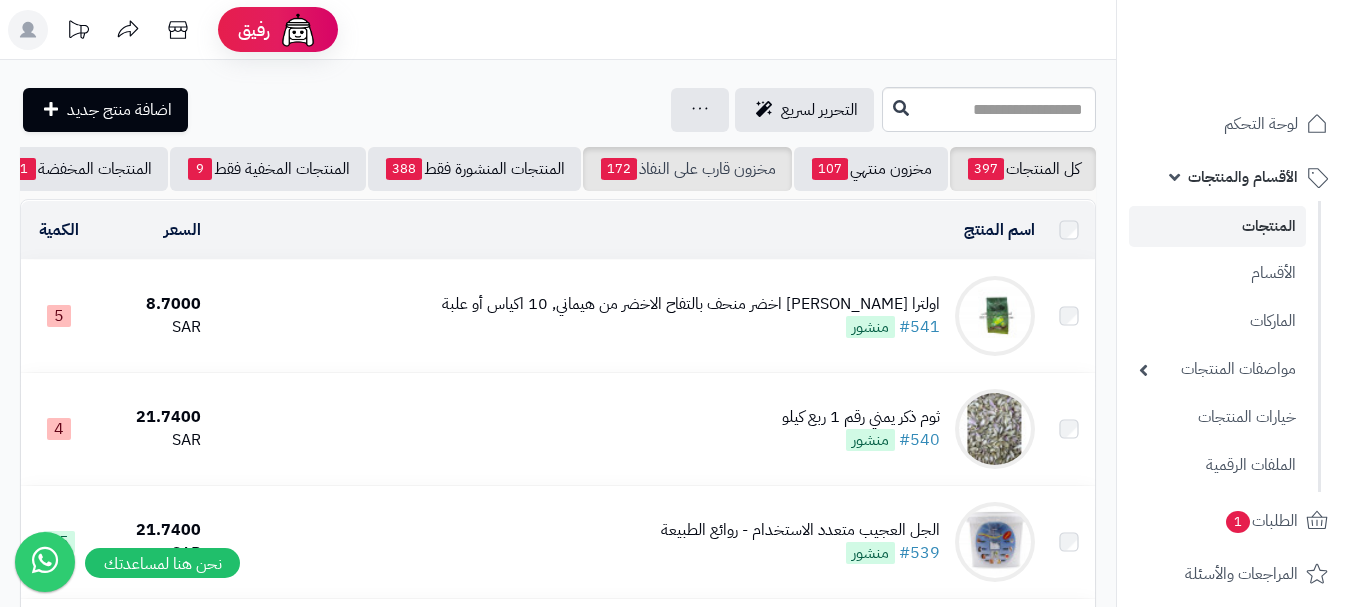 scroll, scrollTop: 0, scrollLeft: 0, axis: both 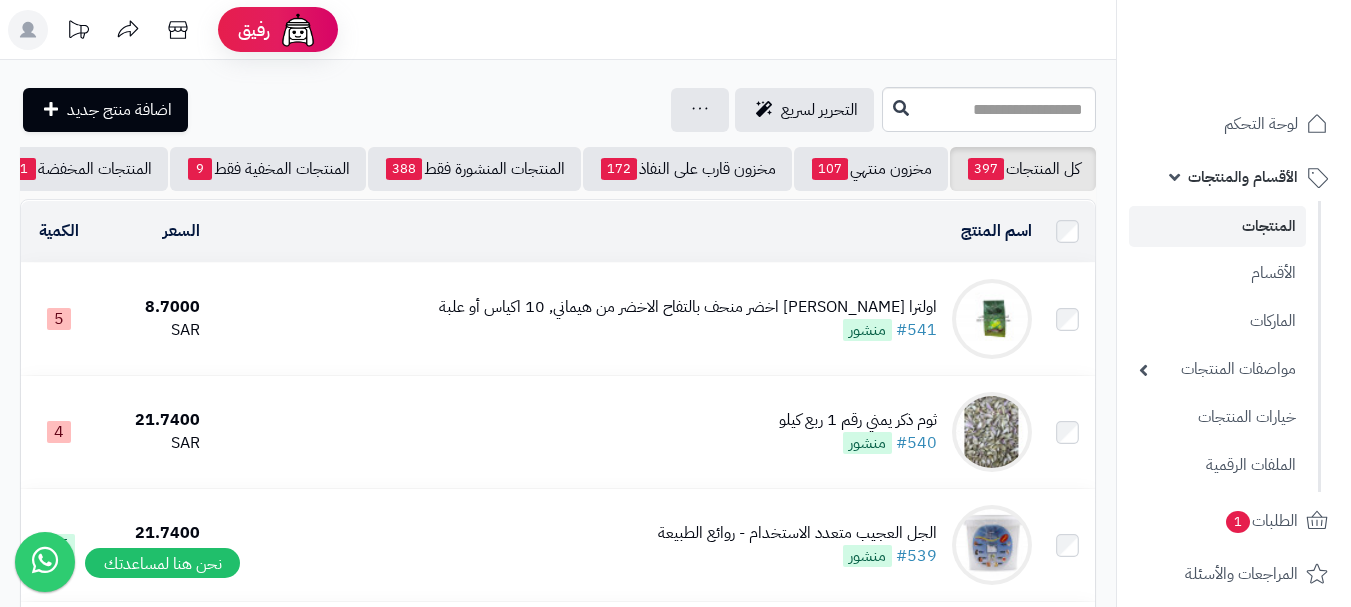 click on "**********" at bounding box center (558, 1350) 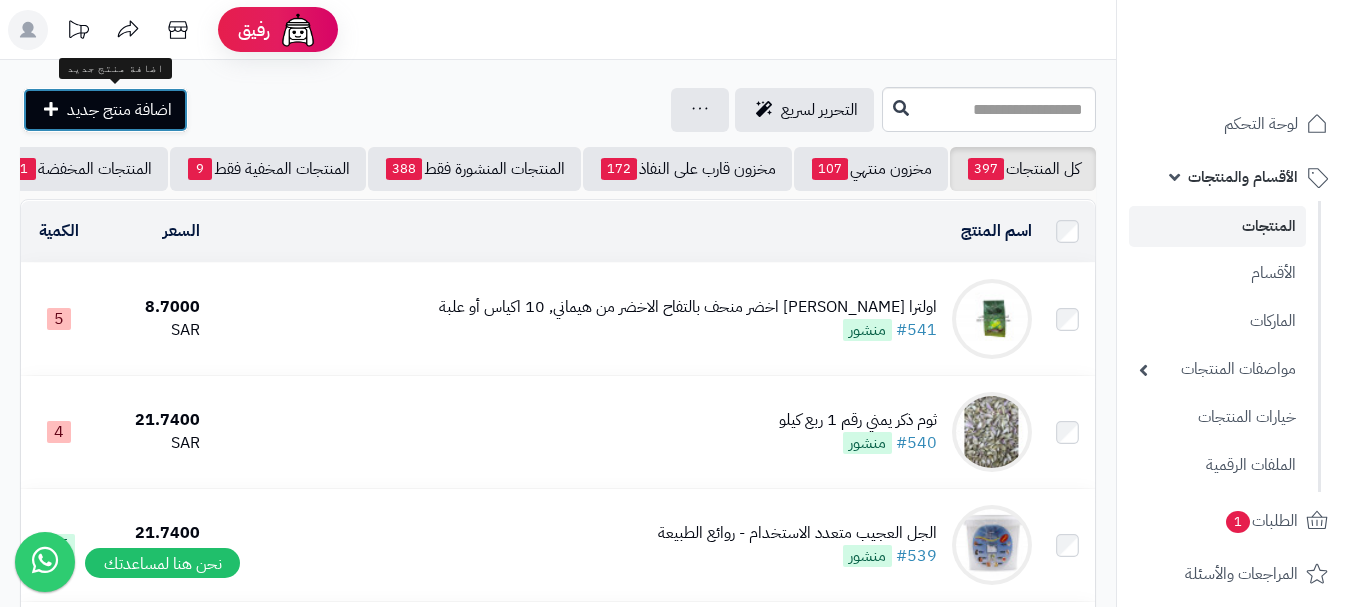 click on "اضافة منتج جديد" at bounding box center [105, 110] 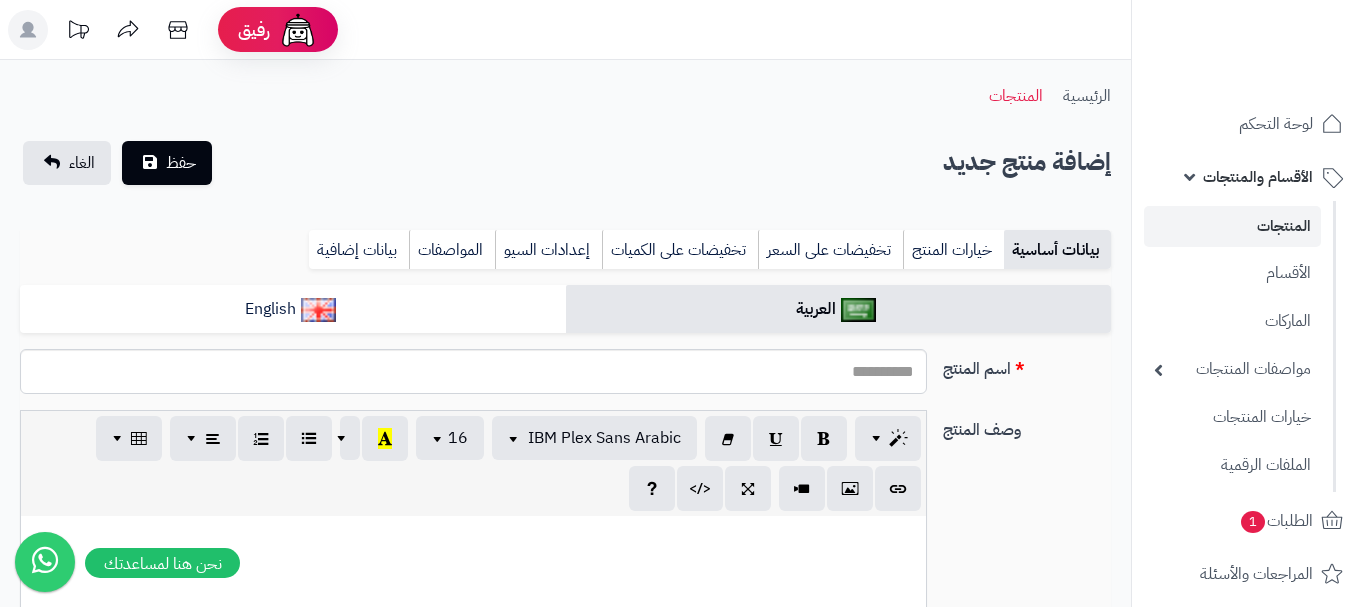 select 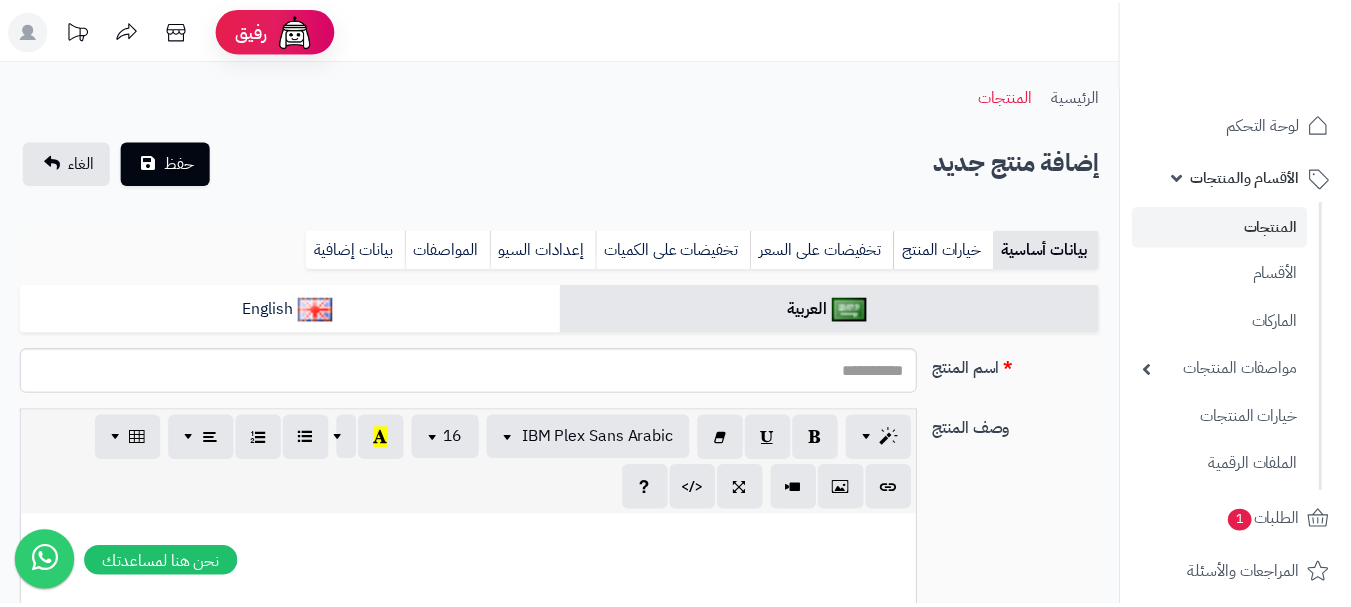 scroll, scrollTop: 82, scrollLeft: 0, axis: vertical 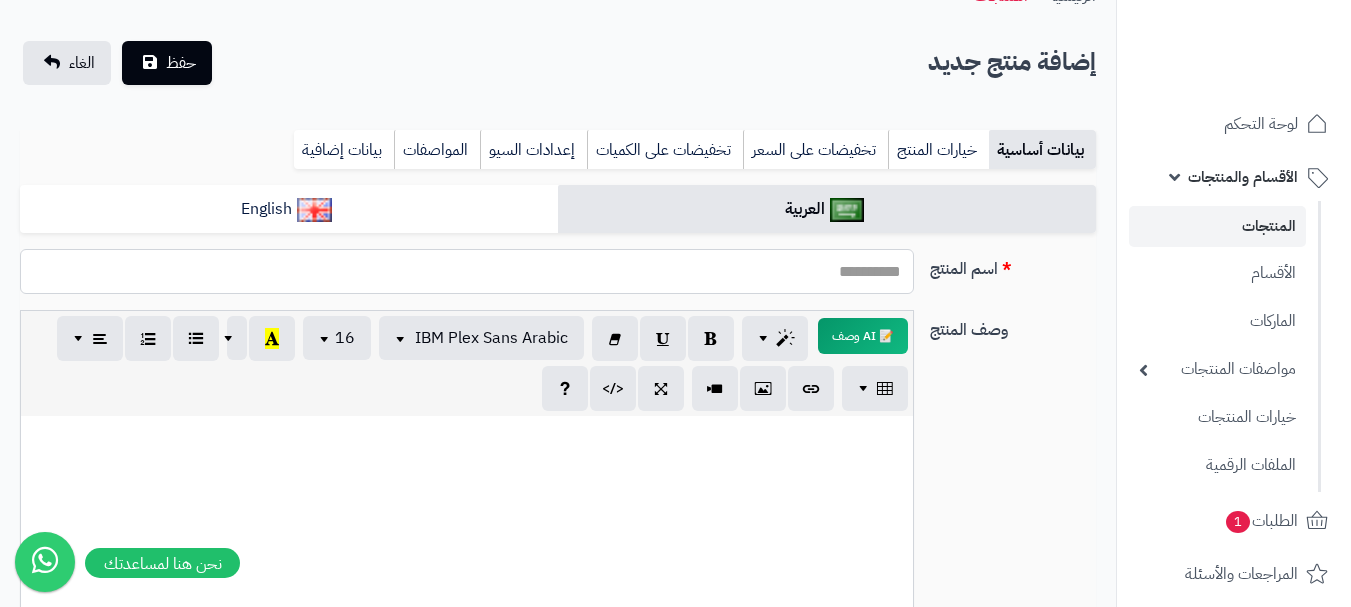 click on "اسم المنتج" at bounding box center (467, 271) 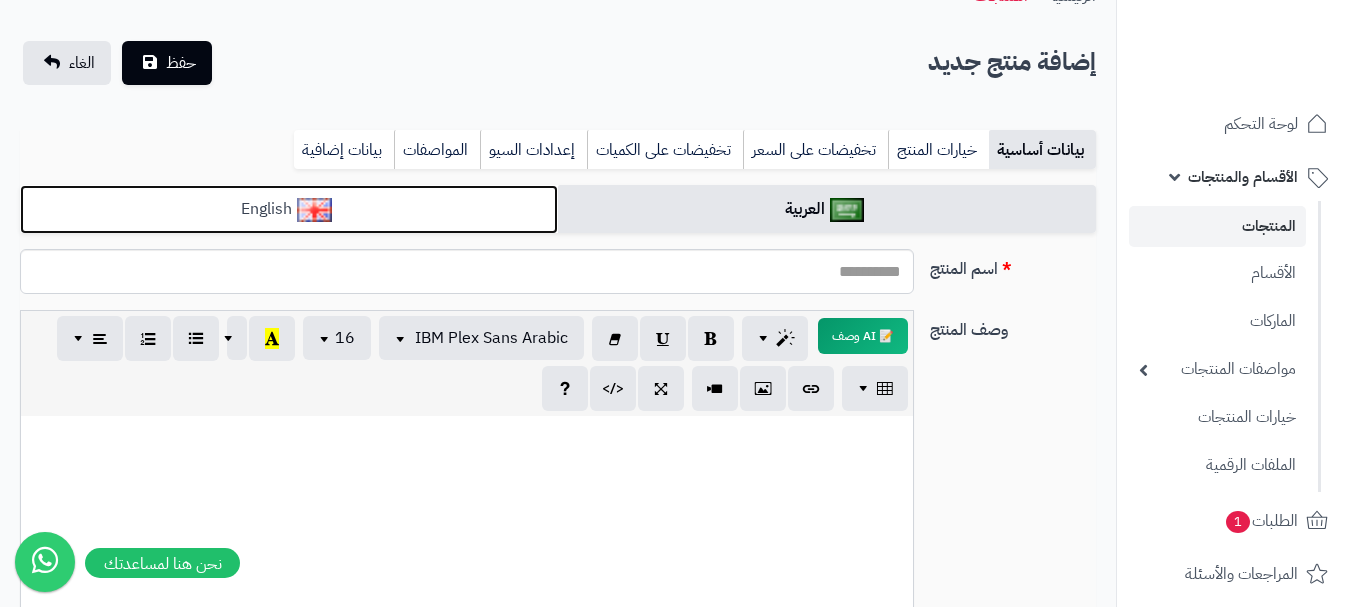 click on "English" at bounding box center (289, 209) 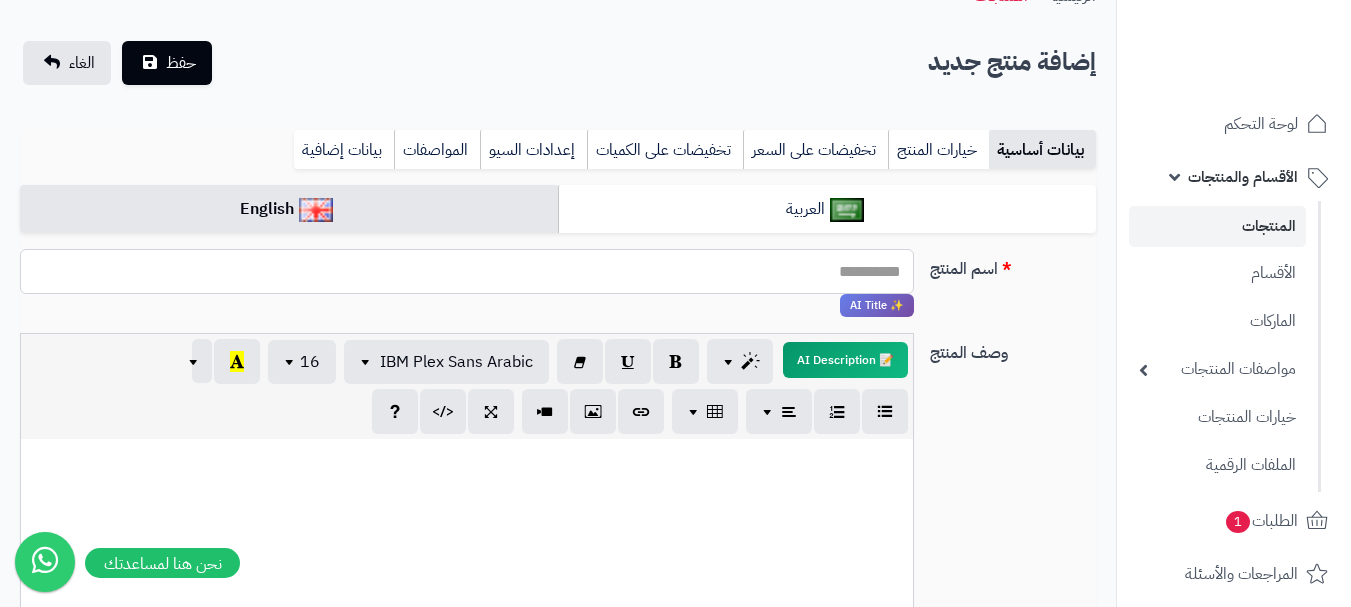 click on "اسم المنتج" at bounding box center [467, 271] 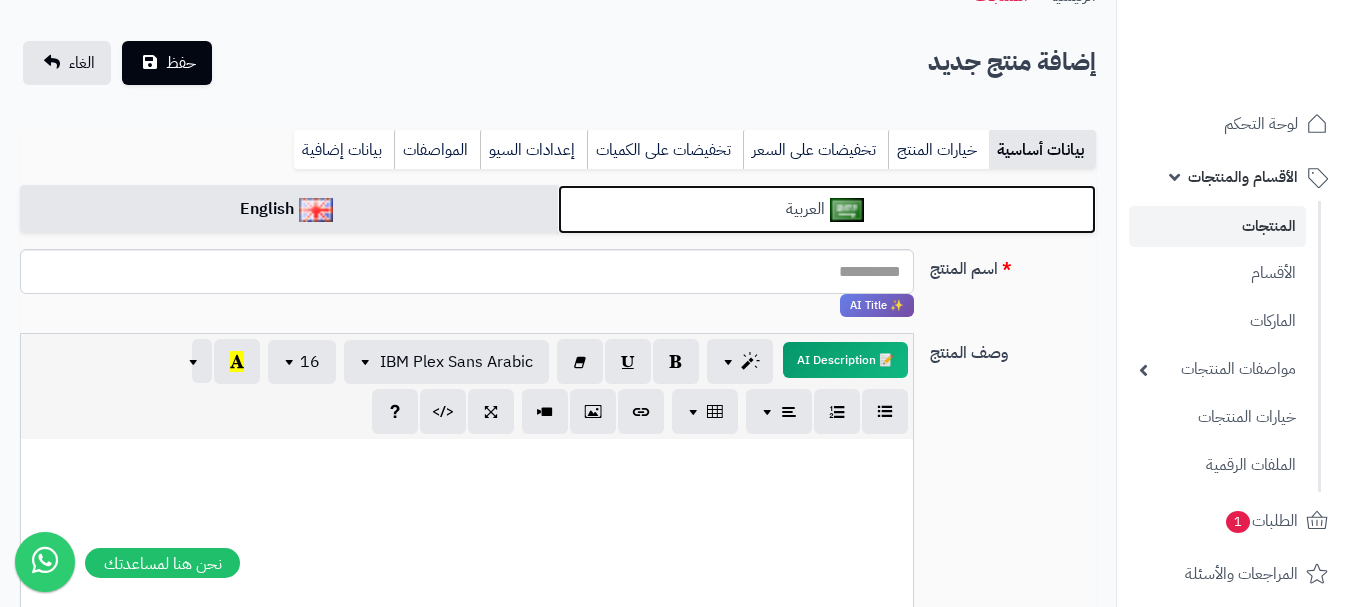 click on "العربية" at bounding box center (827, 209) 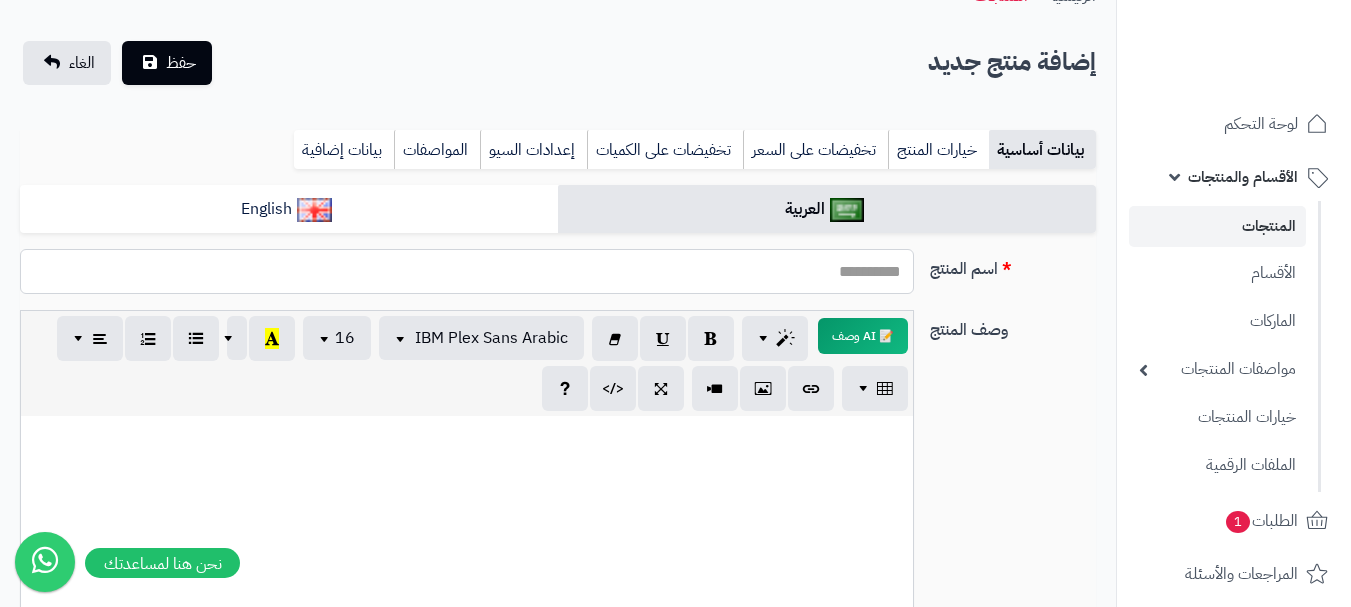 click on "اسم المنتج" at bounding box center [467, 271] 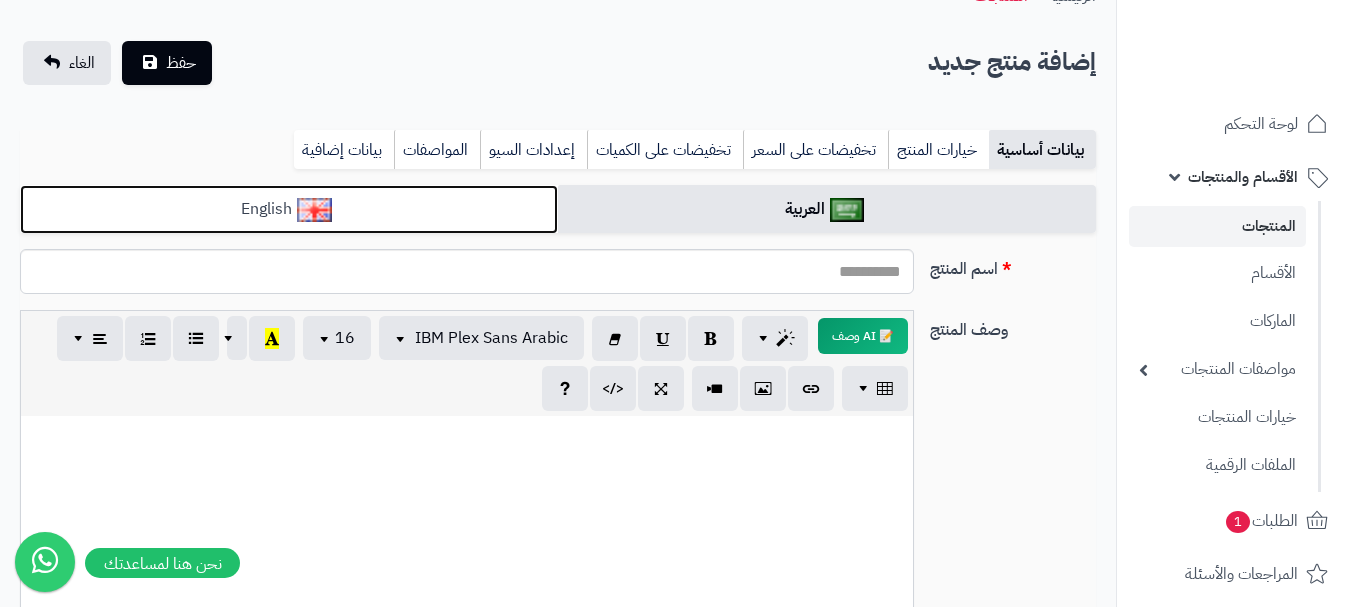 click on "English" at bounding box center (289, 209) 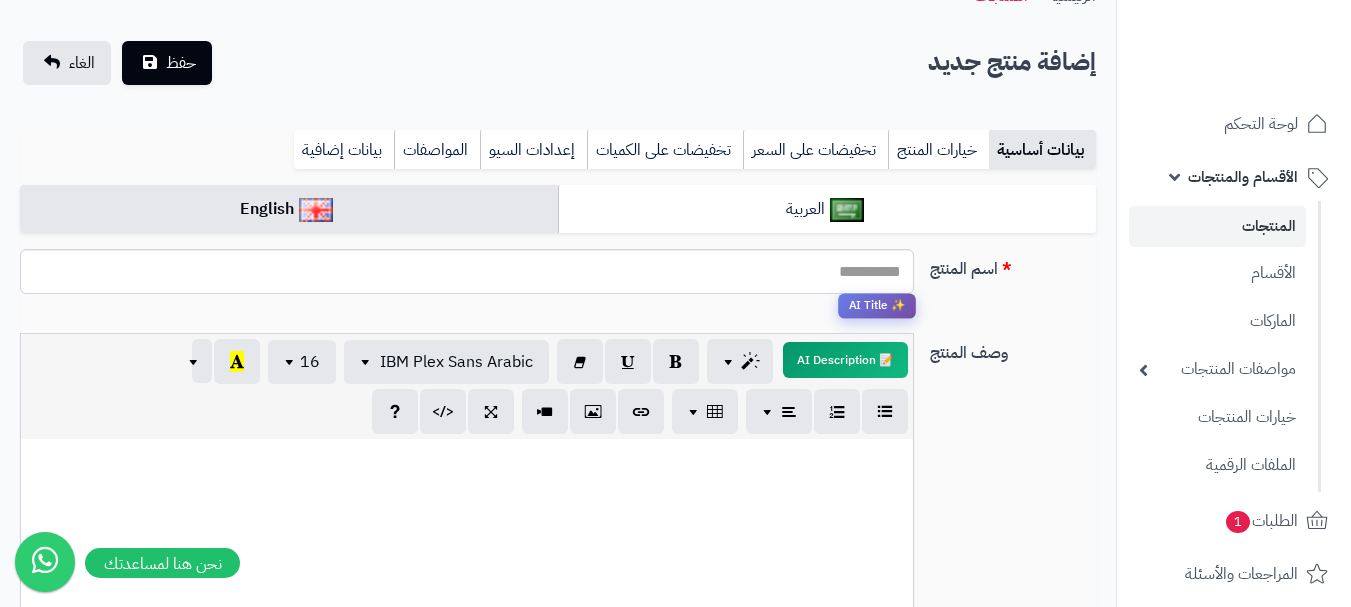 click on "✨ AI Title" at bounding box center (877, 305) 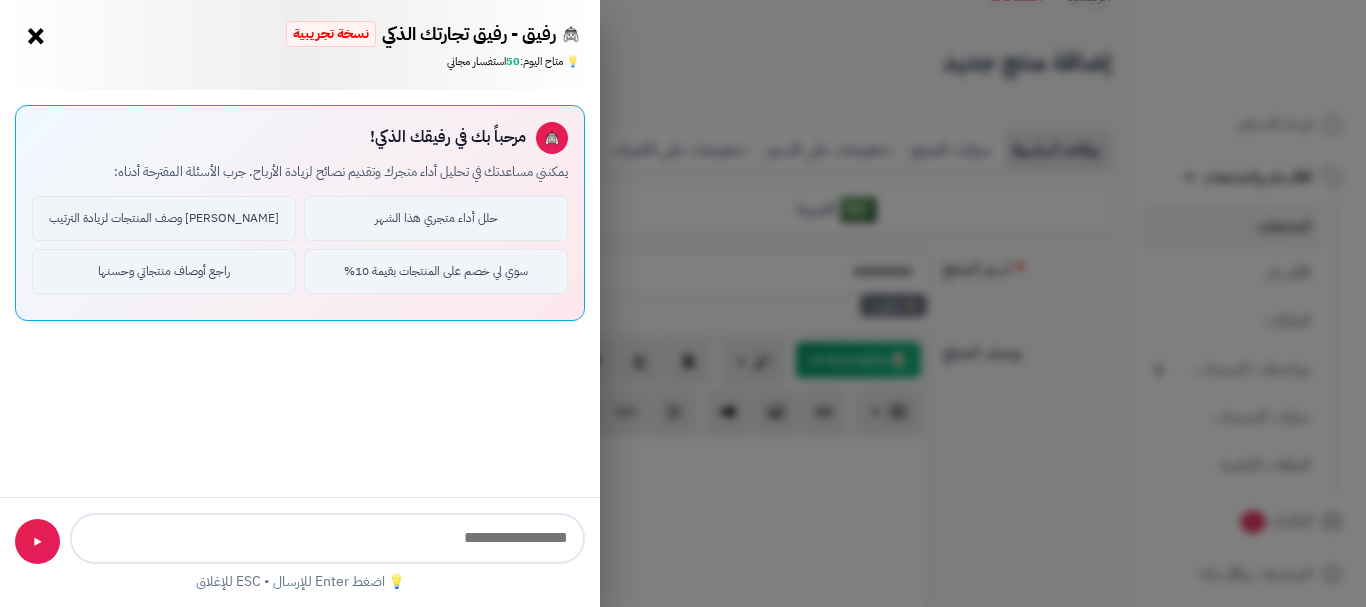 type on "**********" 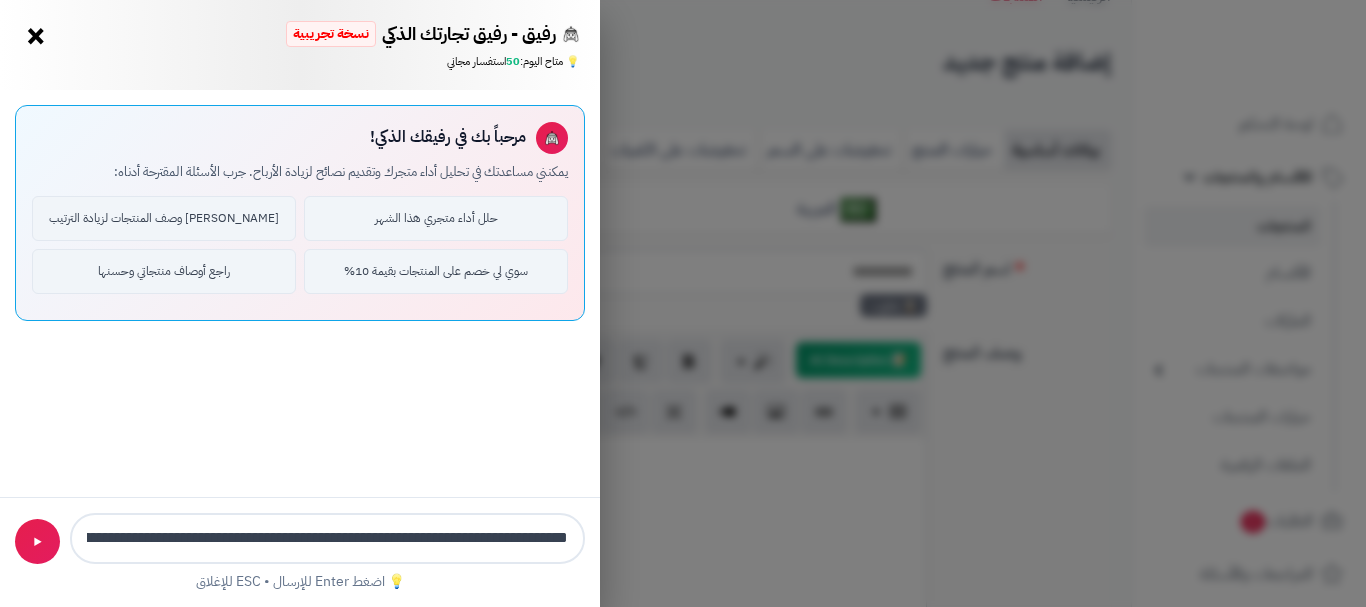 scroll, scrollTop: 0, scrollLeft: -486, axis: horizontal 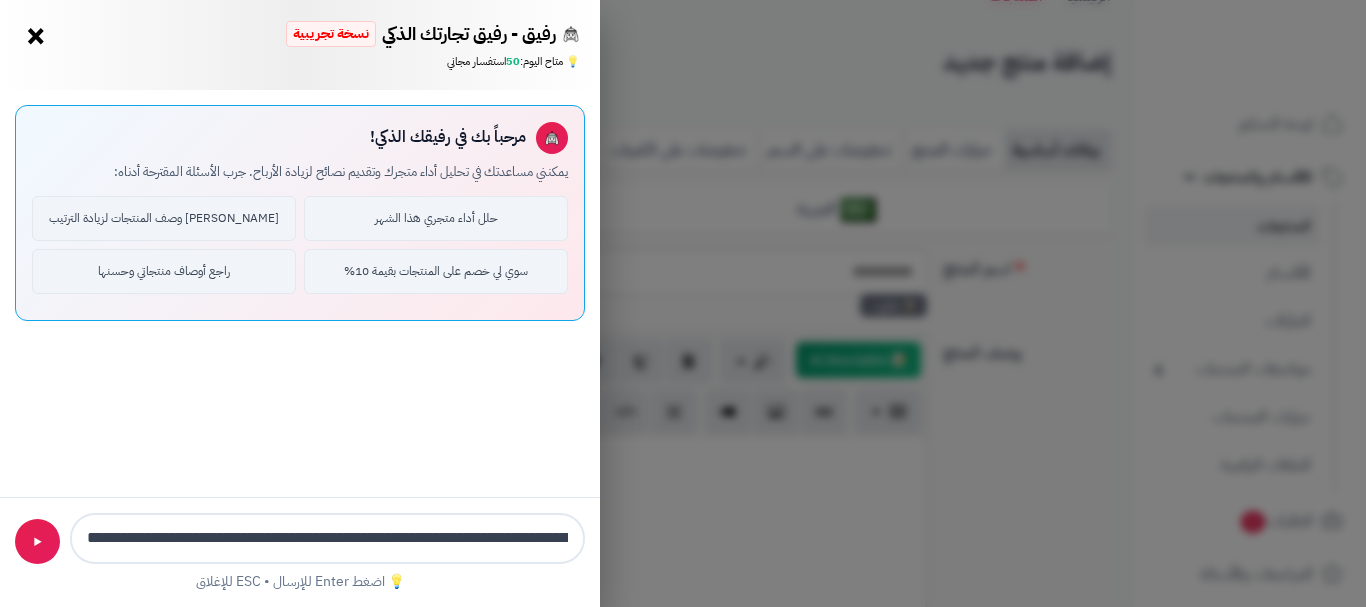 type 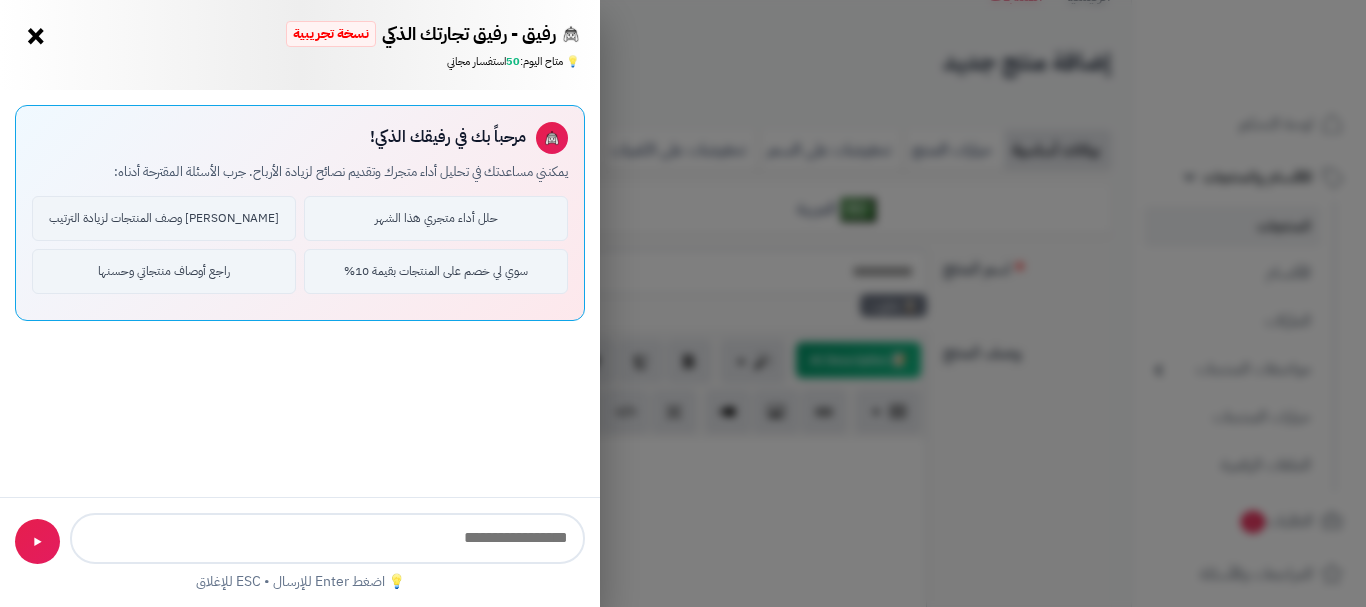 scroll, scrollTop: 0, scrollLeft: 0, axis: both 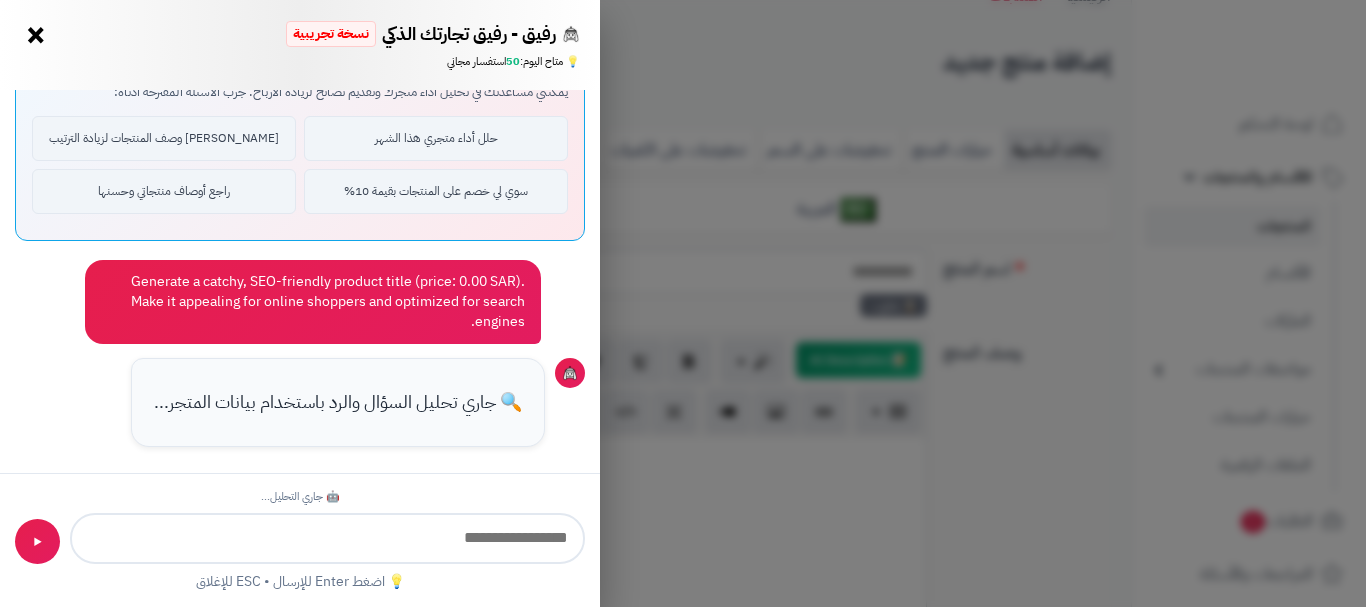 click on "×" at bounding box center (36, 35) 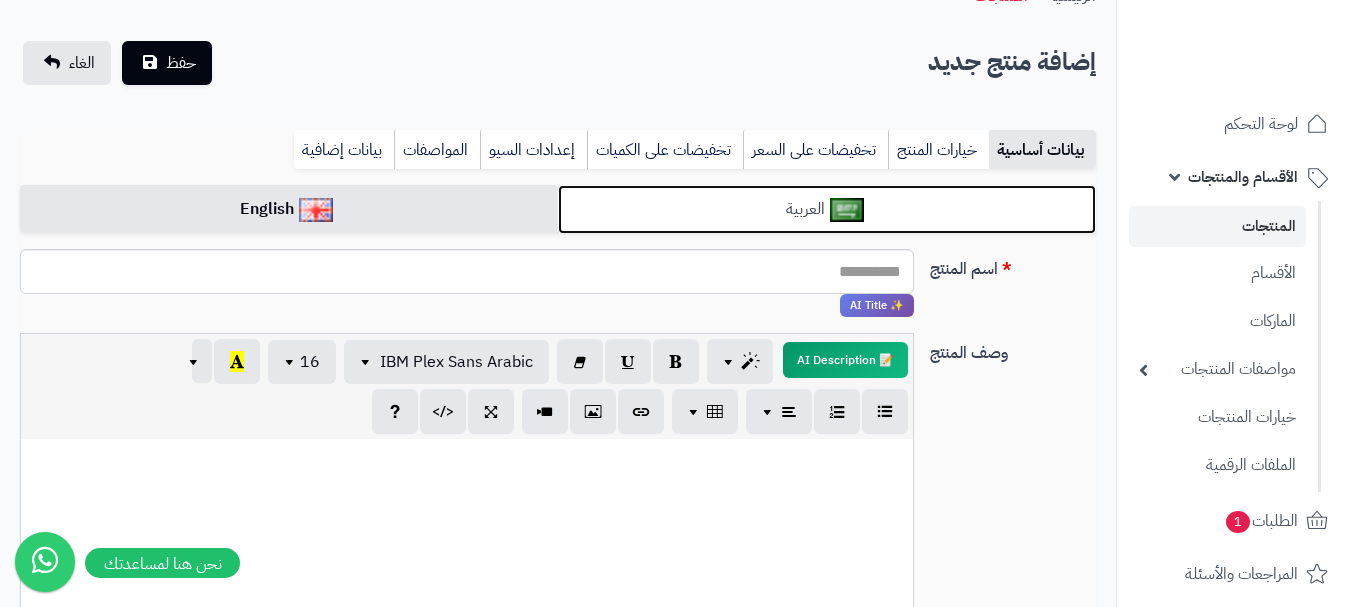 click on "العربية" at bounding box center (827, 209) 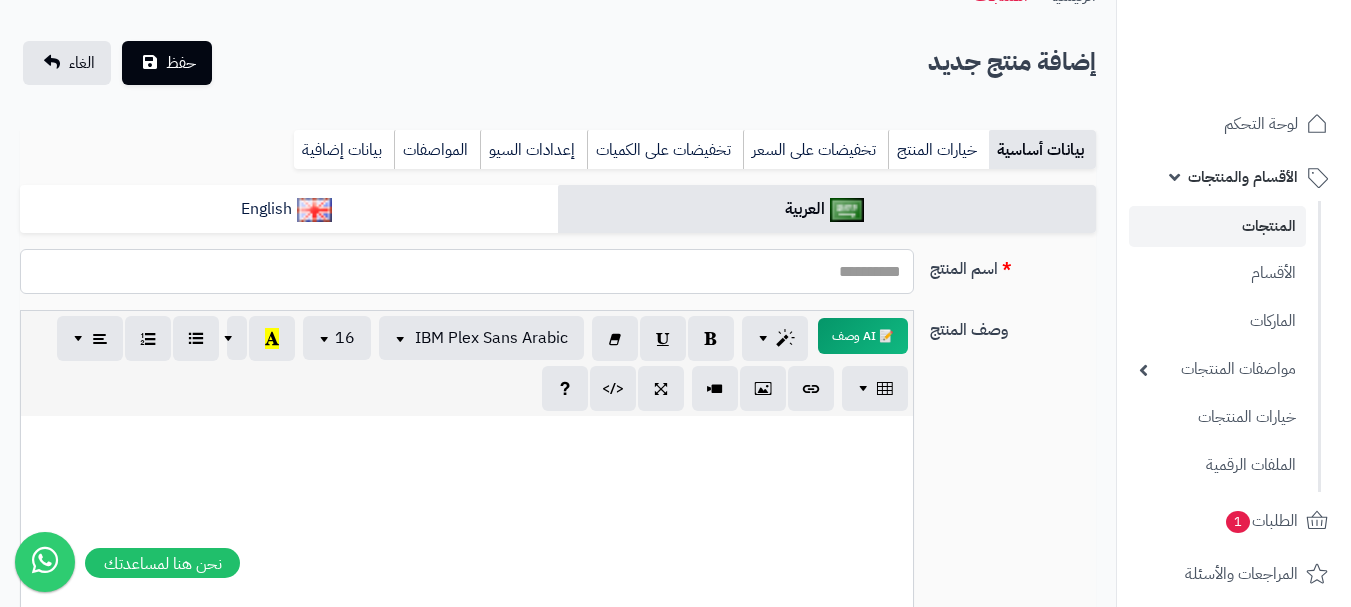 click on "اسم المنتج" at bounding box center (467, 271) 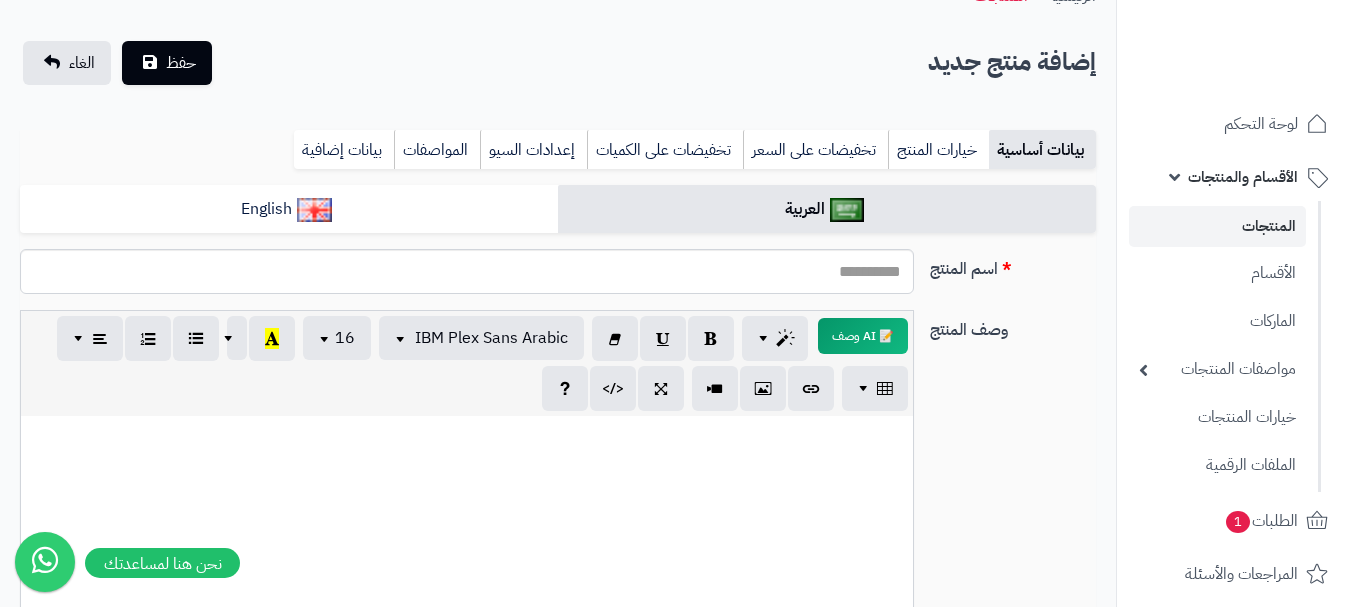 click on "المنتجات" at bounding box center [1217, 226] 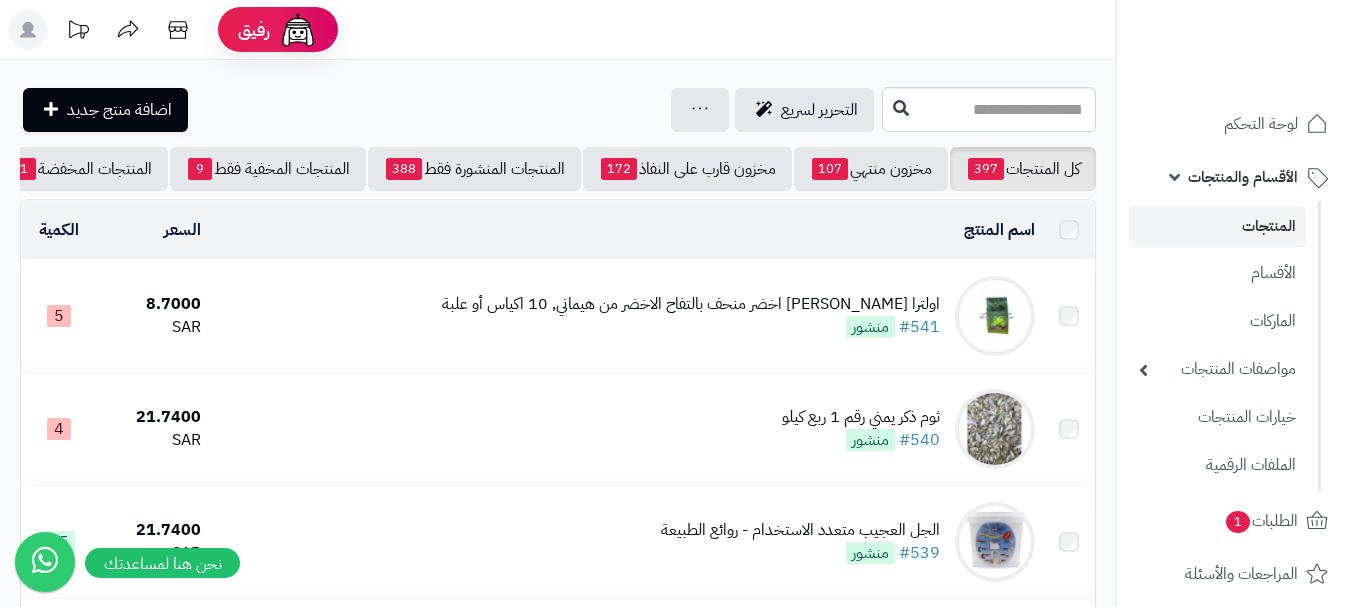 scroll, scrollTop: 0, scrollLeft: 0, axis: both 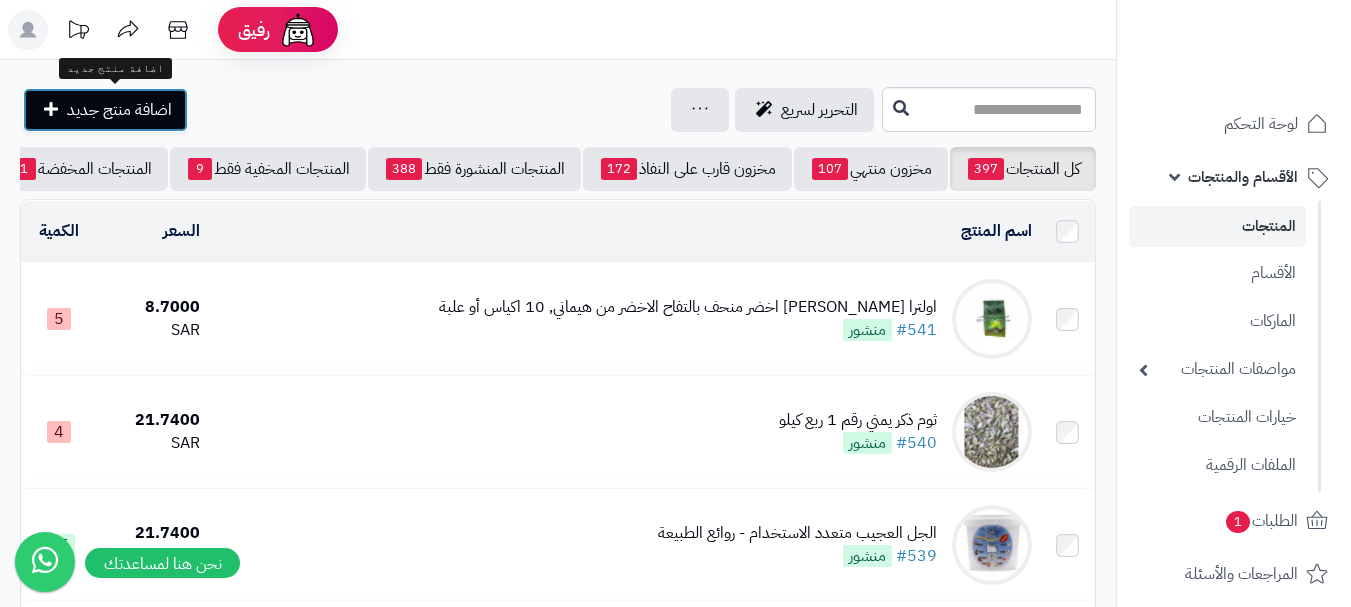 click on "اضافة منتج جديد" at bounding box center (119, 110) 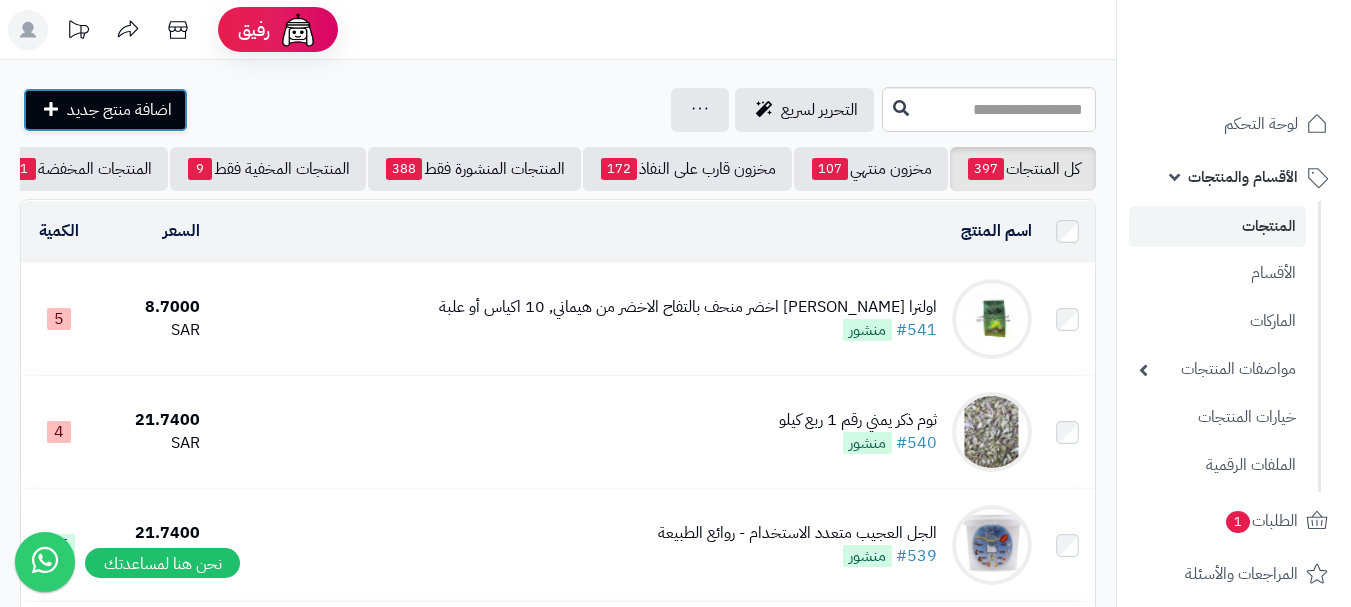 click on "اضافة منتج جديد" at bounding box center [119, 110] 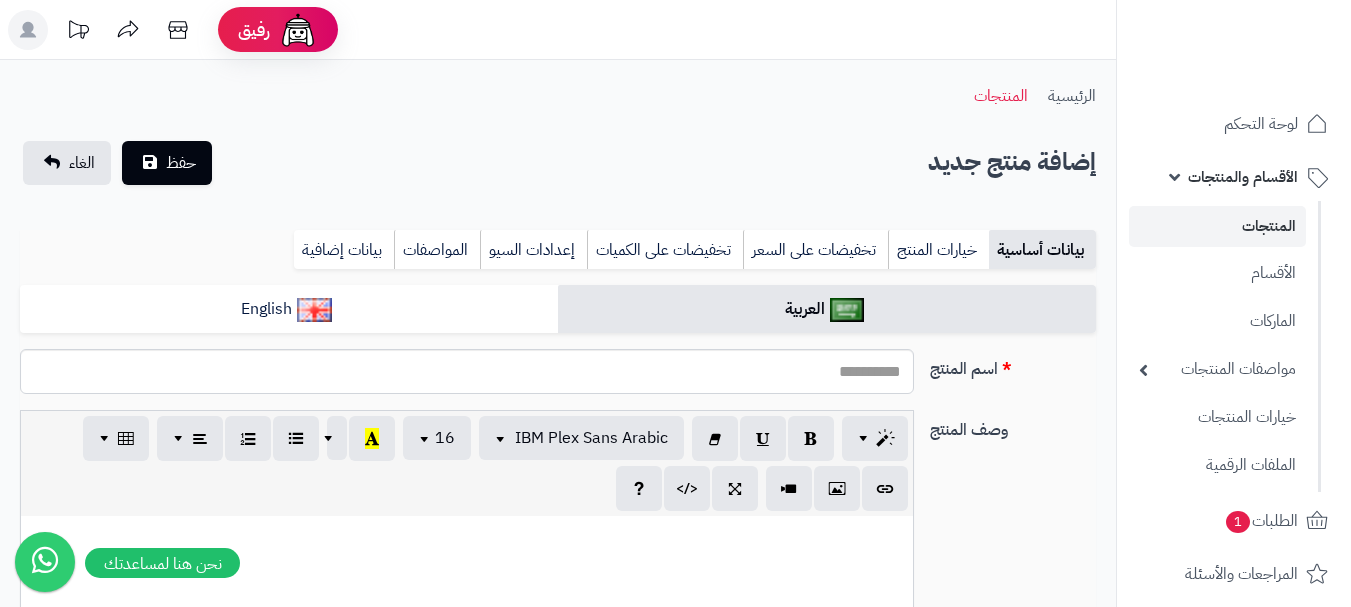 select 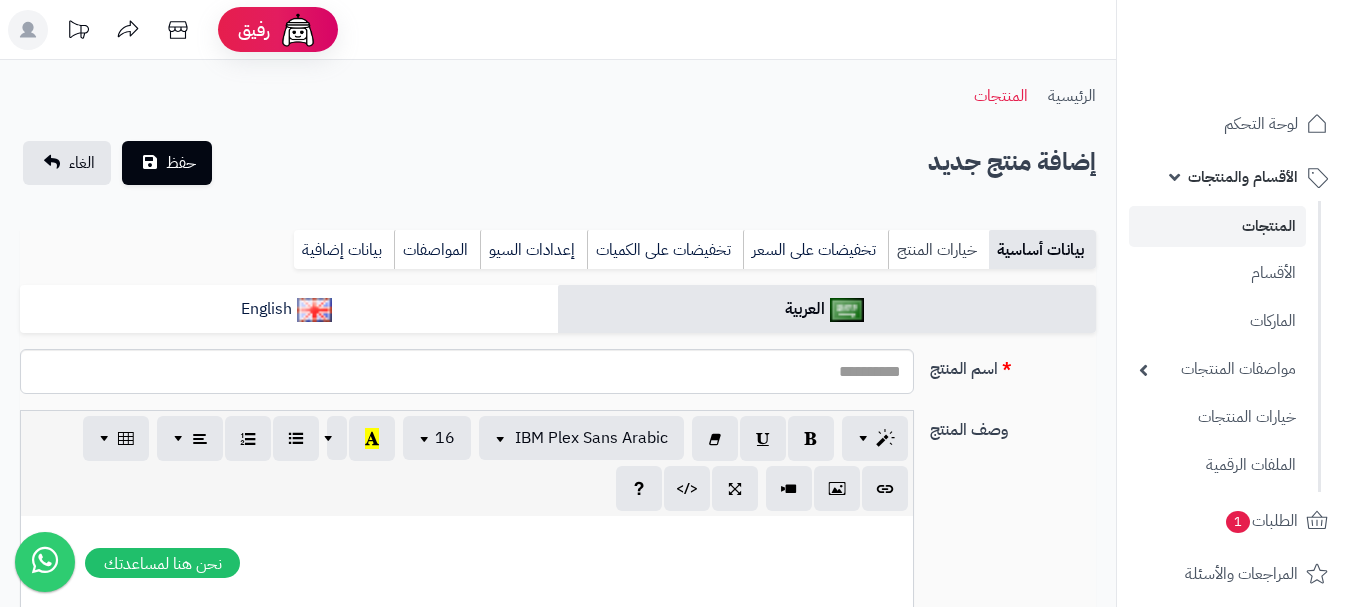 scroll, scrollTop: 0, scrollLeft: 0, axis: both 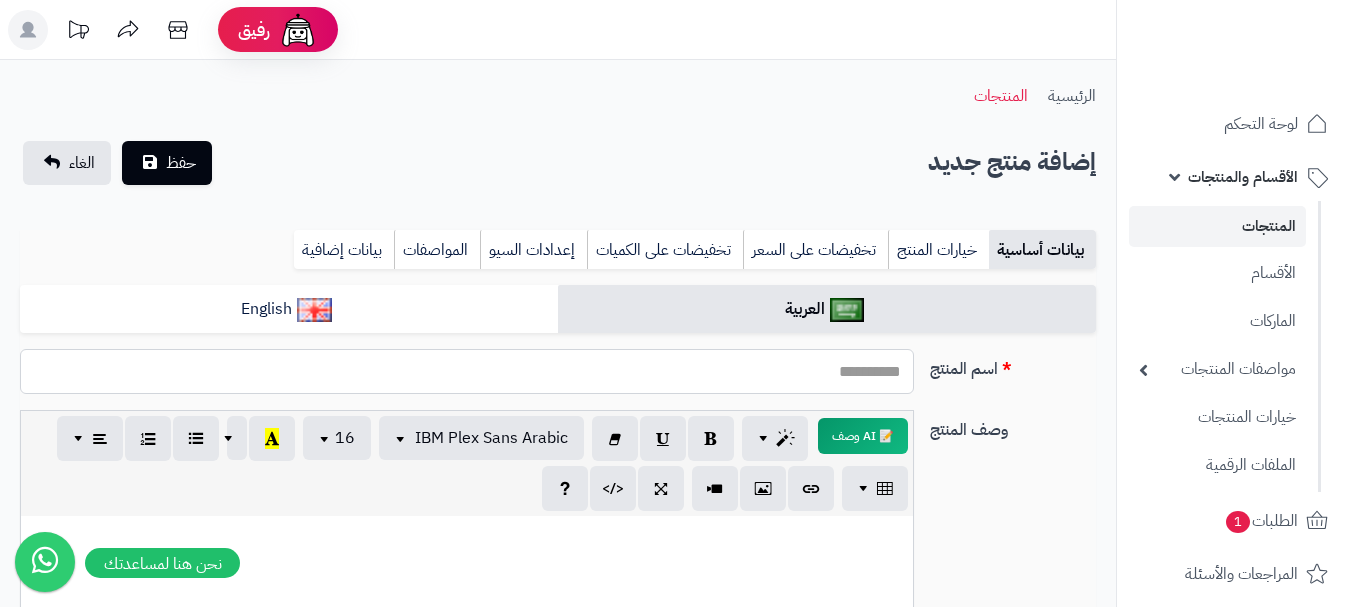 click on "اسم المنتج" at bounding box center [467, 371] 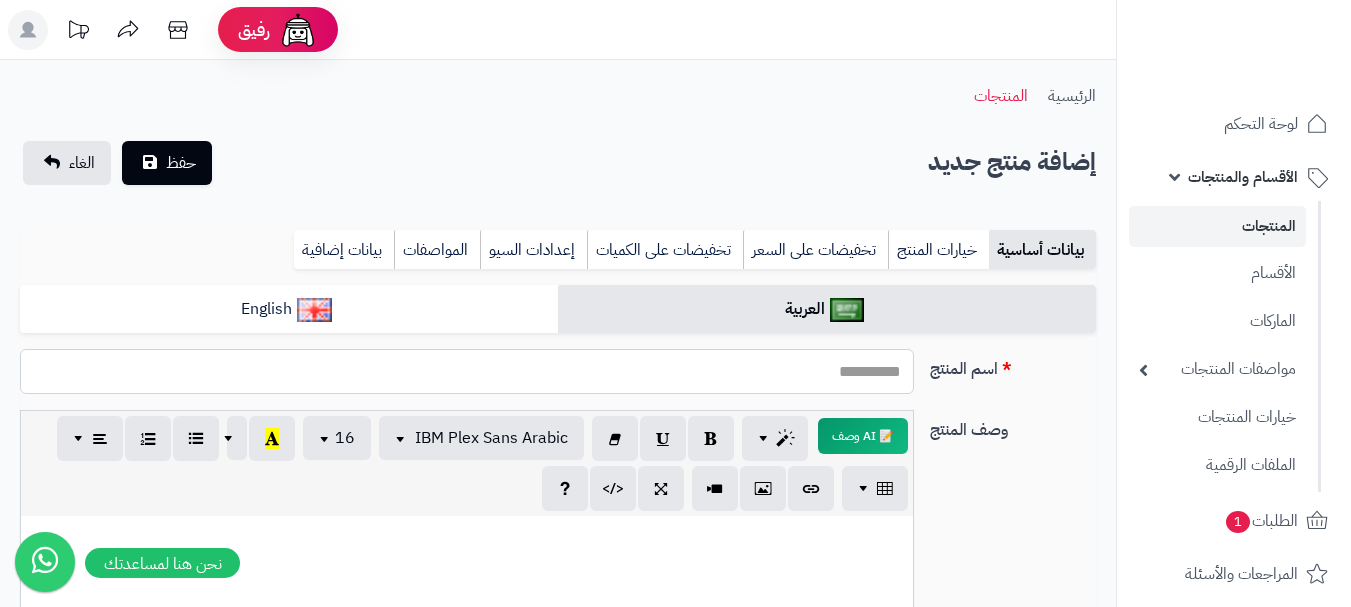 click on "اسم المنتج" at bounding box center [467, 371] 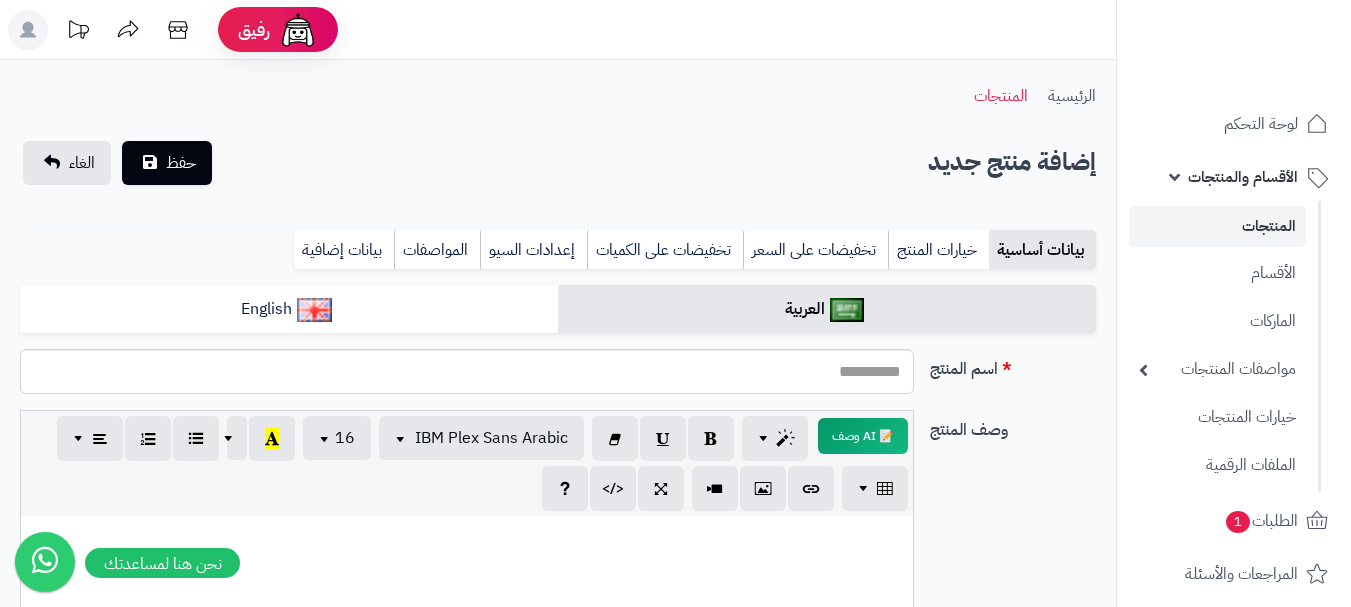 click on "المنتجات" at bounding box center (1217, 226) 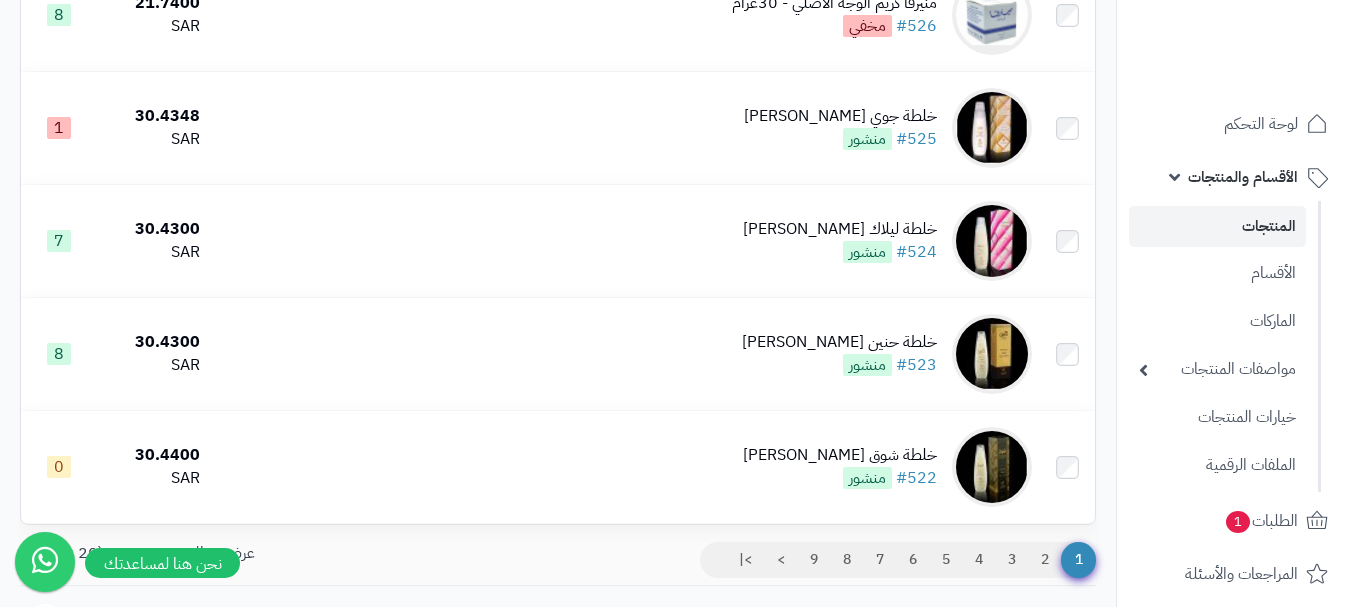 scroll, scrollTop: 2146, scrollLeft: 0, axis: vertical 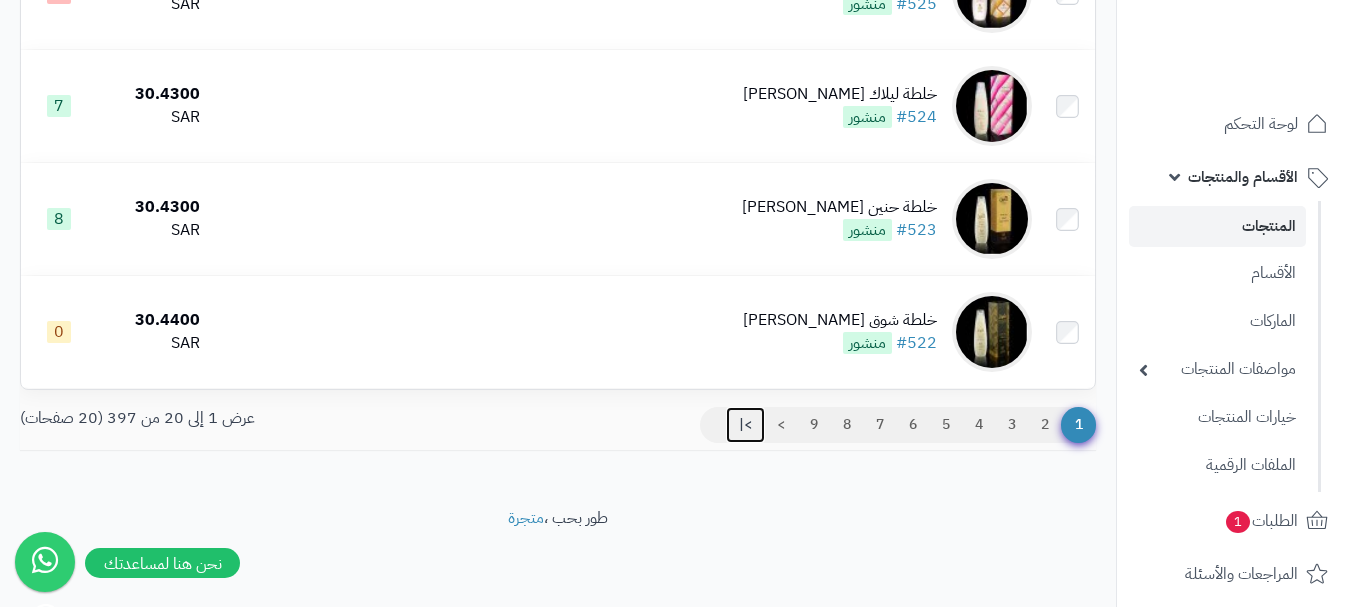 click on ">|" at bounding box center [745, 425] 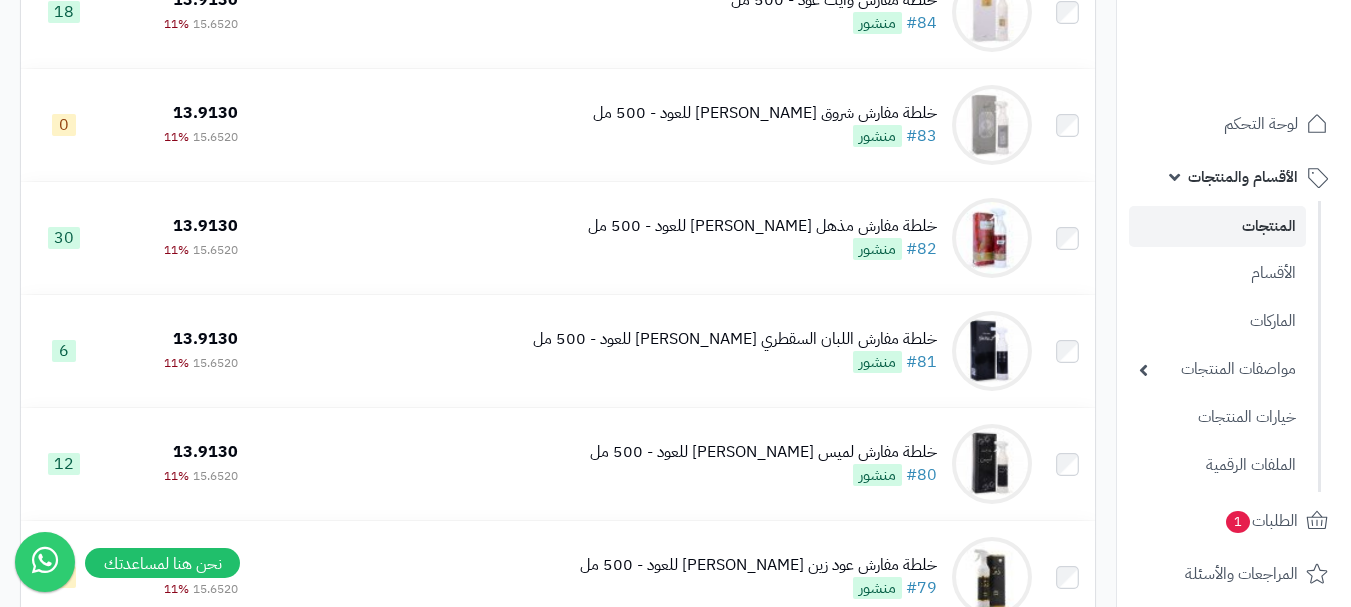 scroll, scrollTop: 0, scrollLeft: 0, axis: both 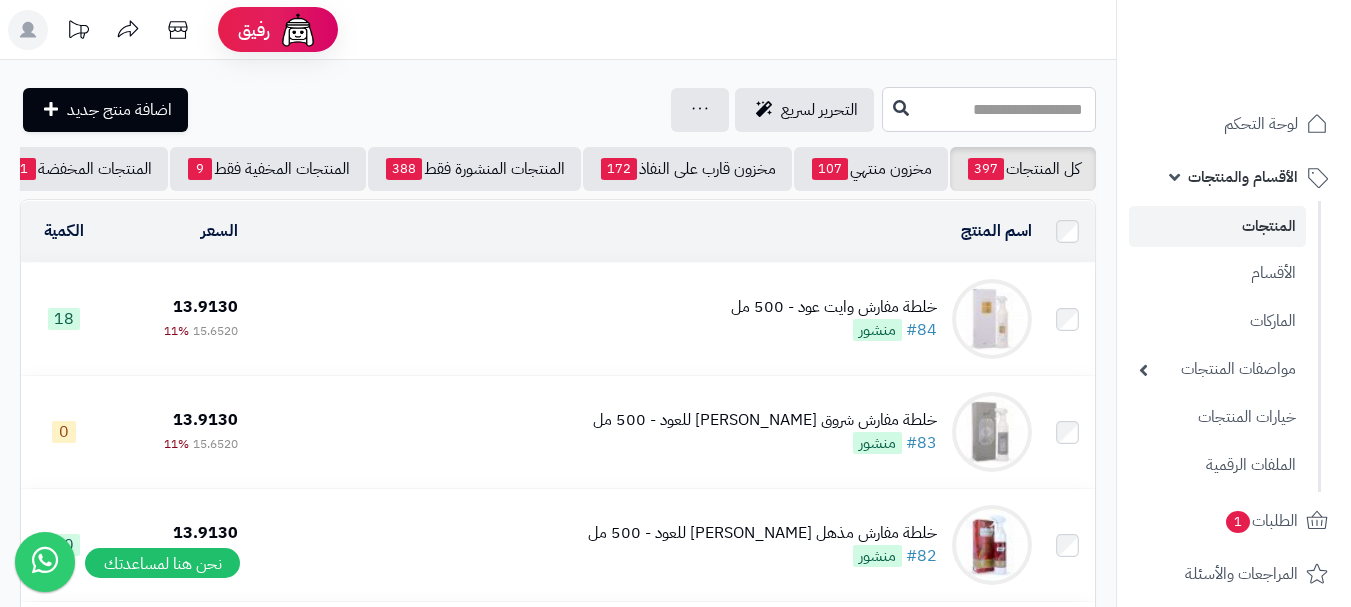 click at bounding box center (989, 109) 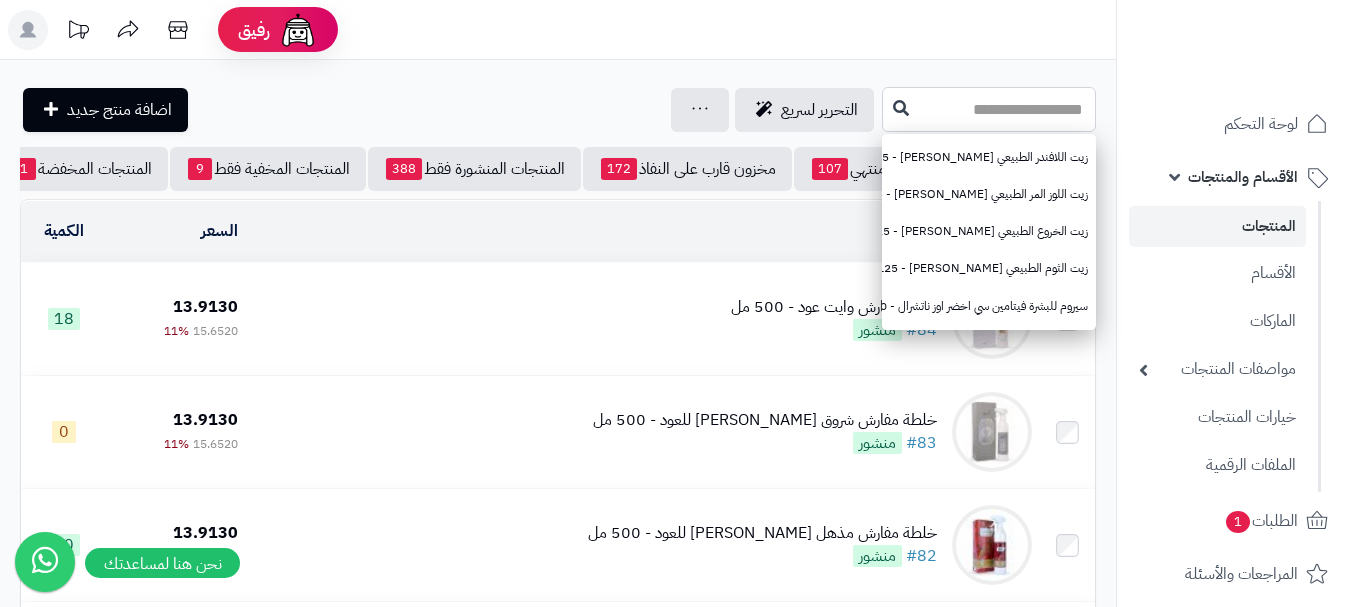 click at bounding box center (989, 109) 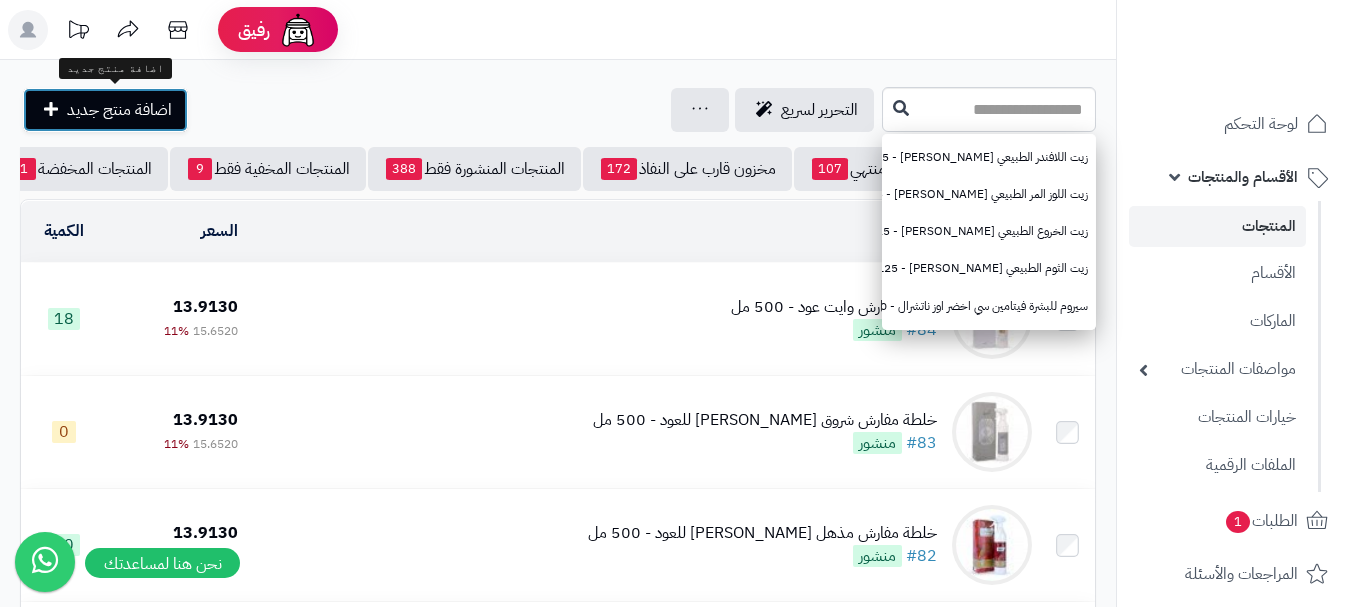 click on "اضافة منتج جديد" at bounding box center (119, 110) 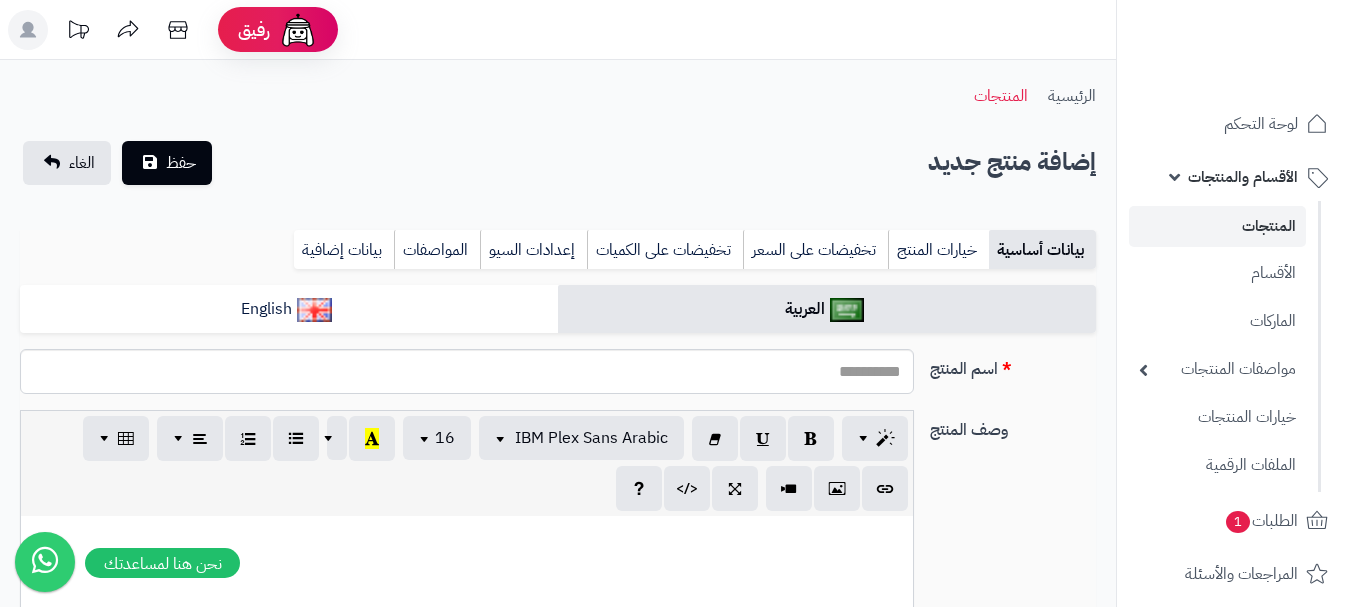select 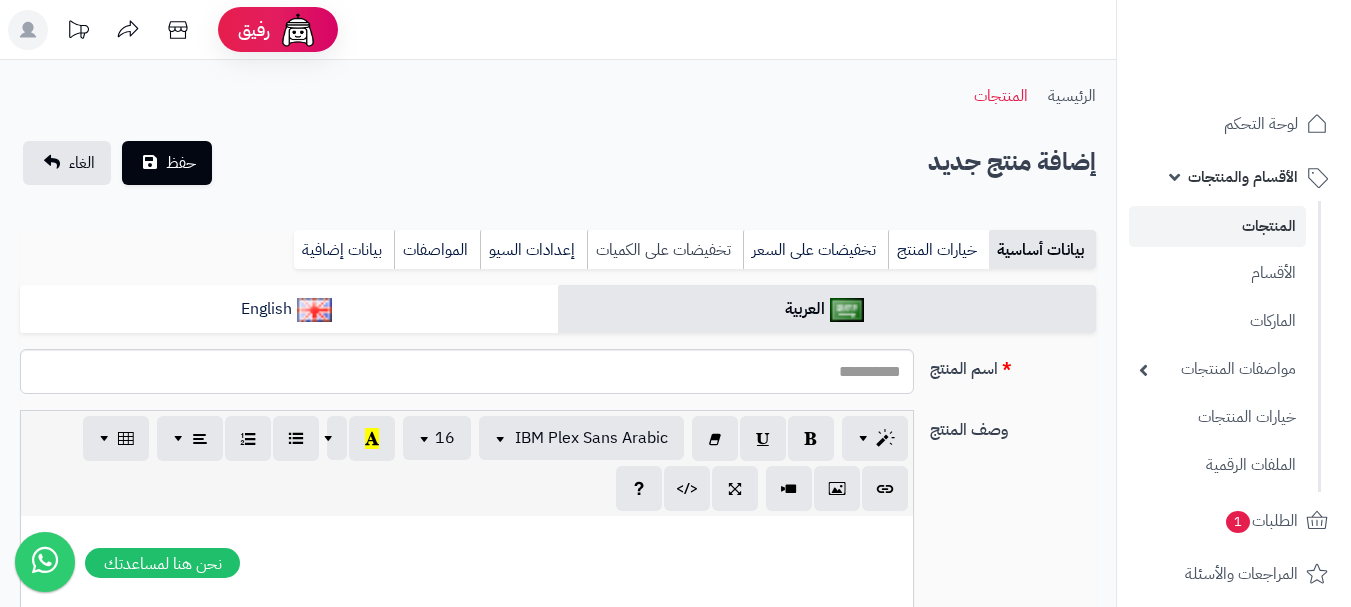 scroll, scrollTop: 0, scrollLeft: 0, axis: both 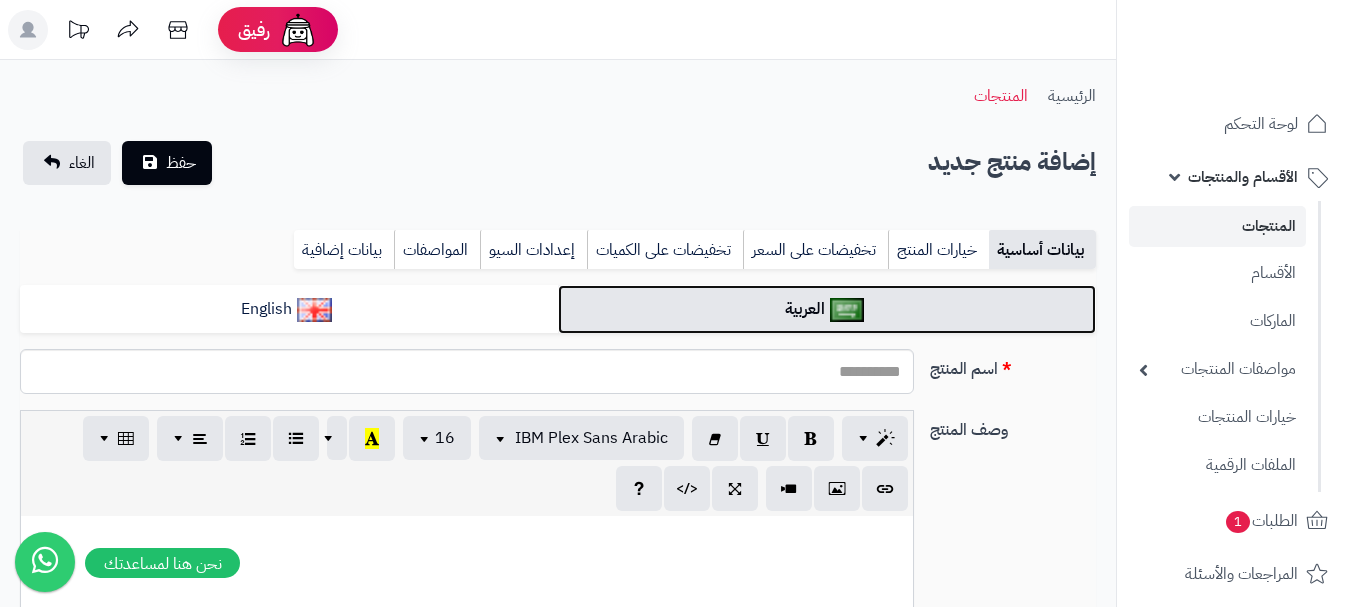 click on "العربية" at bounding box center [827, 309] 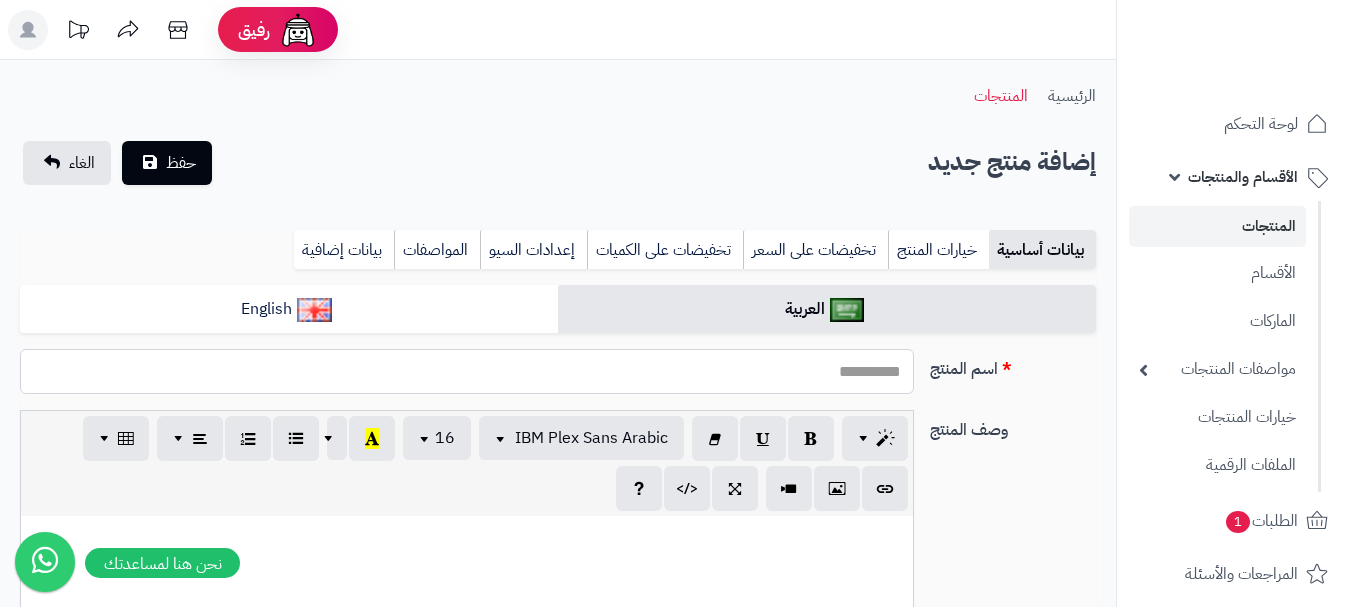 click on "اسم المنتج" at bounding box center [467, 371] 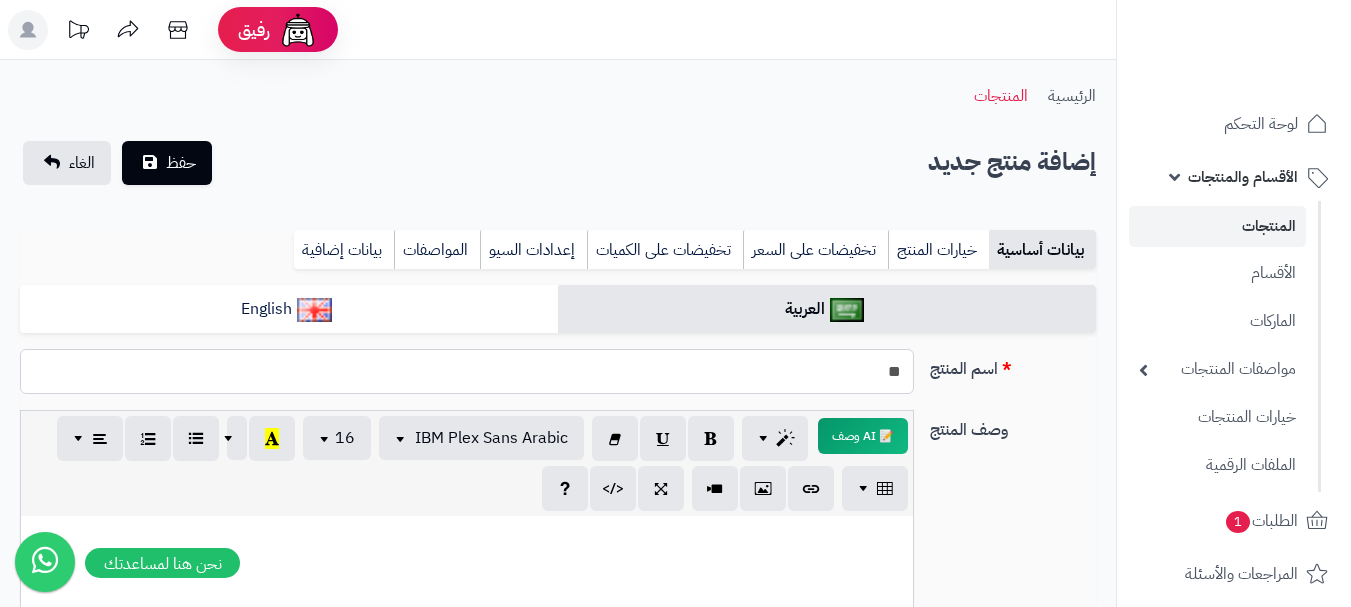 type on "*" 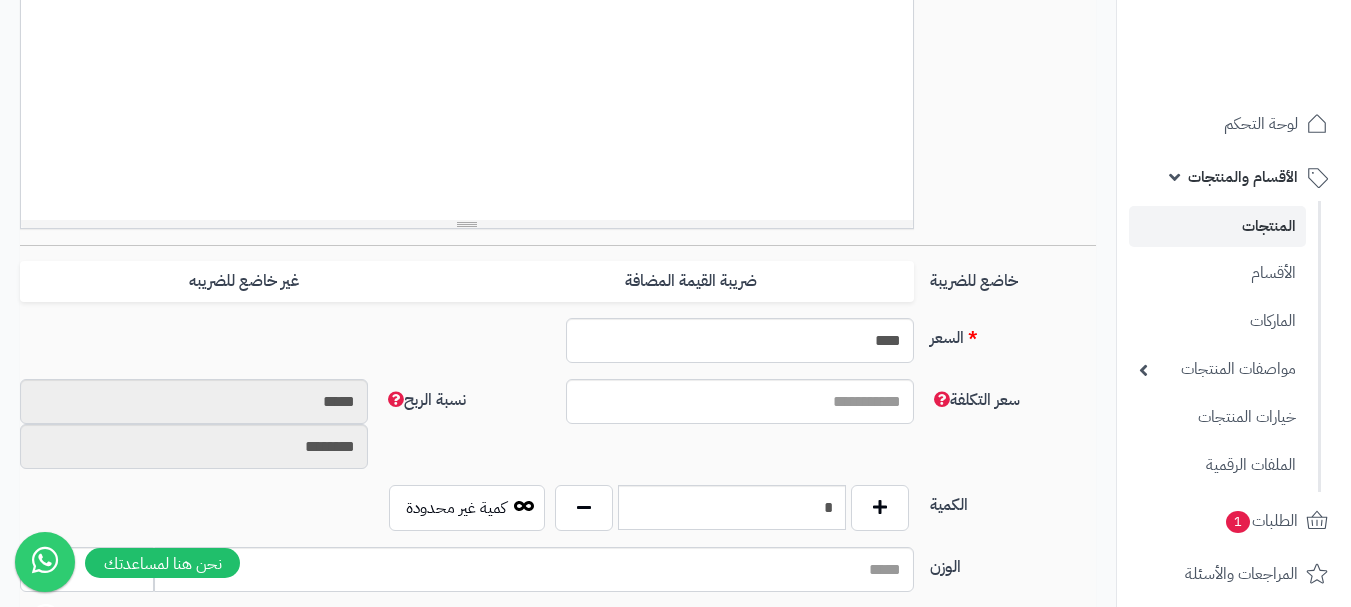 scroll, scrollTop: 600, scrollLeft: 0, axis: vertical 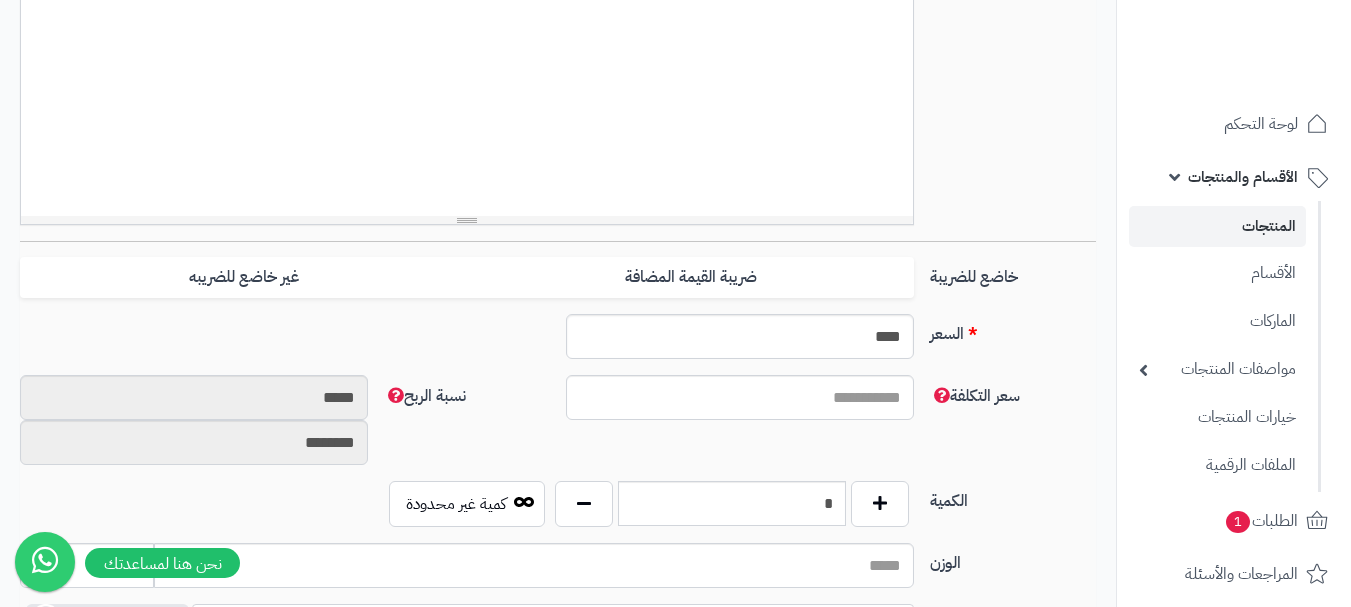 type on "**********" 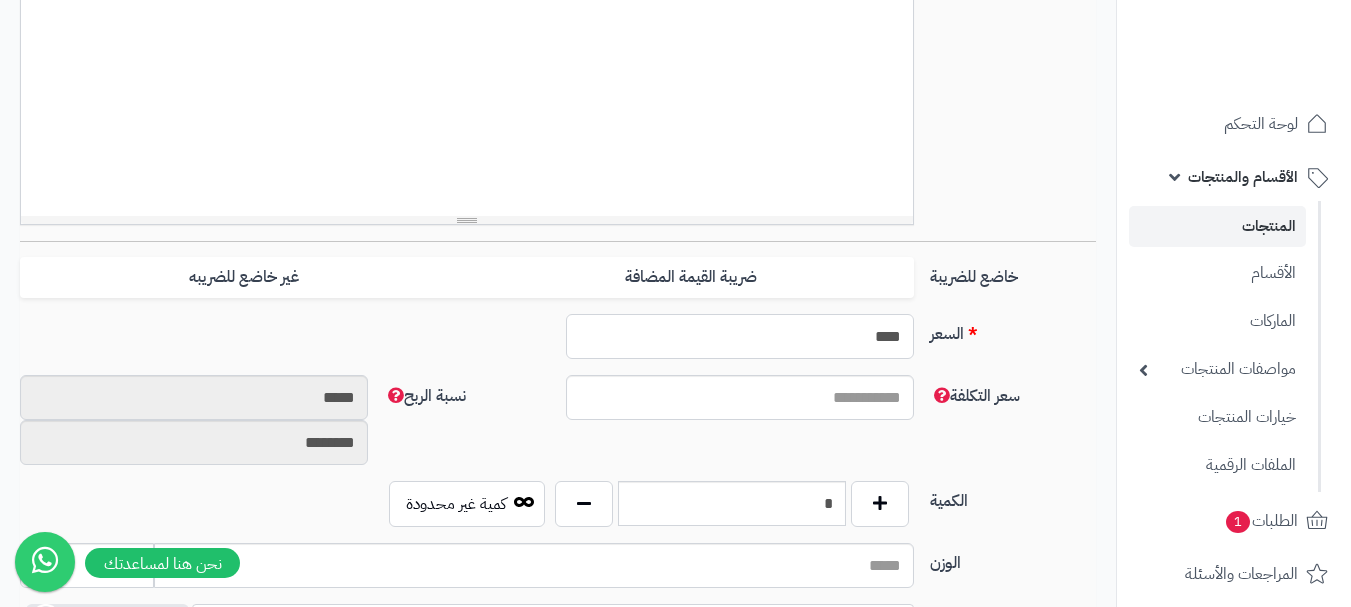 click on "****" at bounding box center (740, 336) 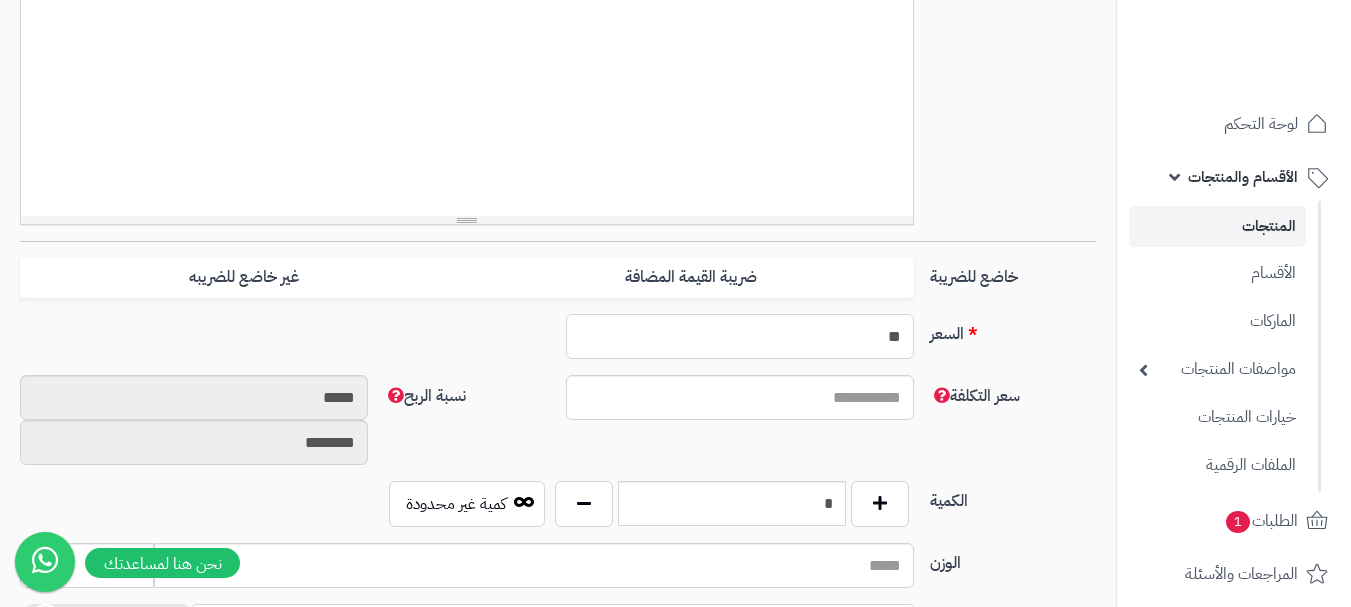 type on "*" 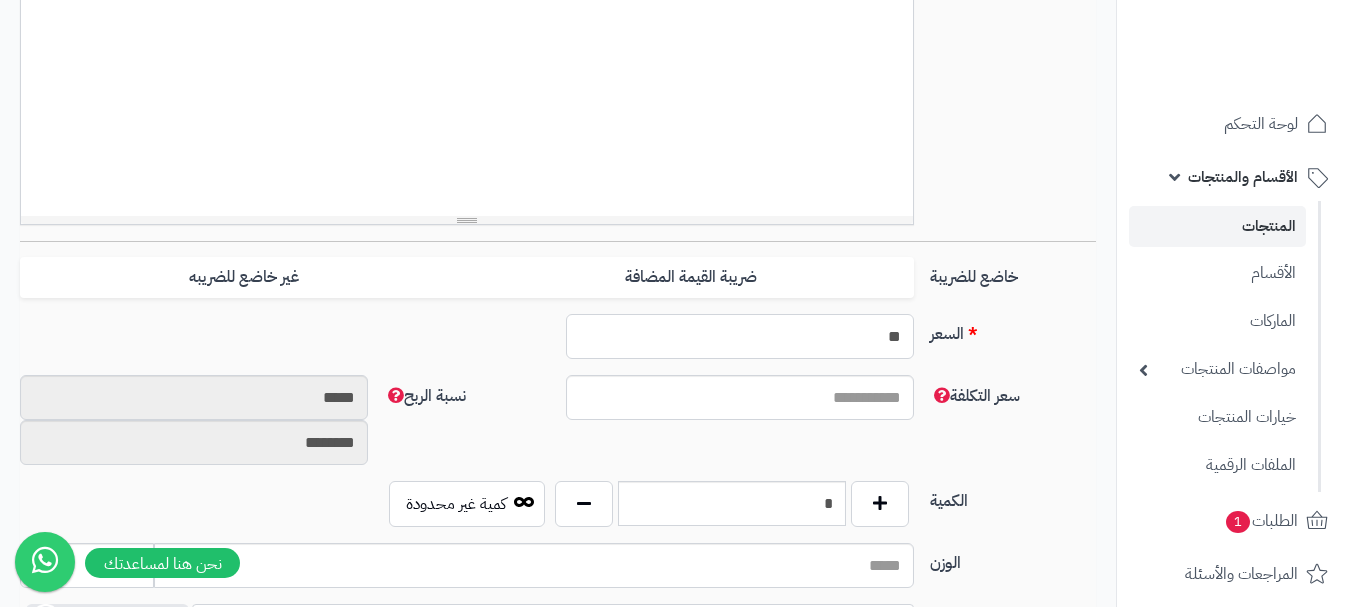 click on "حفظ" at bounding box center (167, -437) 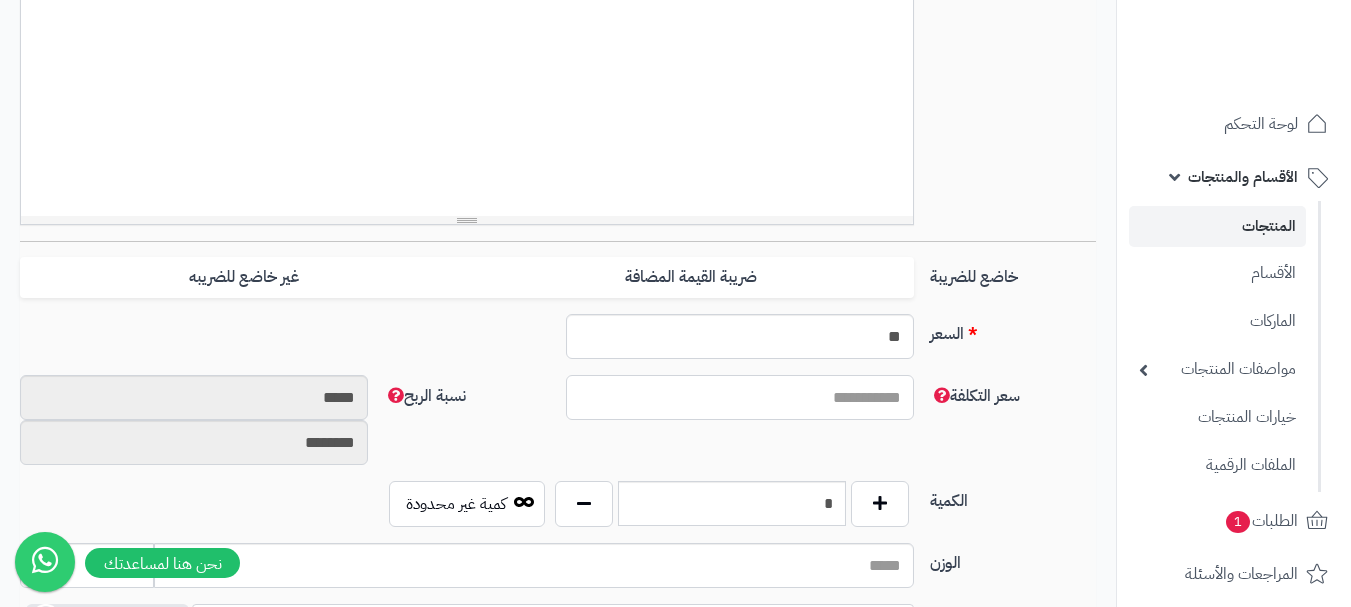 click on "سعر التكلفة" at bounding box center [740, 397] 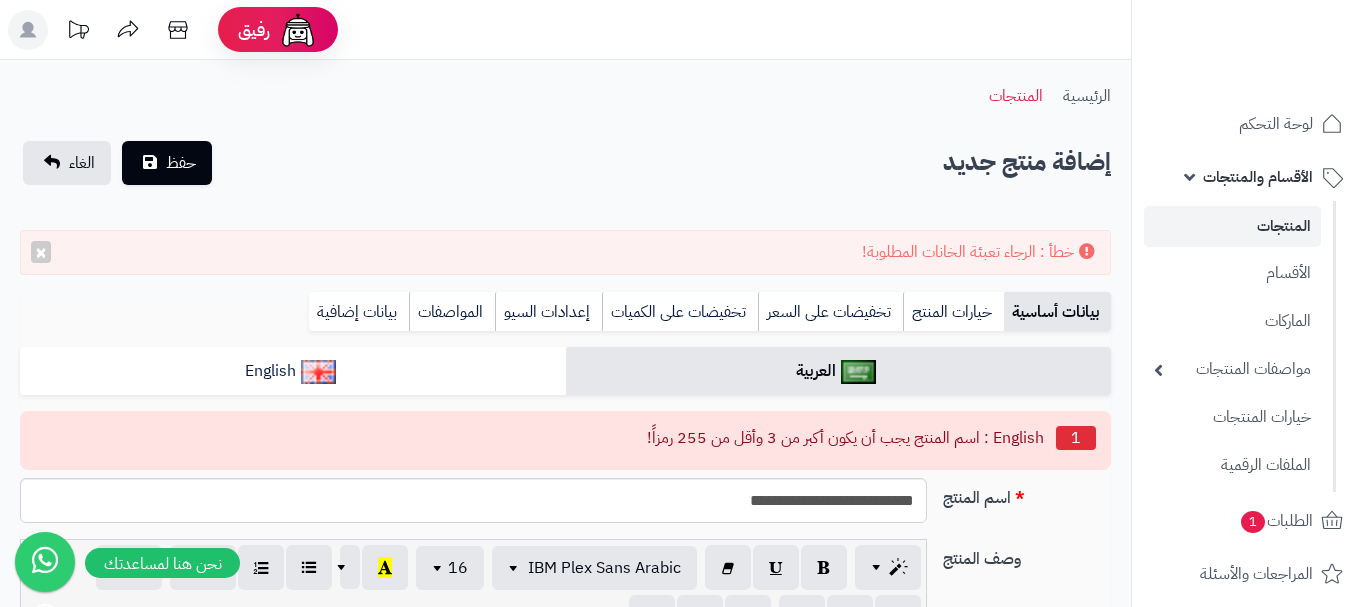 select 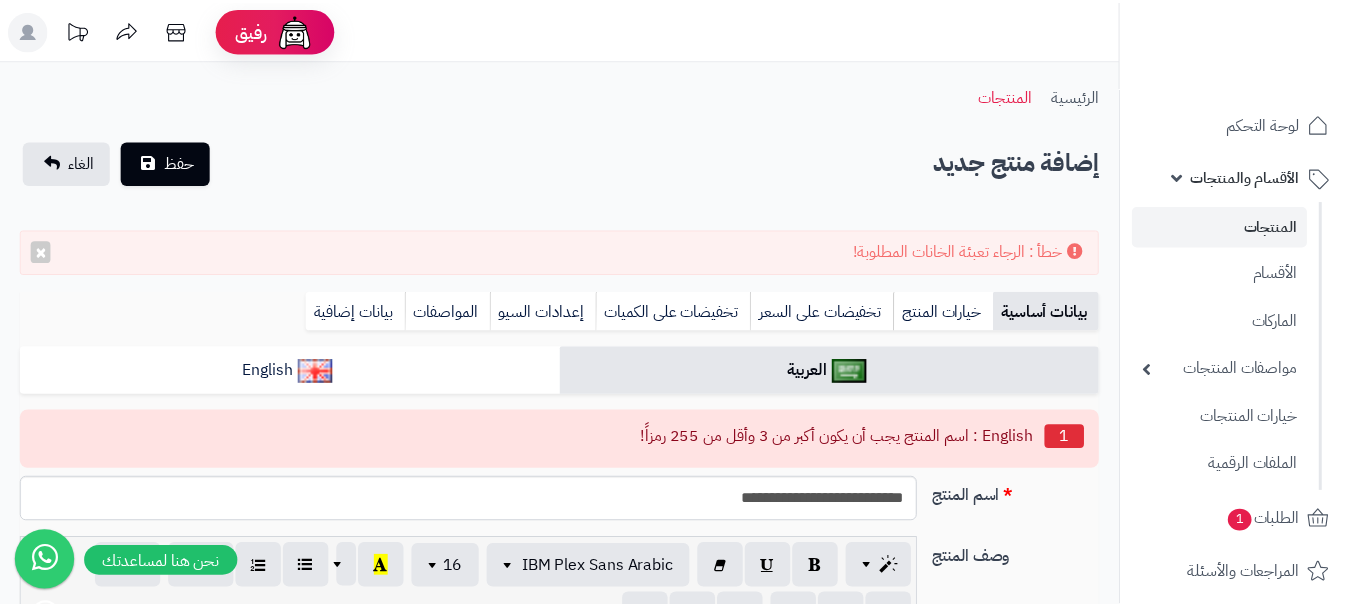 scroll, scrollTop: 0, scrollLeft: 0, axis: both 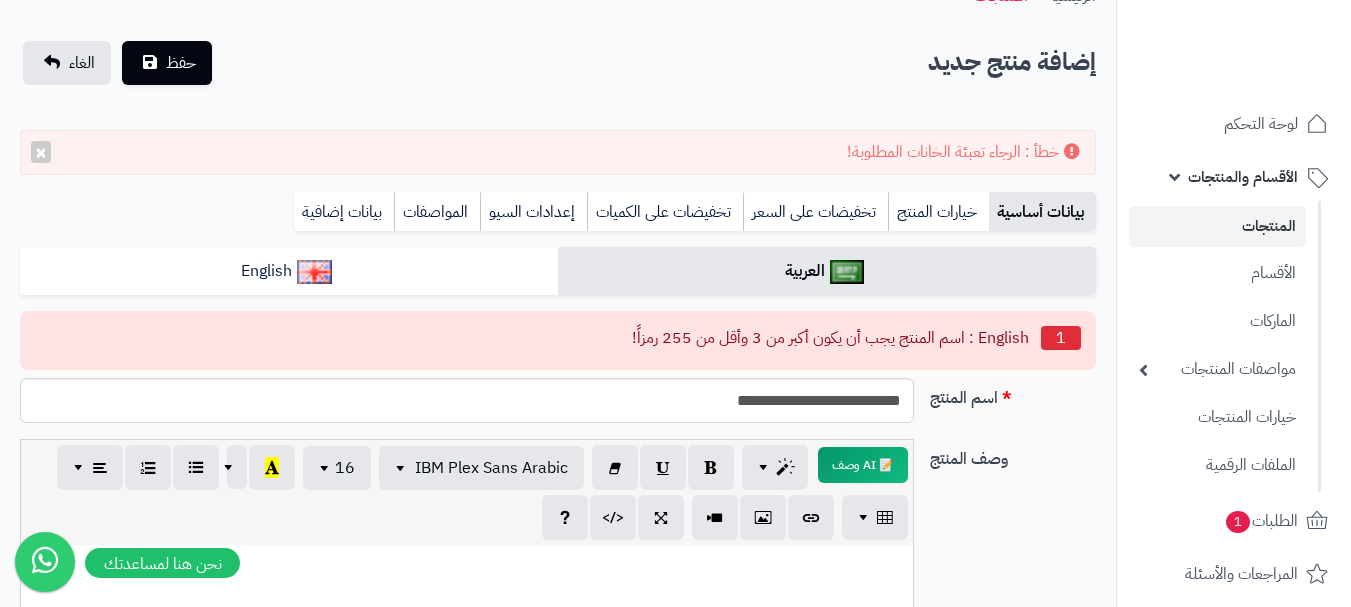 click on "المنتجات" at bounding box center (1217, 226) 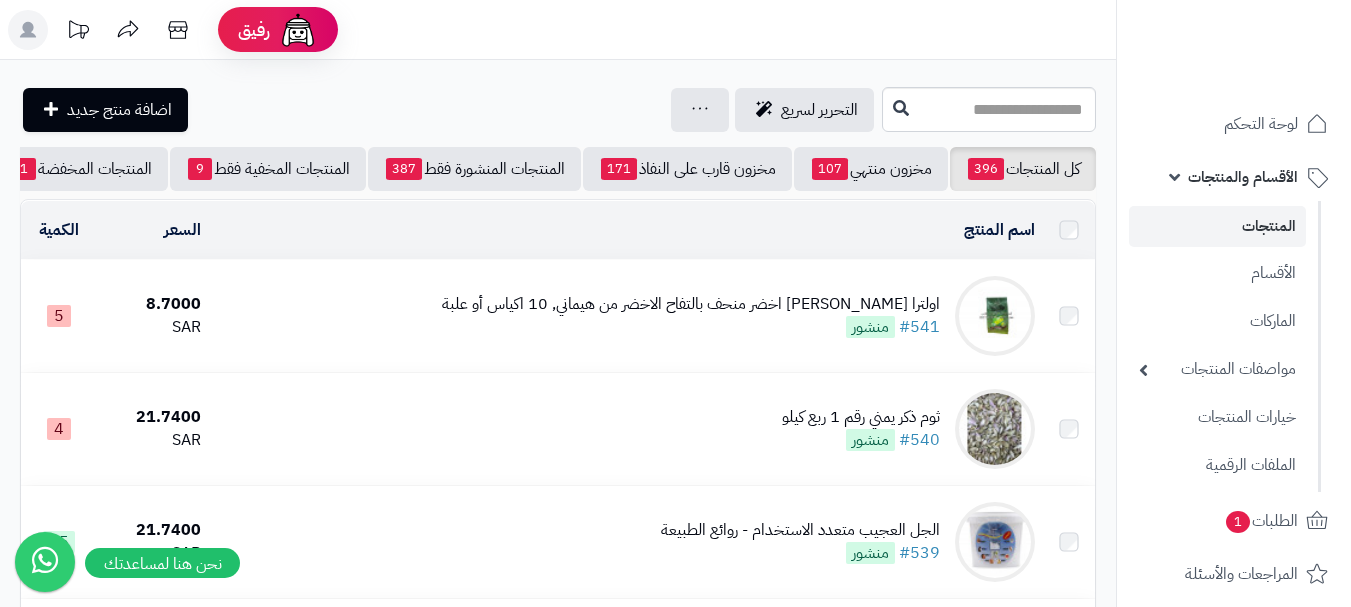 scroll, scrollTop: 0, scrollLeft: 0, axis: both 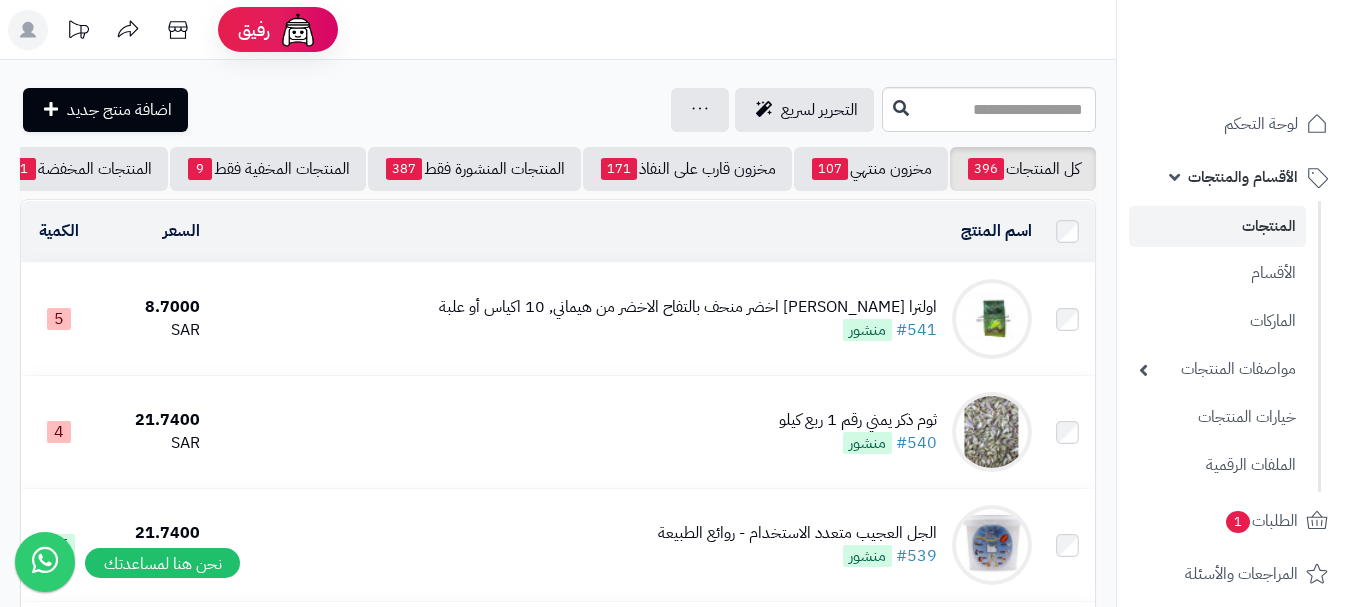 click on "المنتجات" at bounding box center (1217, 226) 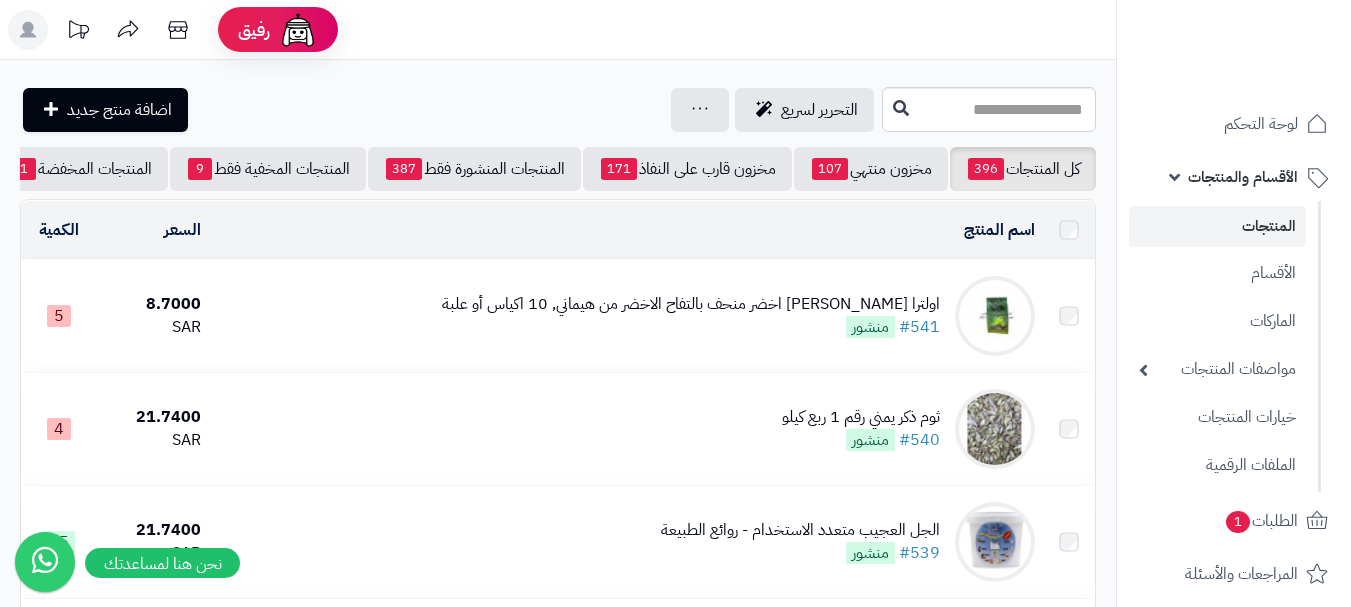 scroll, scrollTop: 0, scrollLeft: 0, axis: both 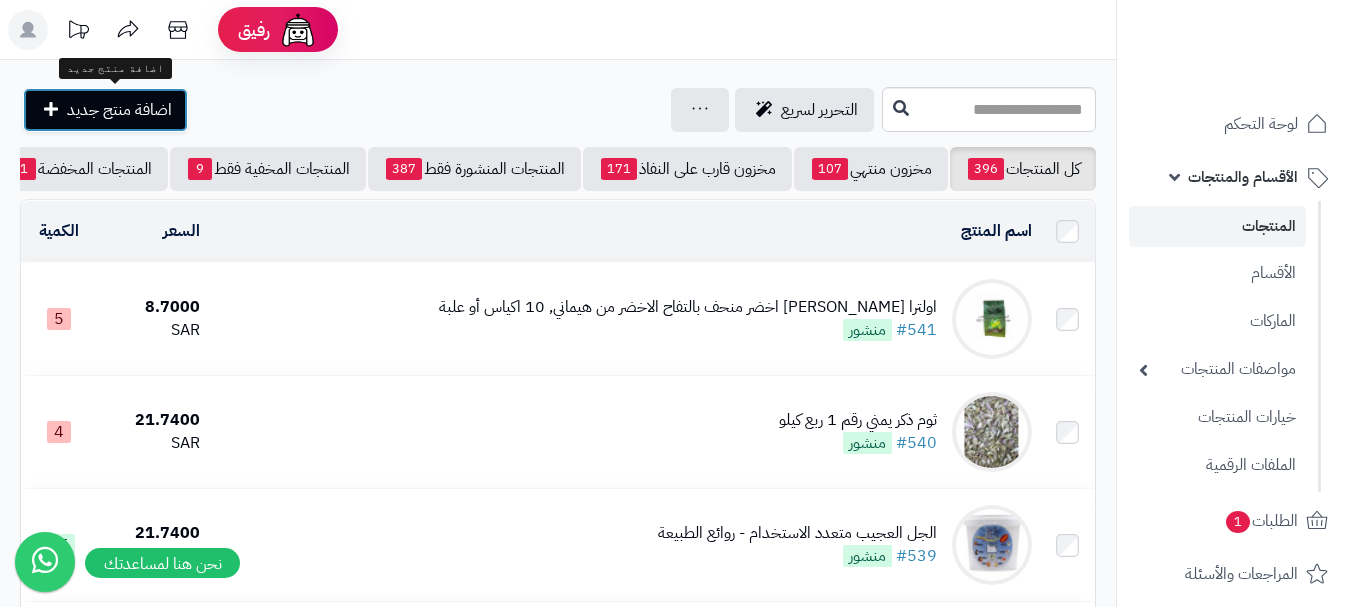 click at bounding box center [51, 109] 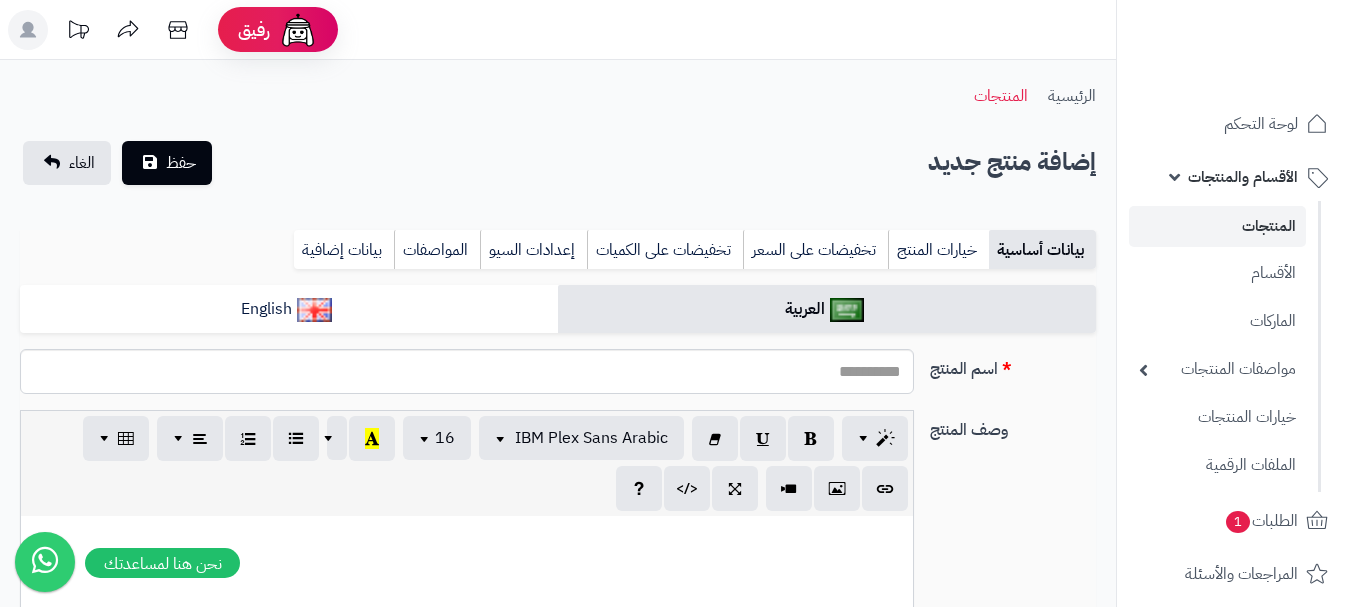 select 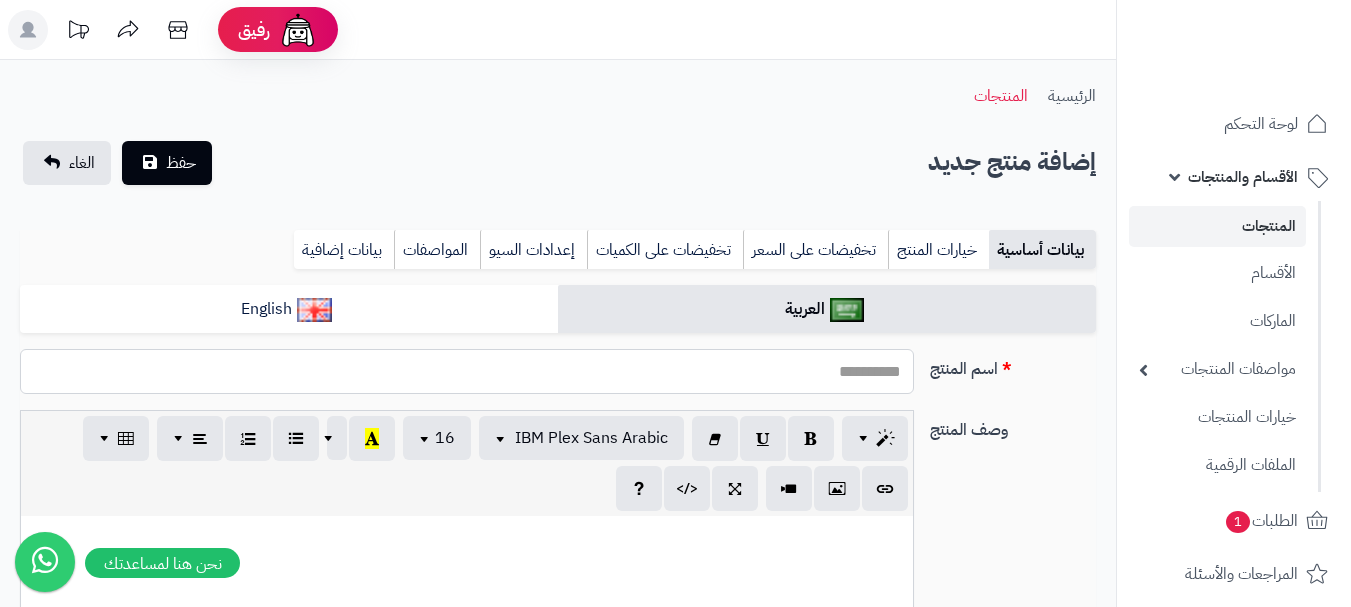 click on "اسم المنتج" at bounding box center (467, 371) 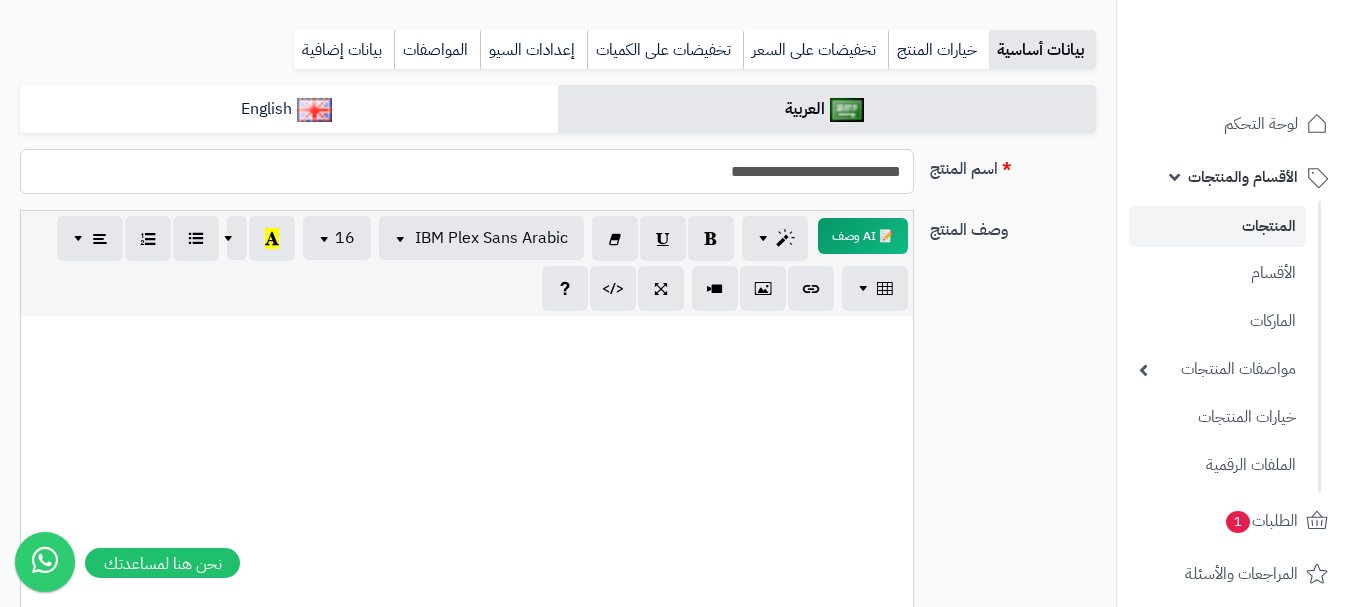 scroll, scrollTop: 400, scrollLeft: 0, axis: vertical 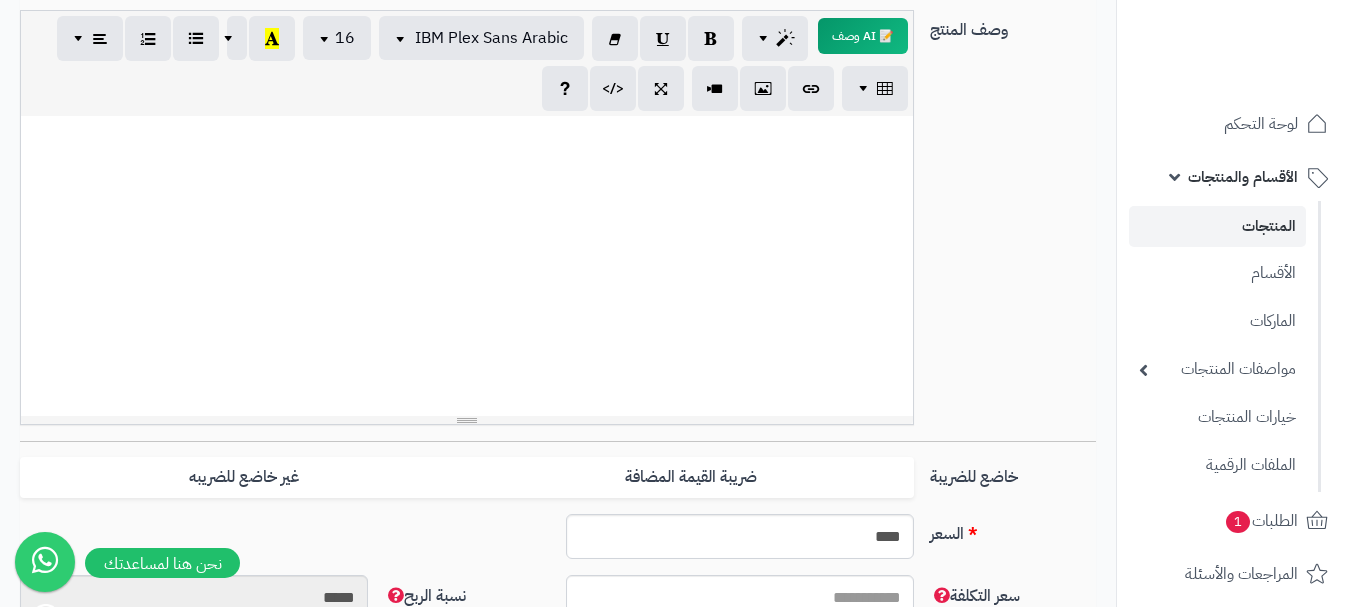 type on "**********" 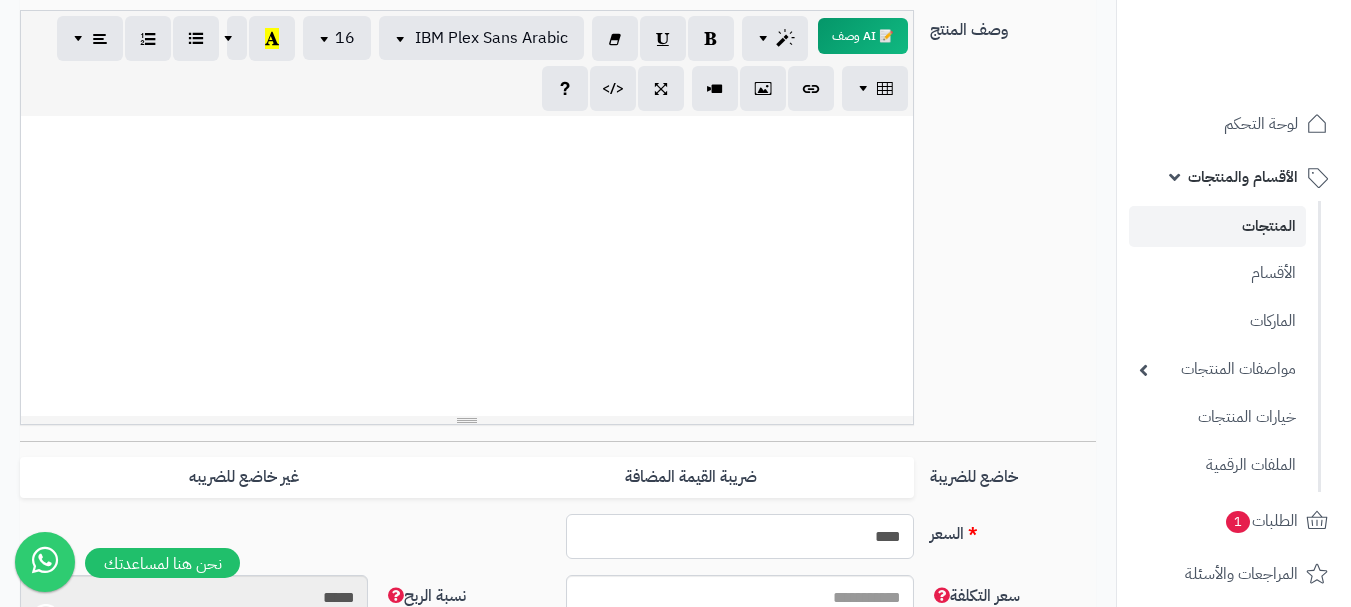 click on "****" at bounding box center [740, 536] 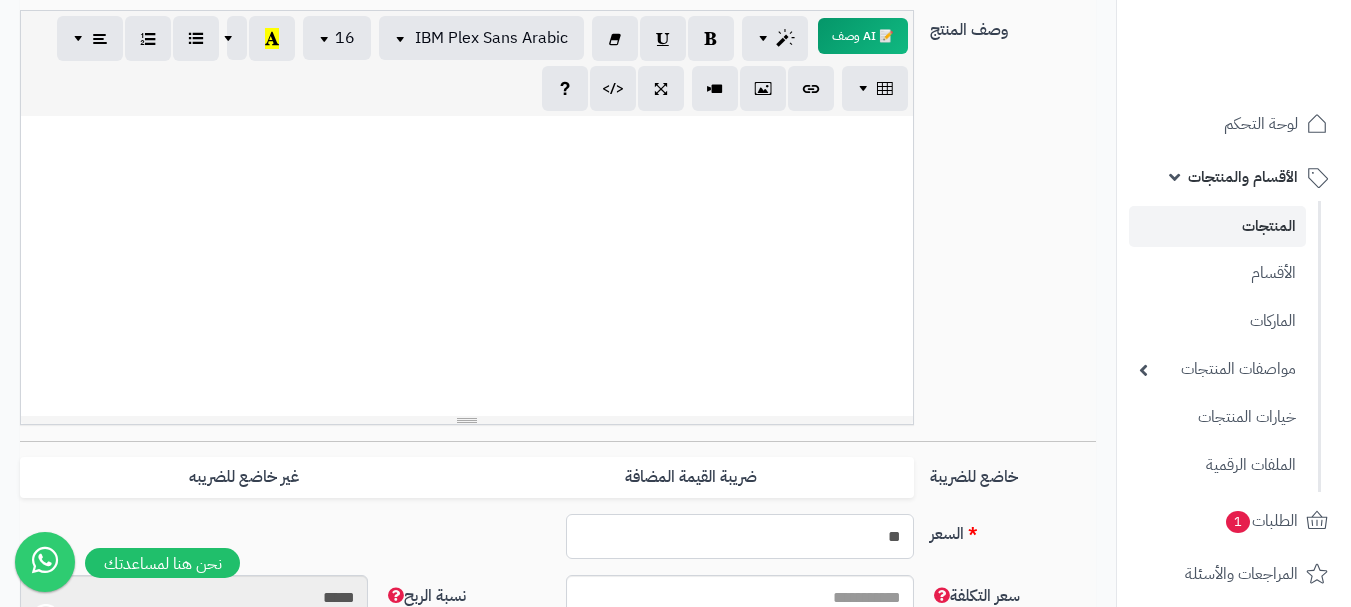 type on "**" 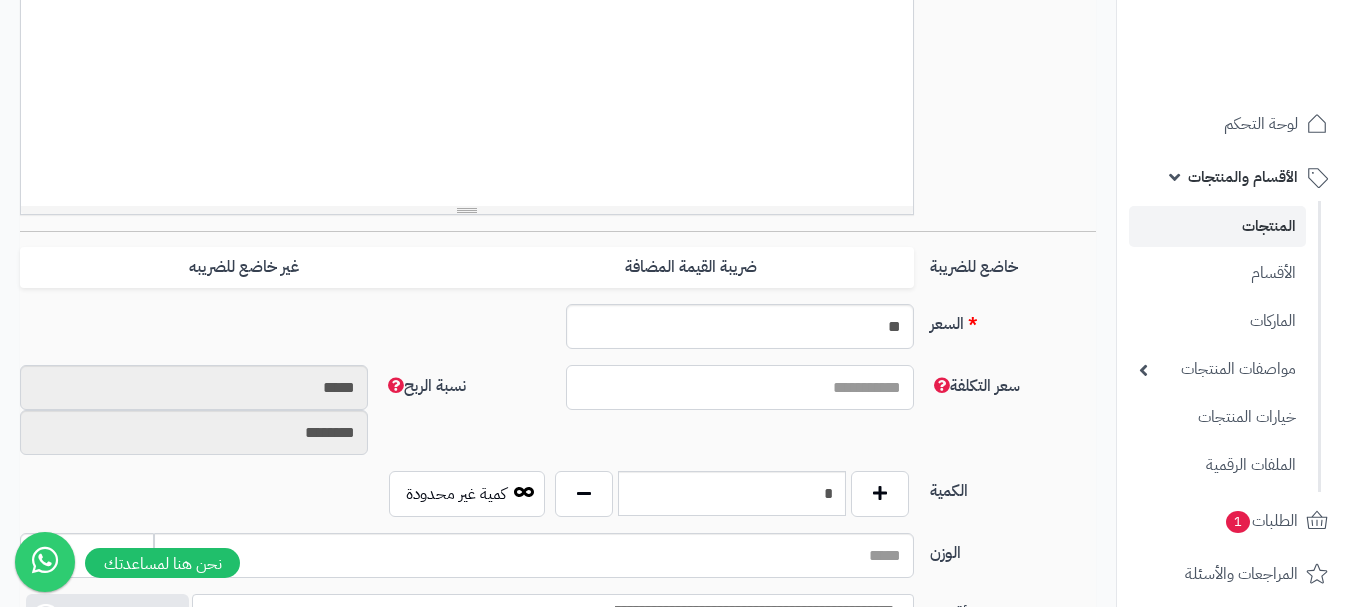 scroll, scrollTop: 618, scrollLeft: 0, axis: vertical 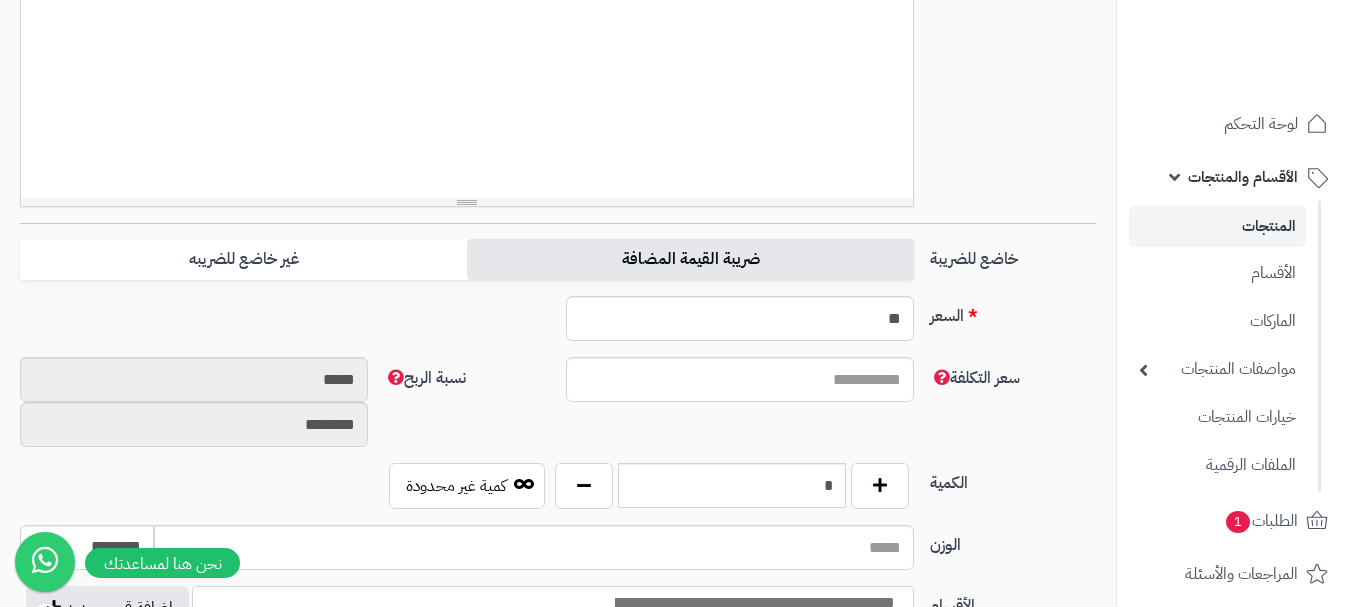 click on "ضريبة القيمة المضافة" at bounding box center (690, 259) 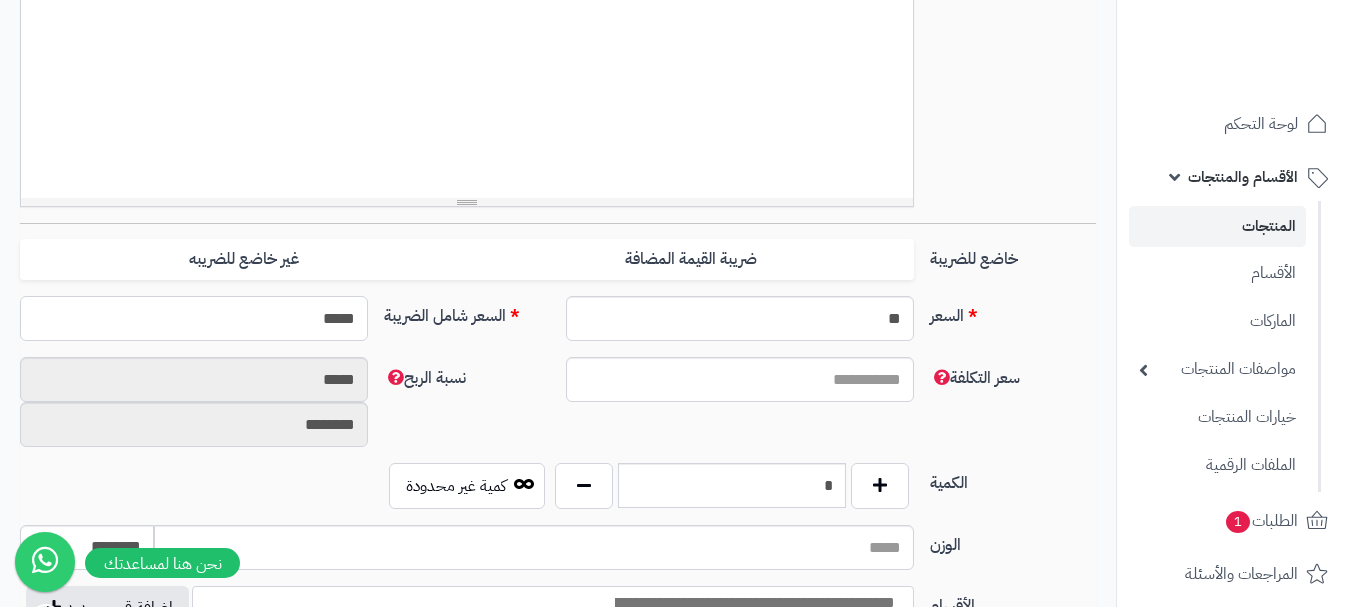 click on "*****" at bounding box center (194, 318) 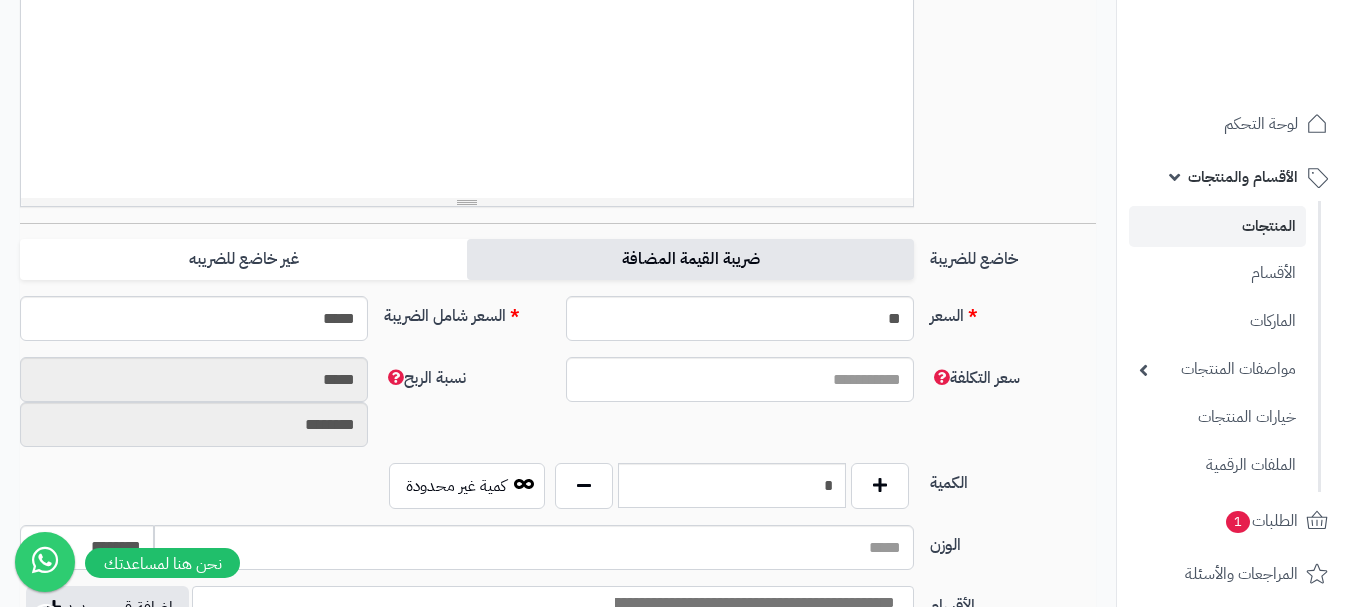 click on "ضريبة القيمة المضافة" at bounding box center [690, 259] 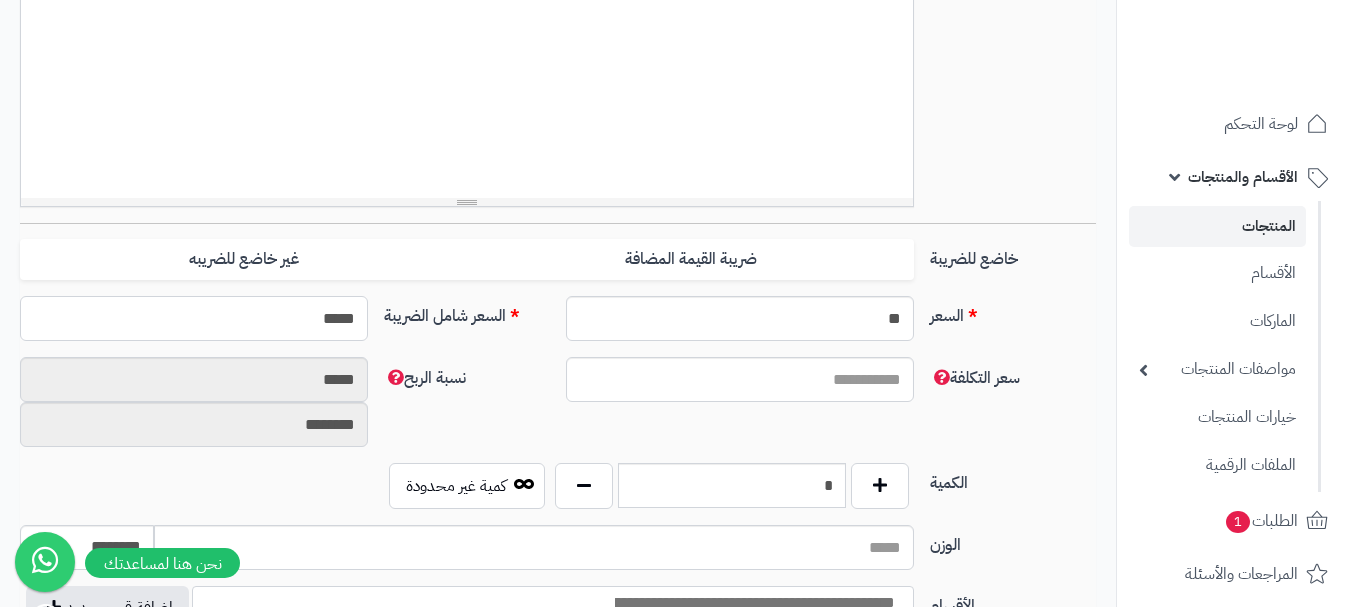 click on "*****" at bounding box center (194, 318) 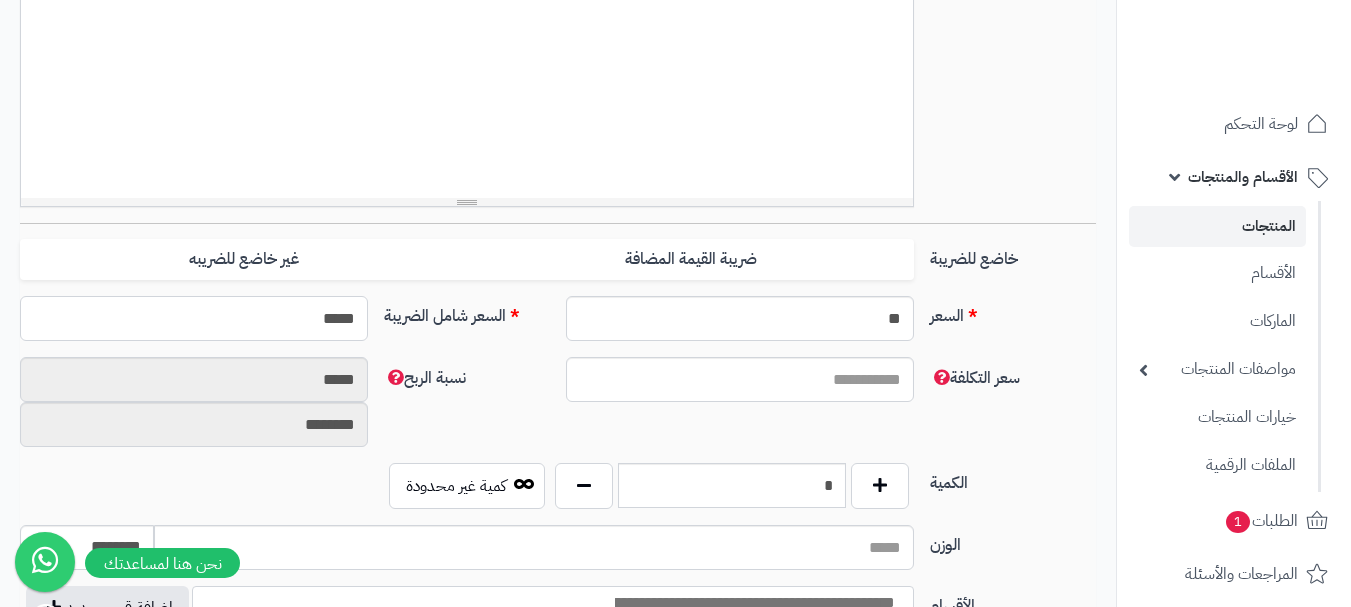 type on "******" 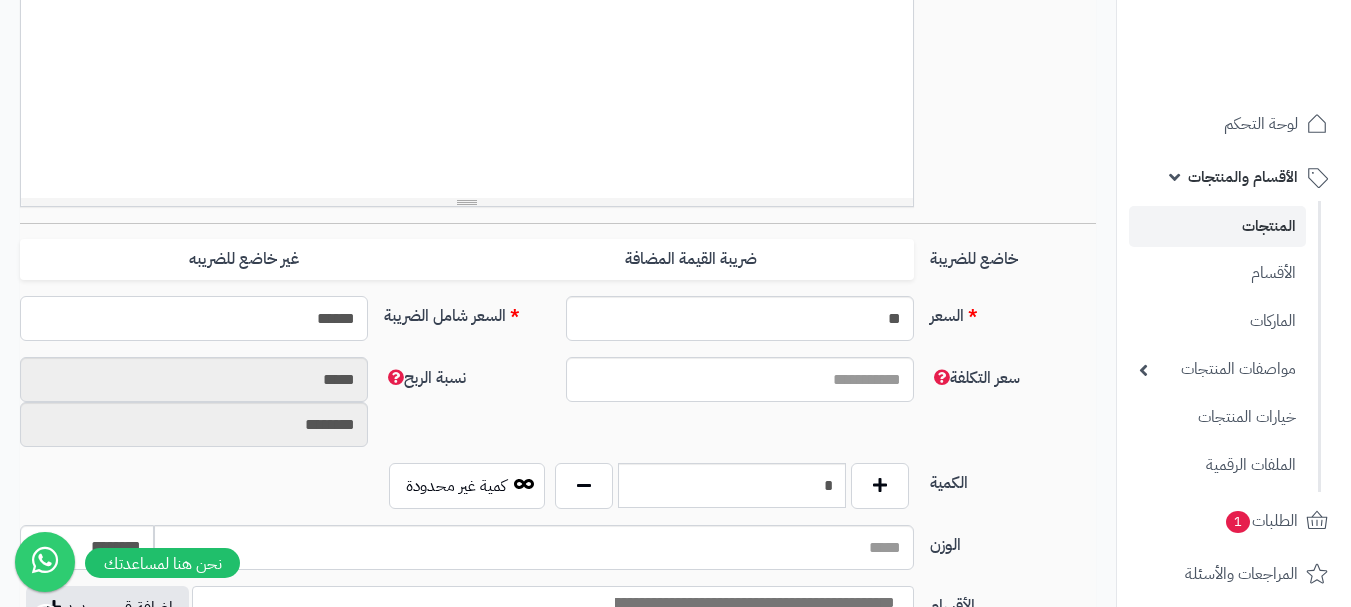 type on "**********" 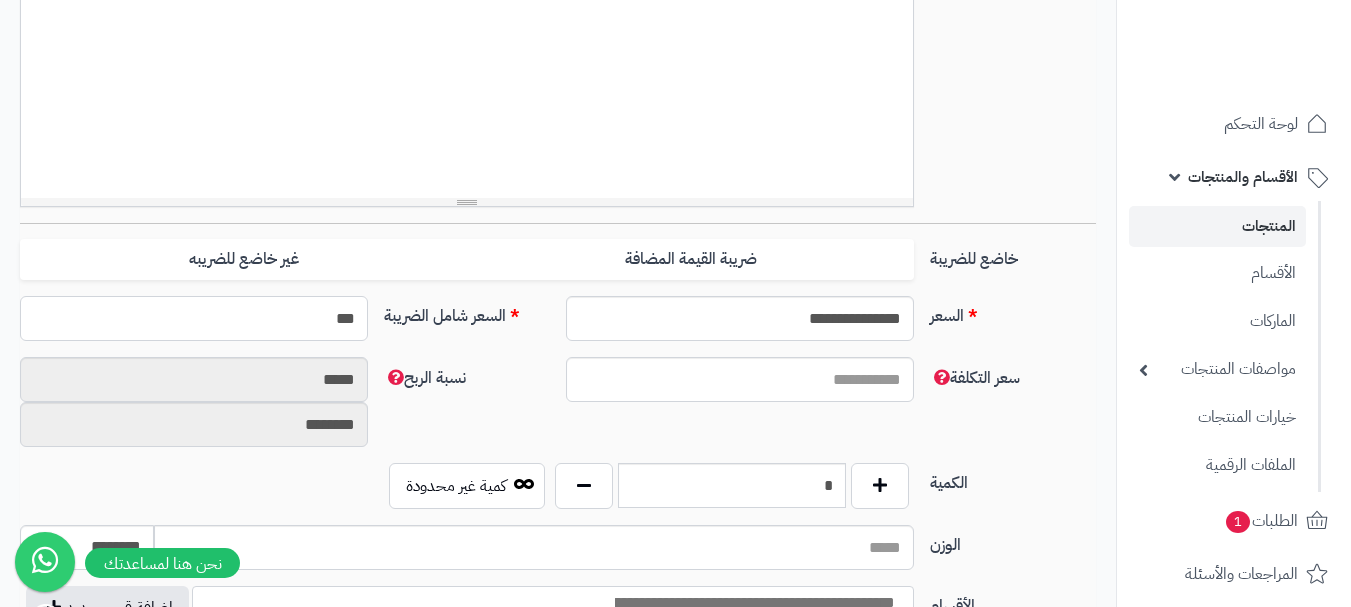 type on "**" 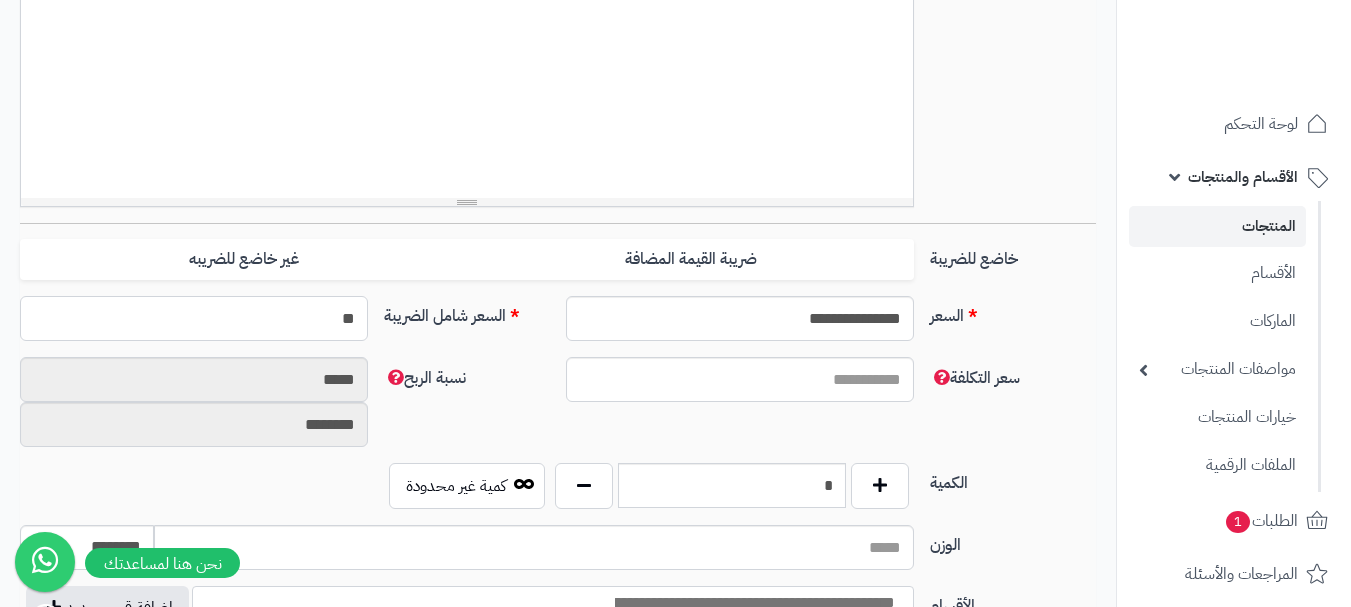 type on "**********" 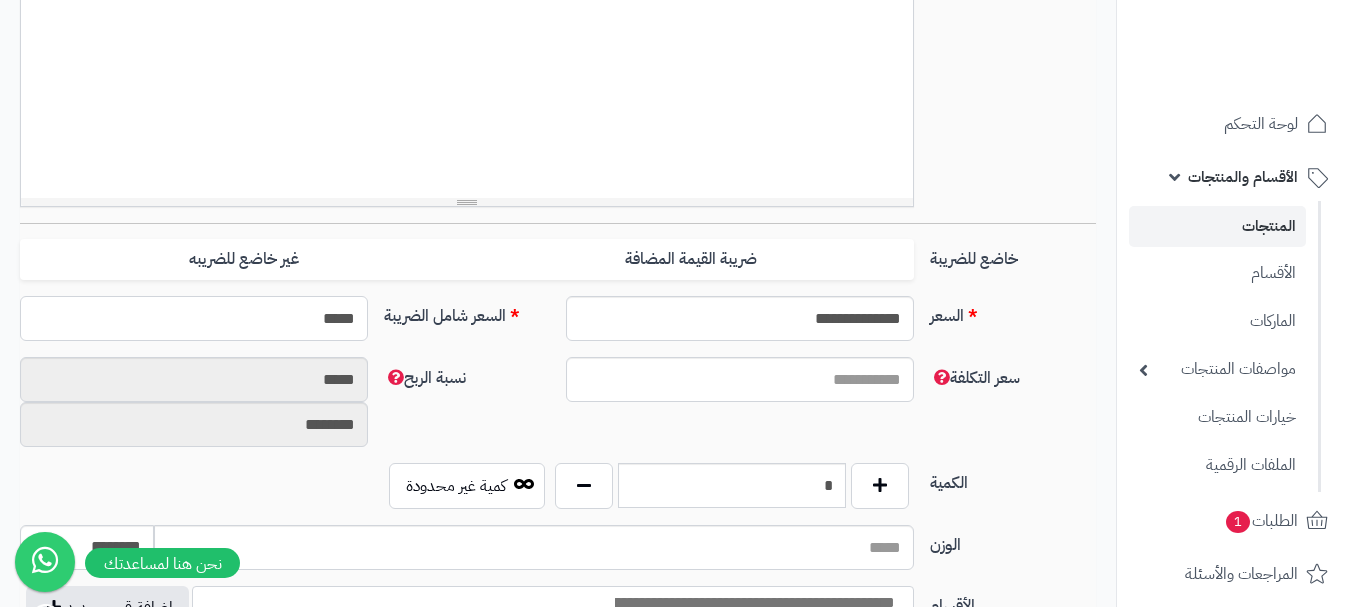 type on "******" 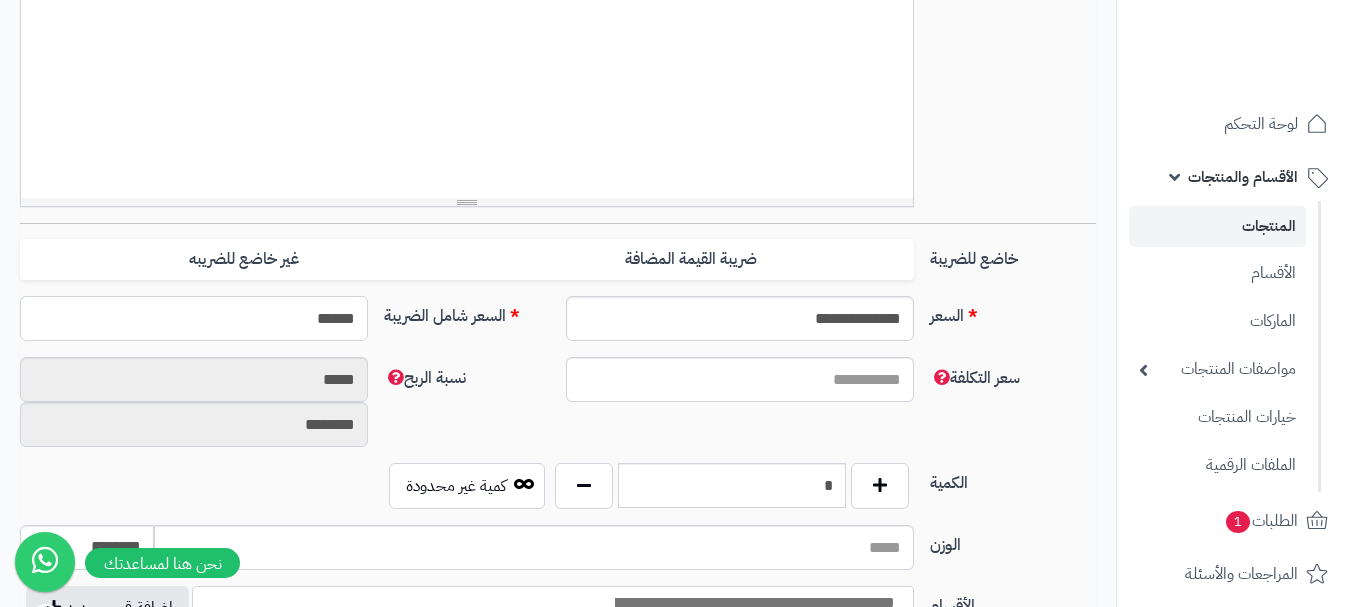 type on "**********" 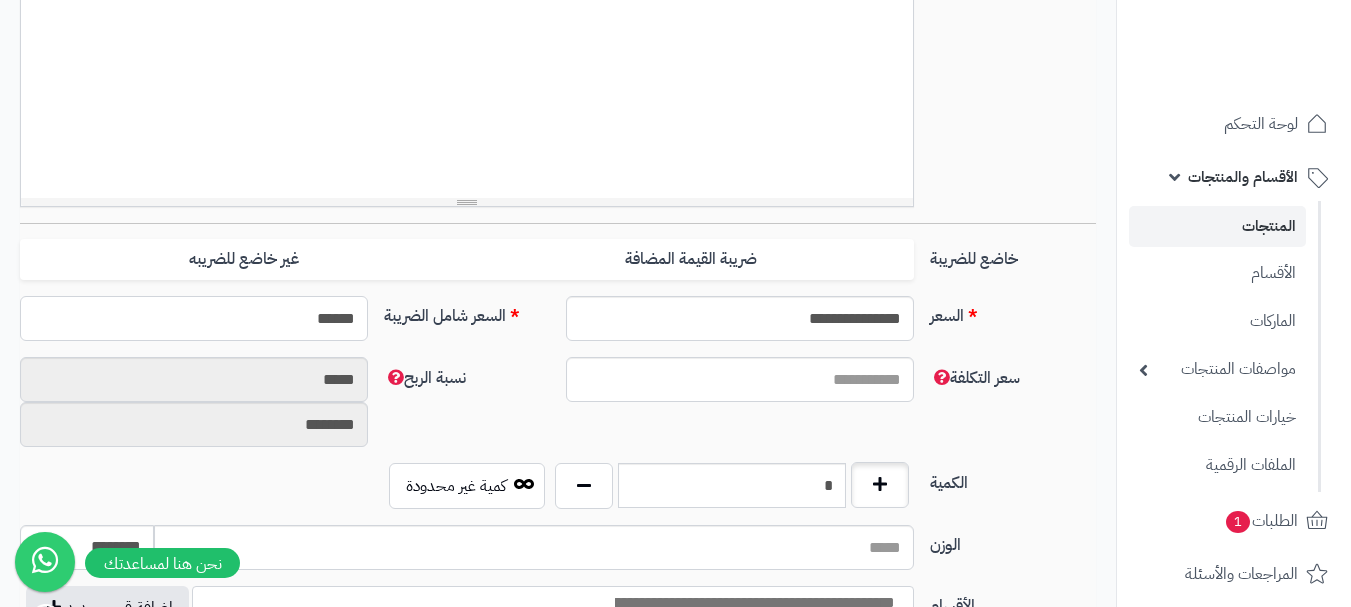 type on "******" 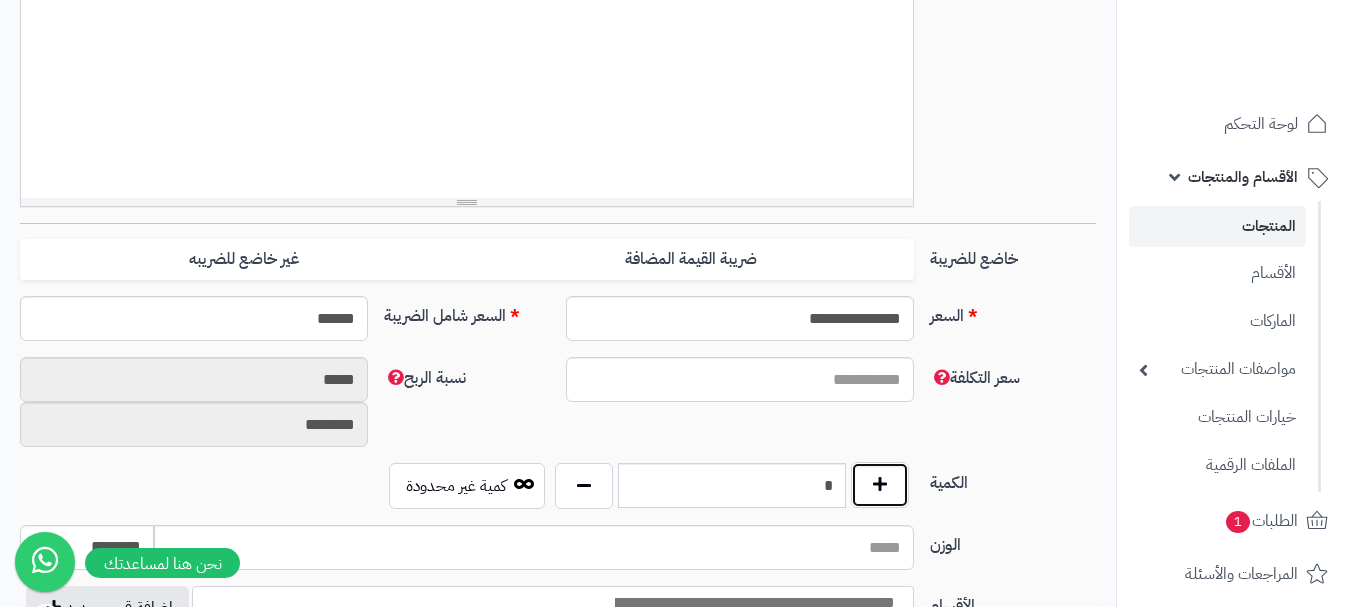 click at bounding box center (880, 485) 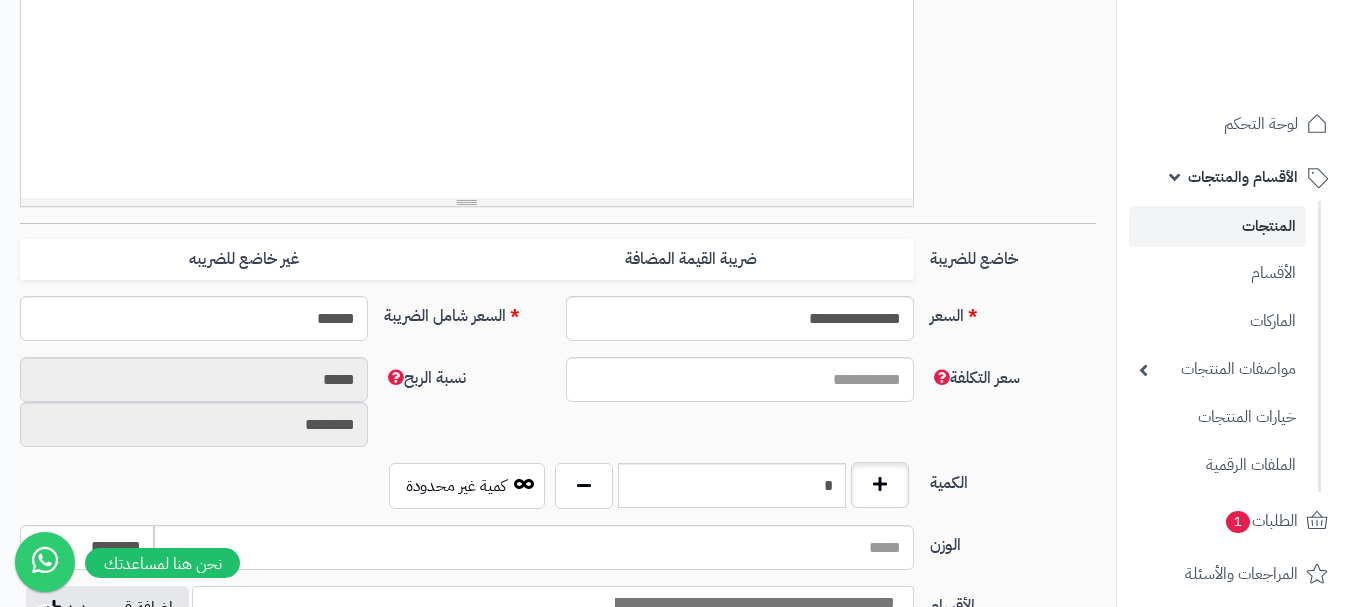 type on "*" 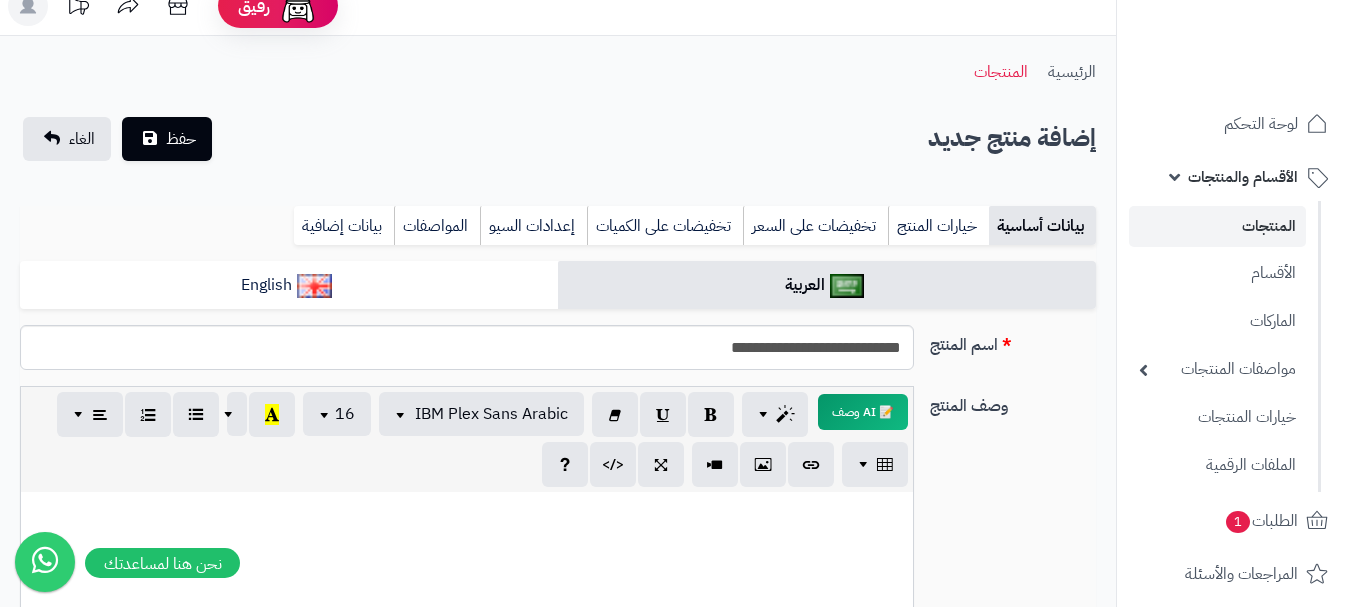 scroll, scrollTop: 18, scrollLeft: 0, axis: vertical 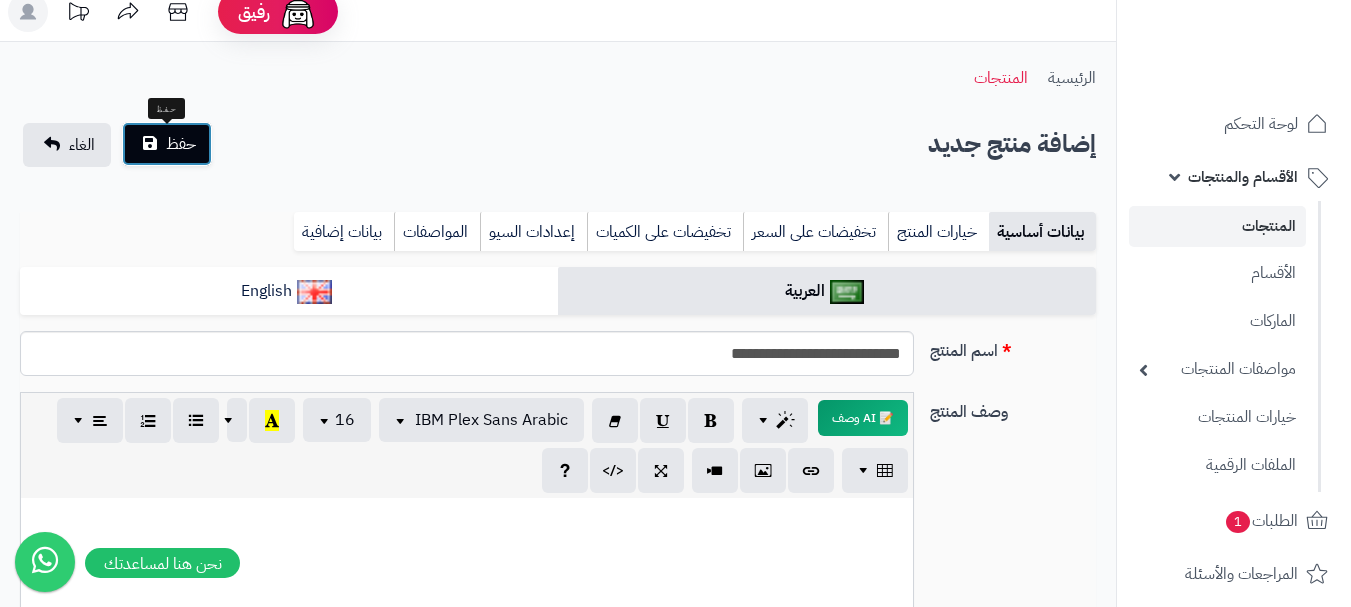 click on "حفظ" at bounding box center [167, 144] 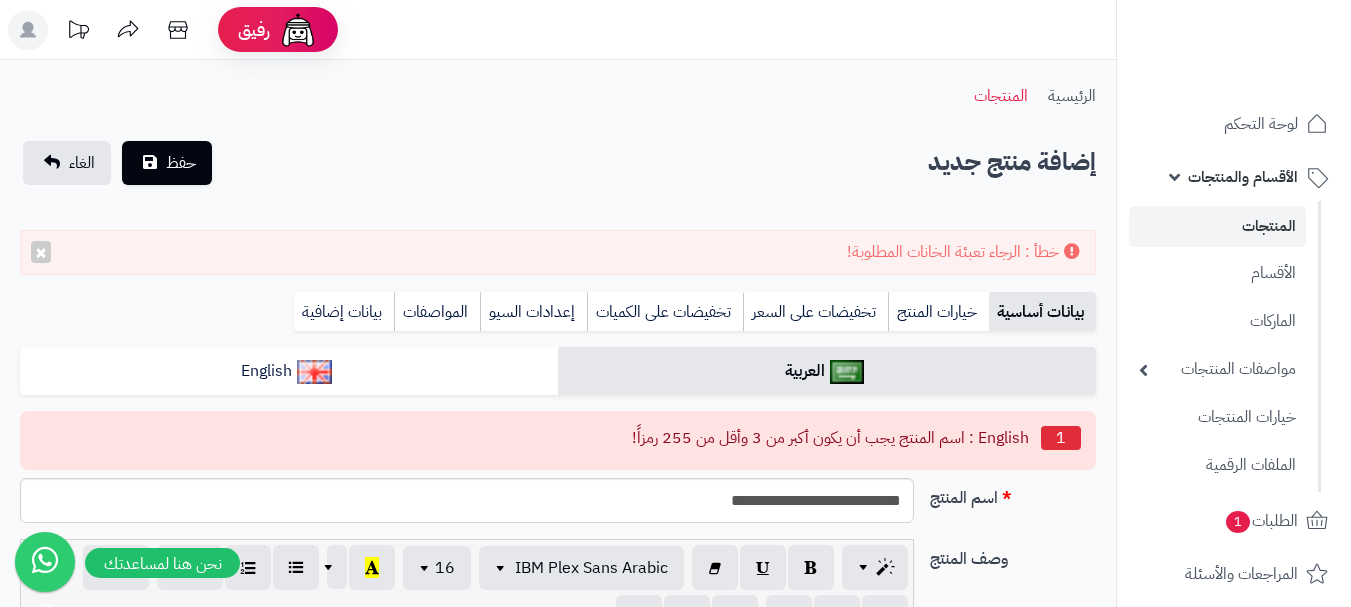 select 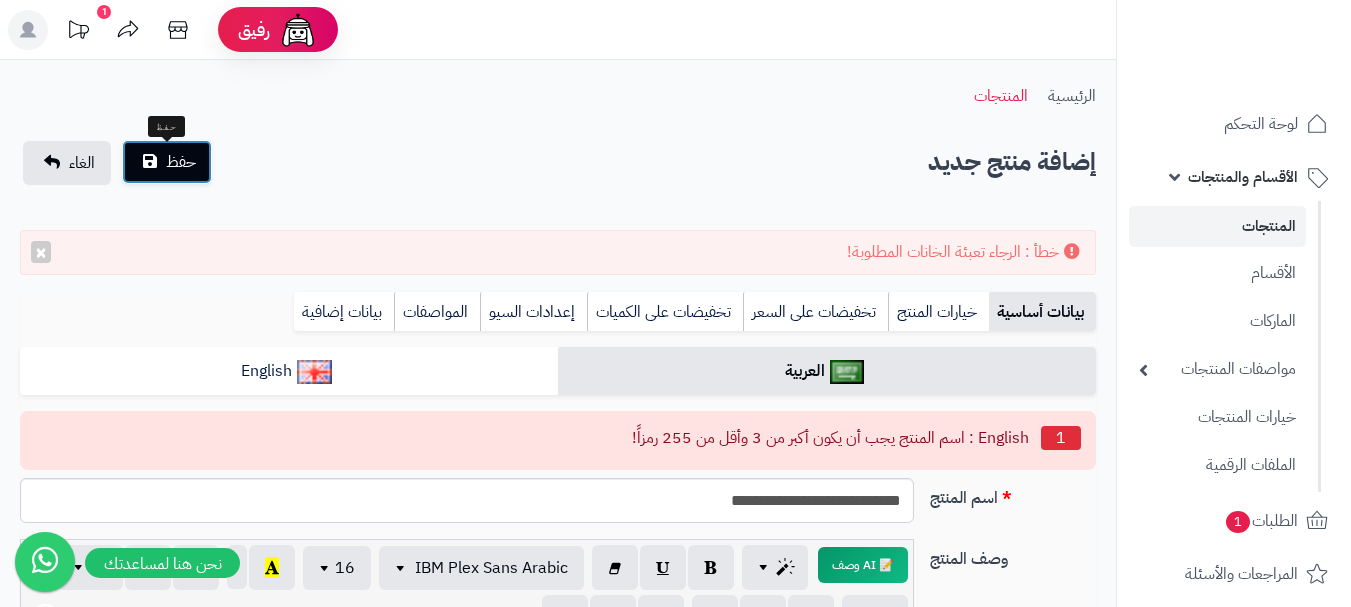 click on "حفظ" at bounding box center [181, 162] 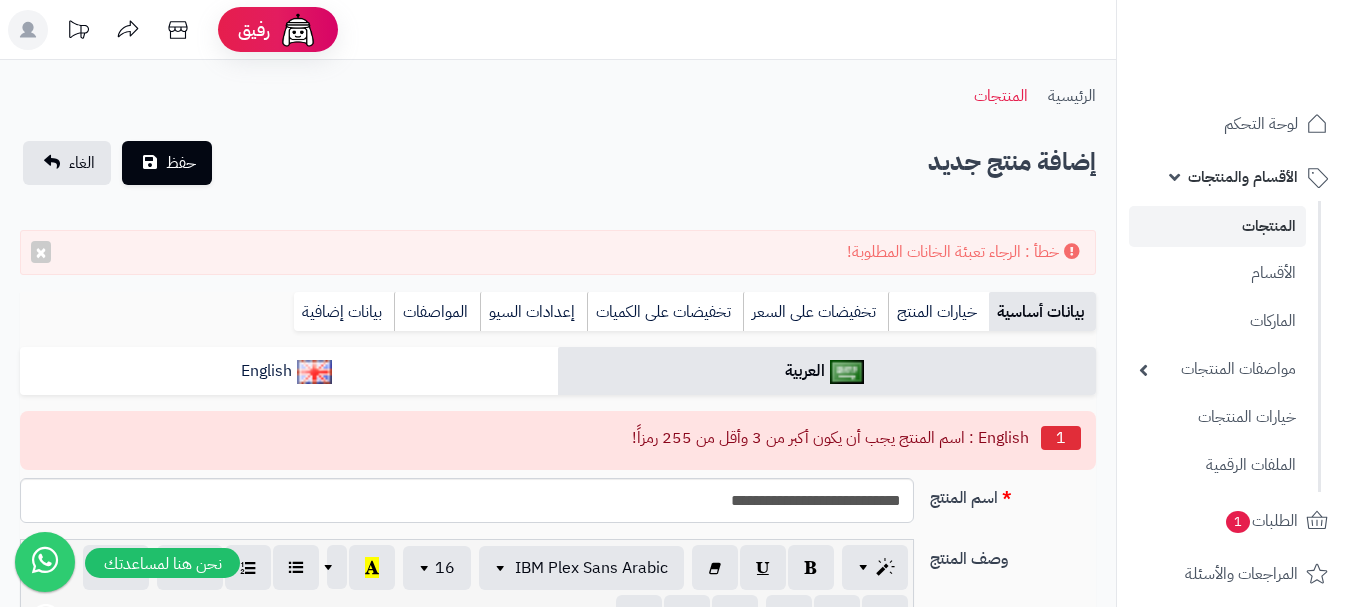 select 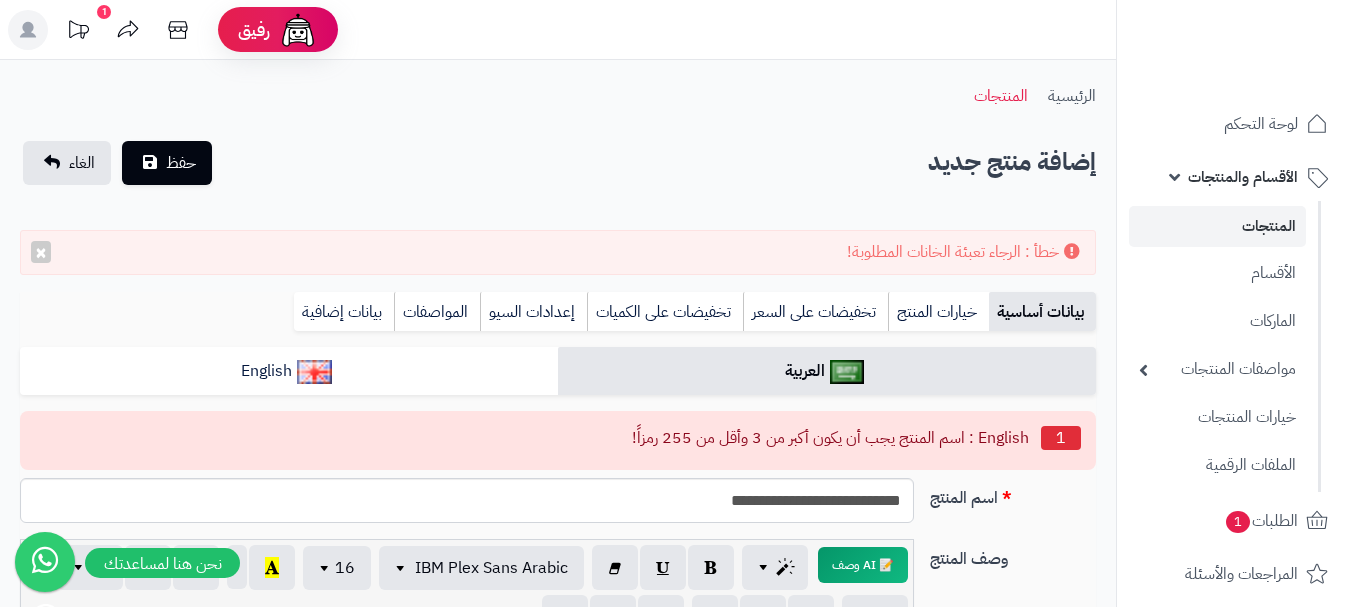 scroll, scrollTop: 0, scrollLeft: 0, axis: both 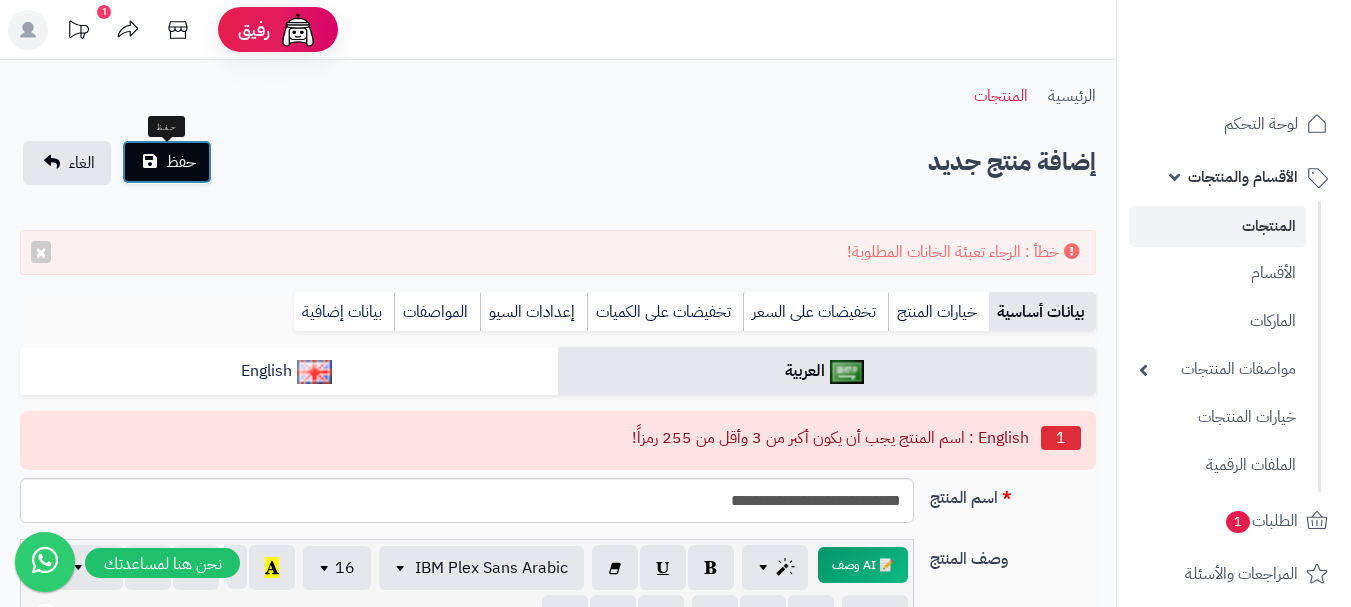click on "حفظ" at bounding box center (181, 162) 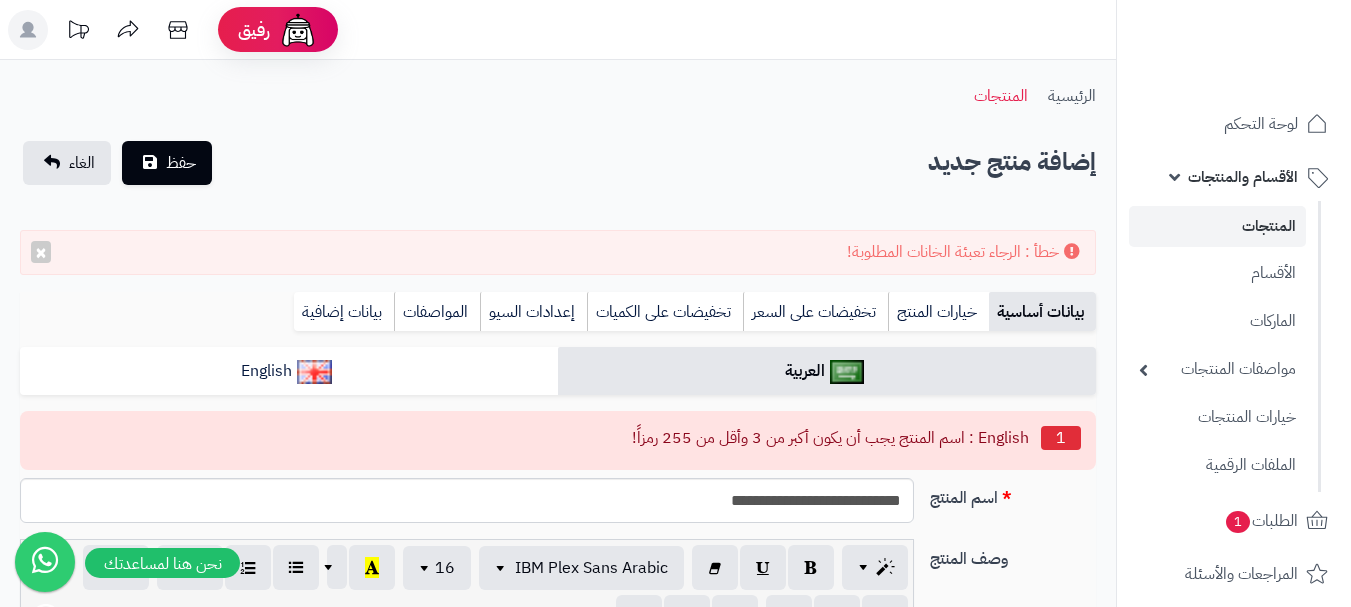 select 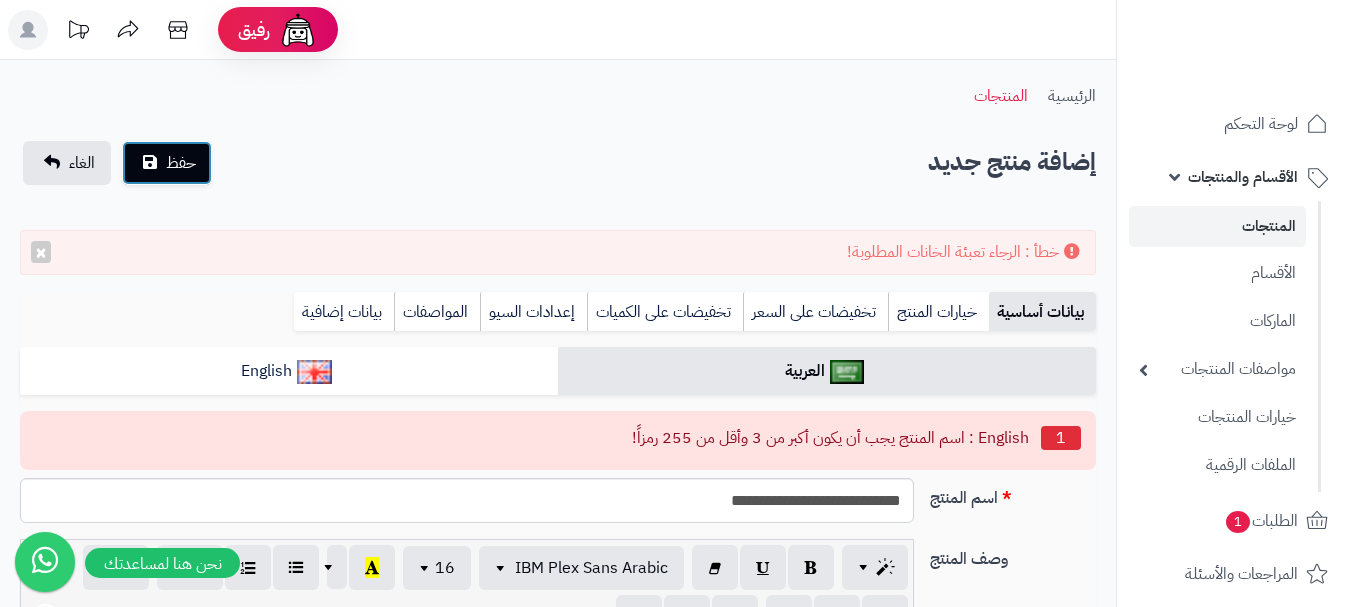 click on "حفظ" at bounding box center (167, 163) 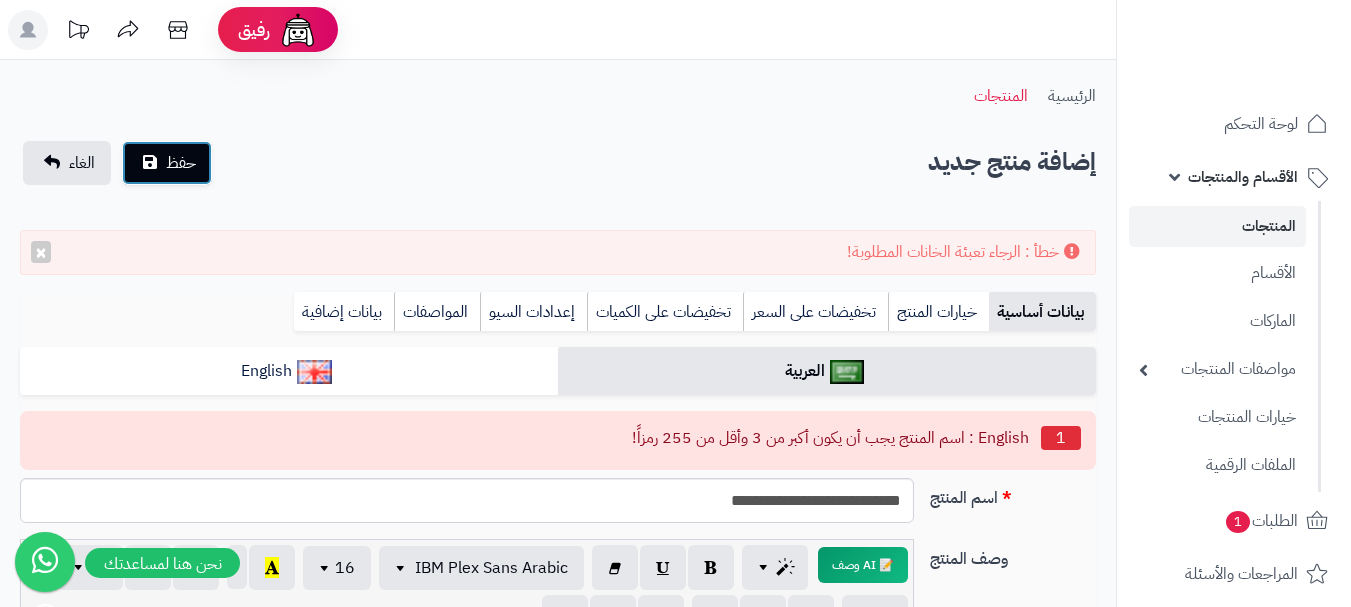 click on "حفظ" at bounding box center (167, 163) 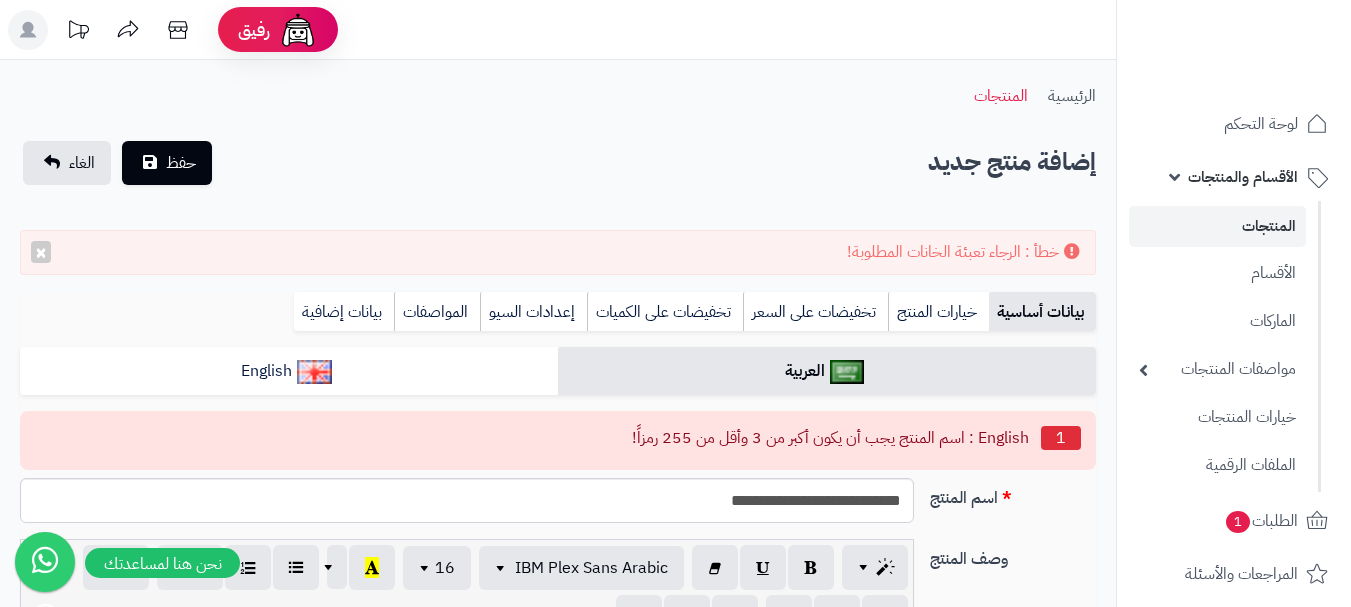 select 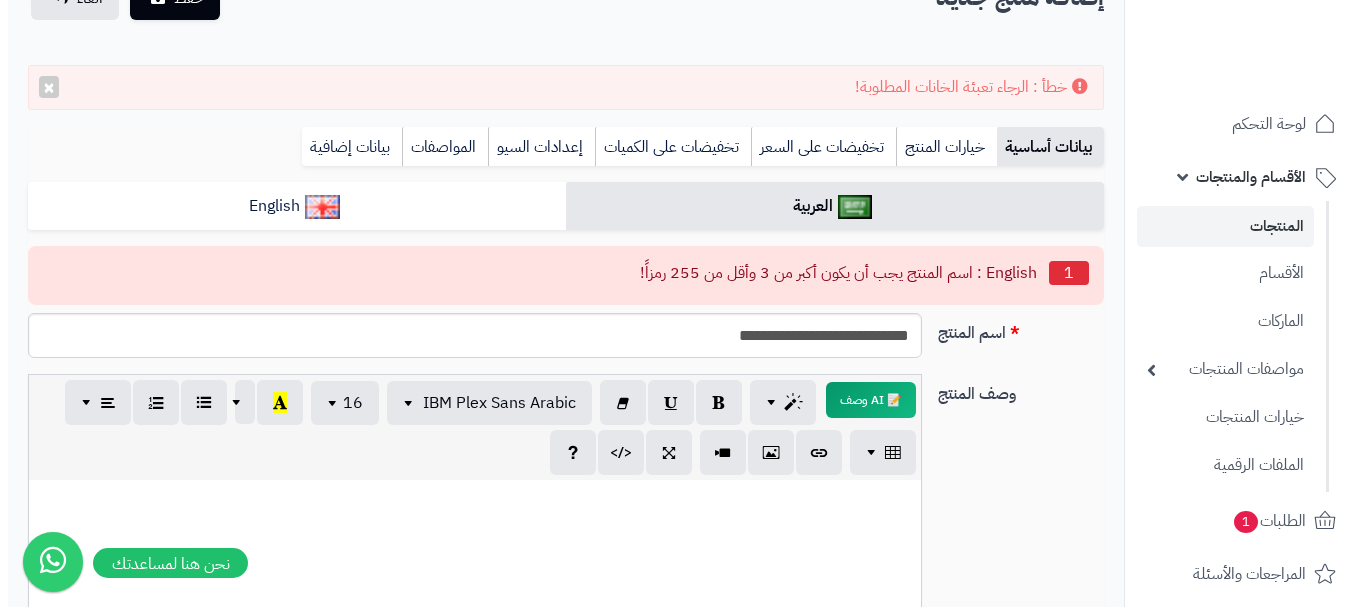 scroll, scrollTop: 200, scrollLeft: 0, axis: vertical 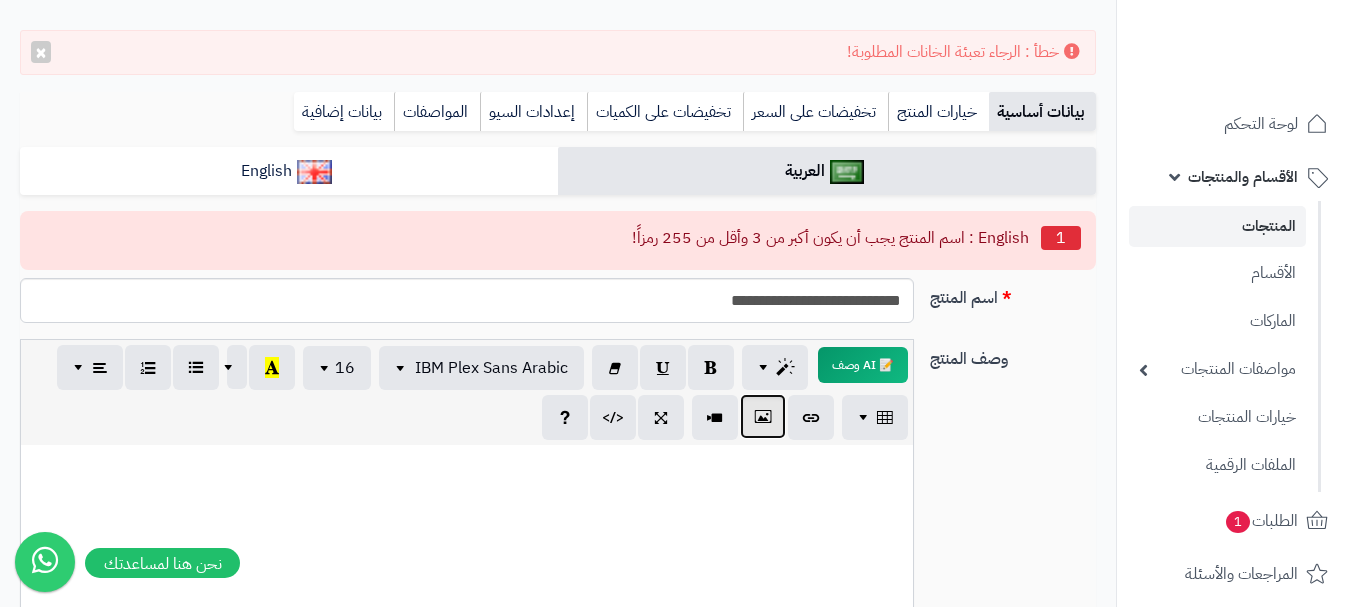 click at bounding box center [763, 416] 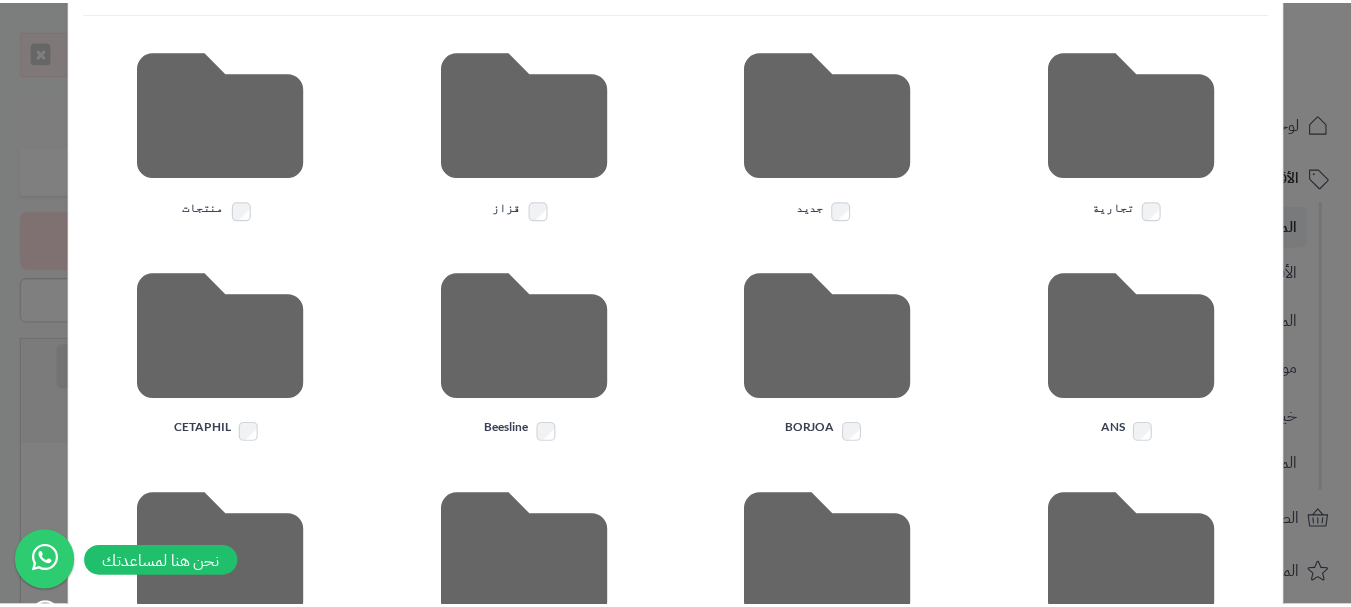 scroll, scrollTop: 0, scrollLeft: 0, axis: both 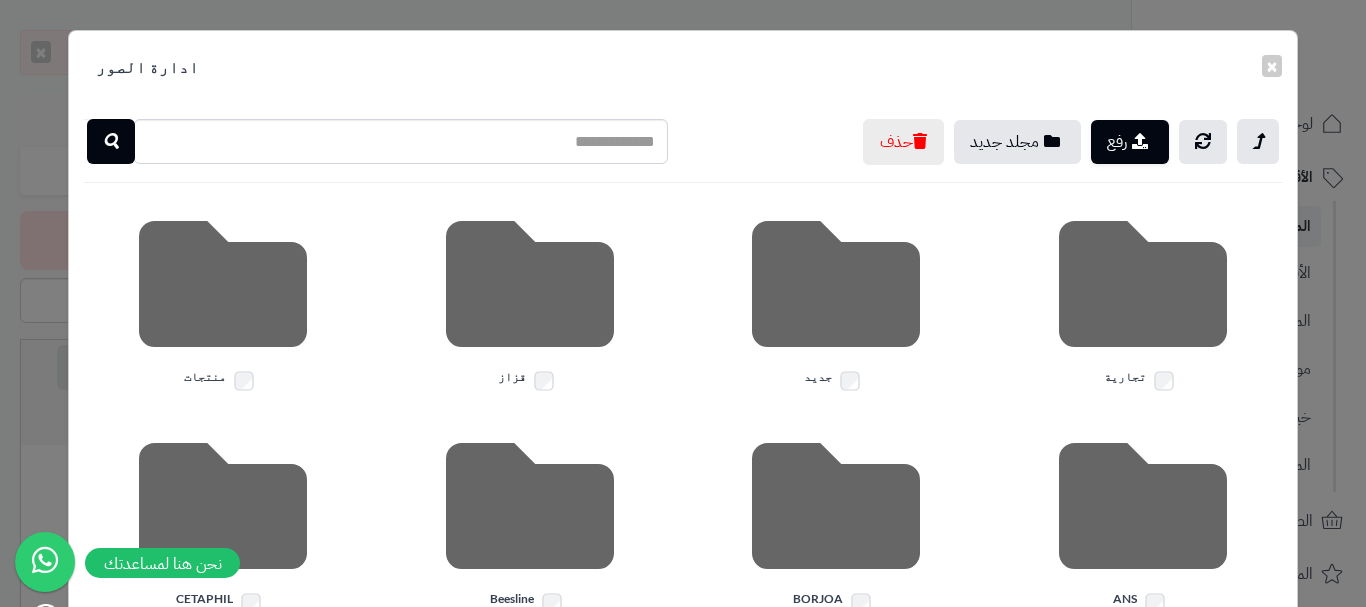 click at bounding box center (222, 284) 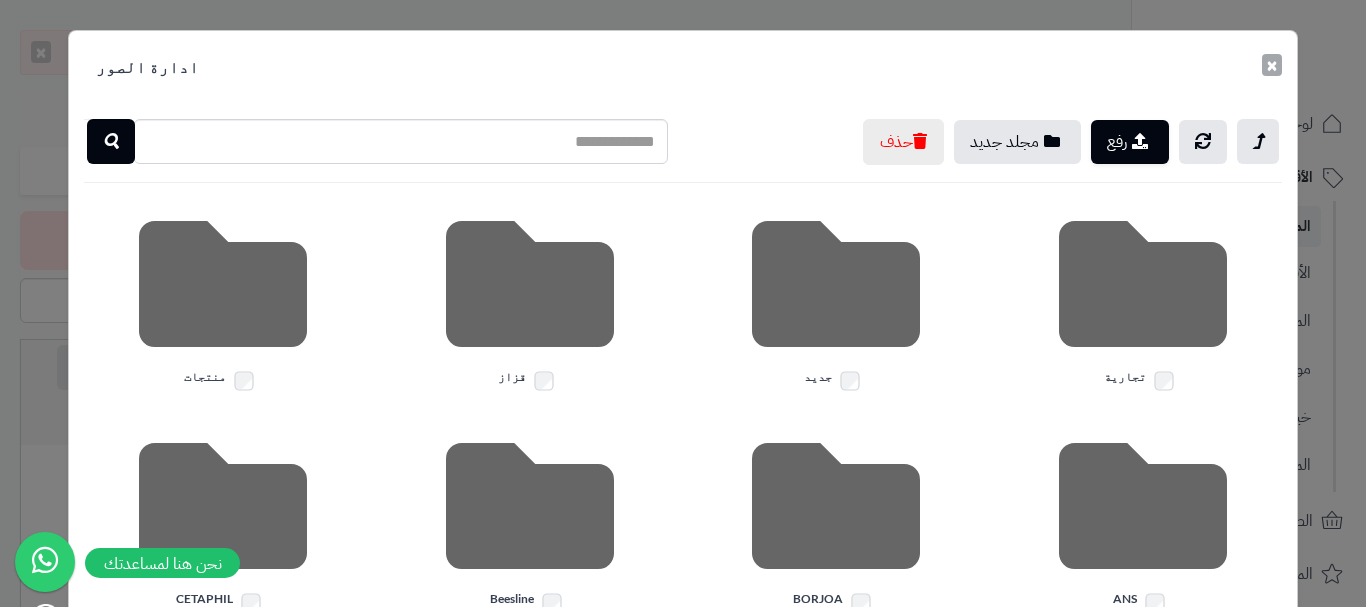 click on "×" at bounding box center [1272, 65] 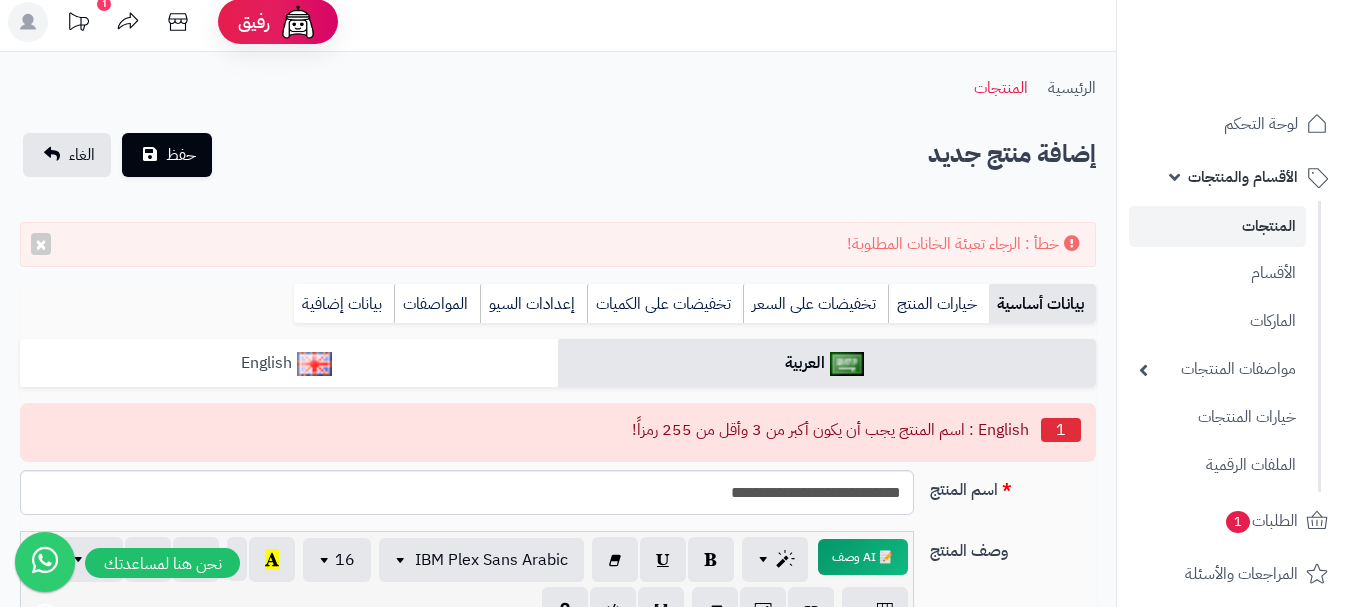 scroll, scrollTop: 0, scrollLeft: 0, axis: both 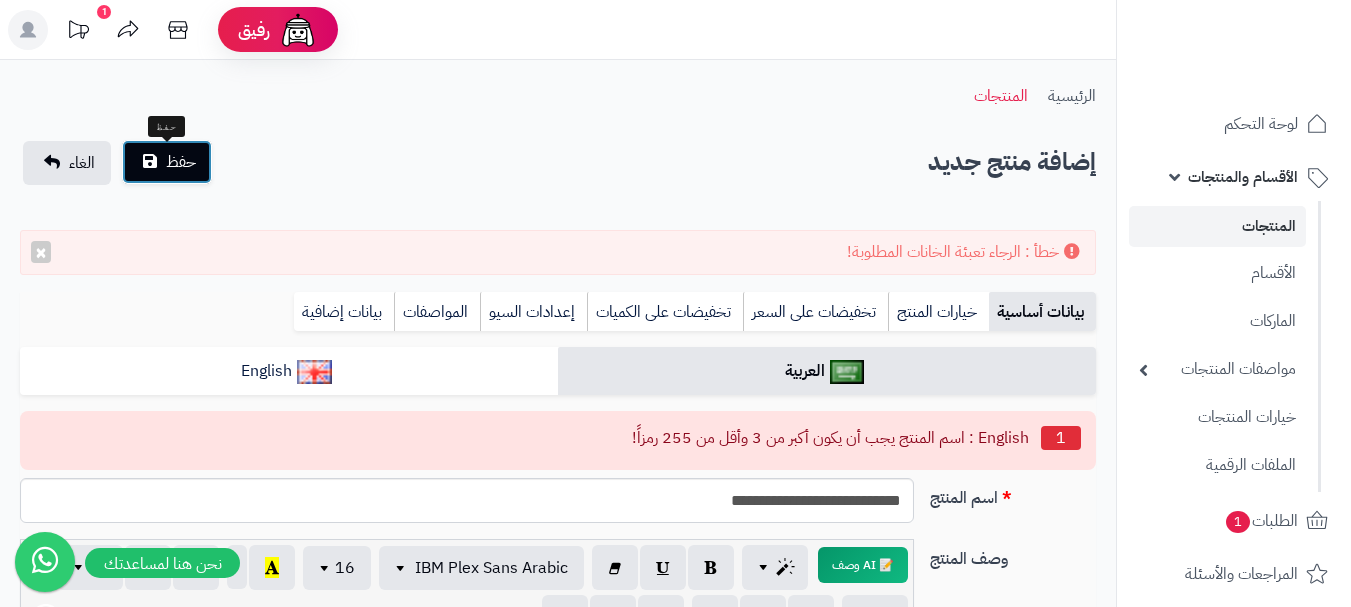 click on "حفظ" at bounding box center [167, 162] 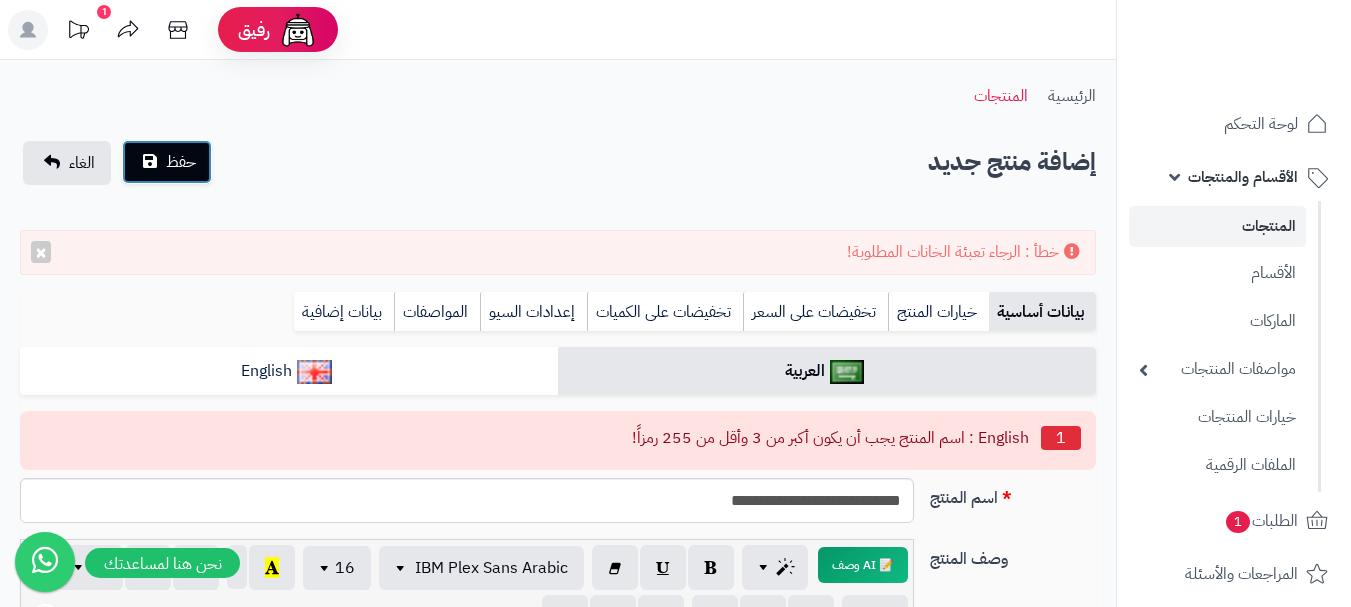 click on "حفظ" at bounding box center (167, 162) 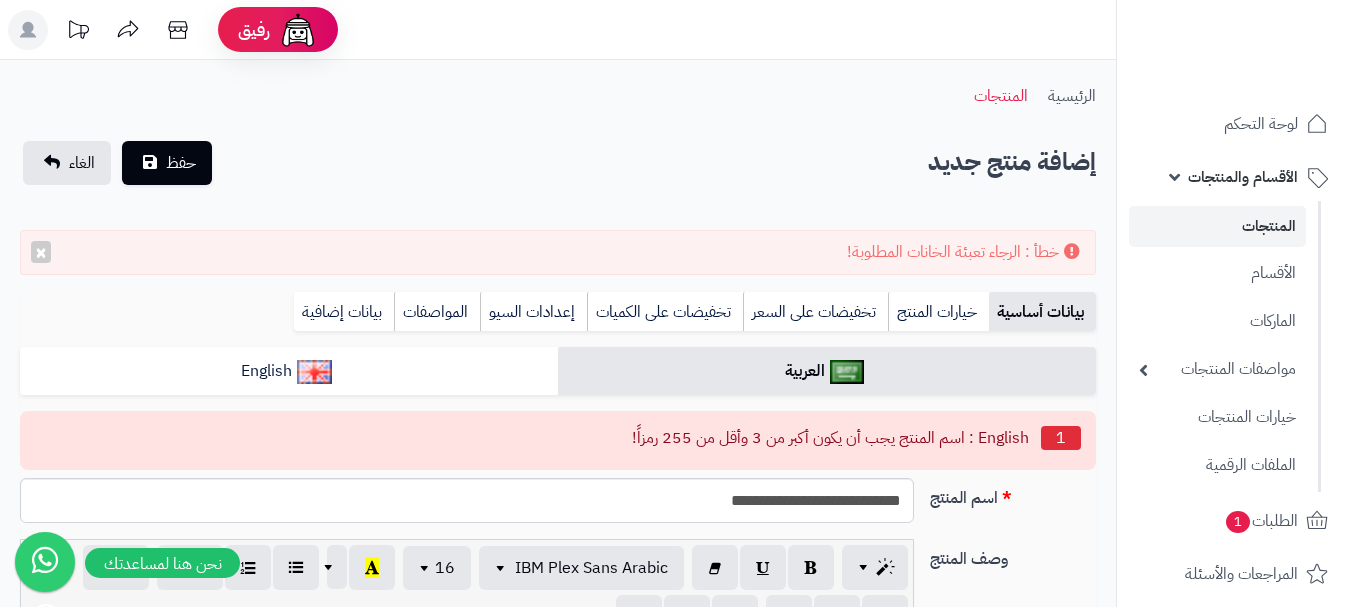 select 